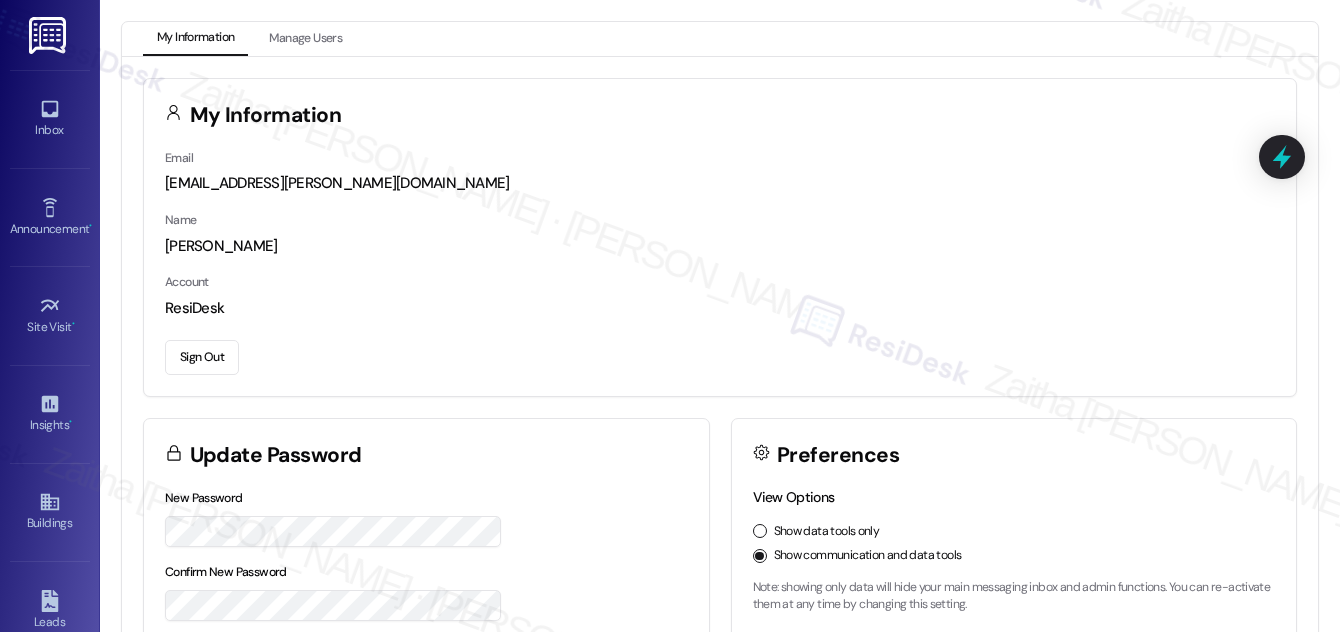 scroll, scrollTop: 0, scrollLeft: 0, axis: both 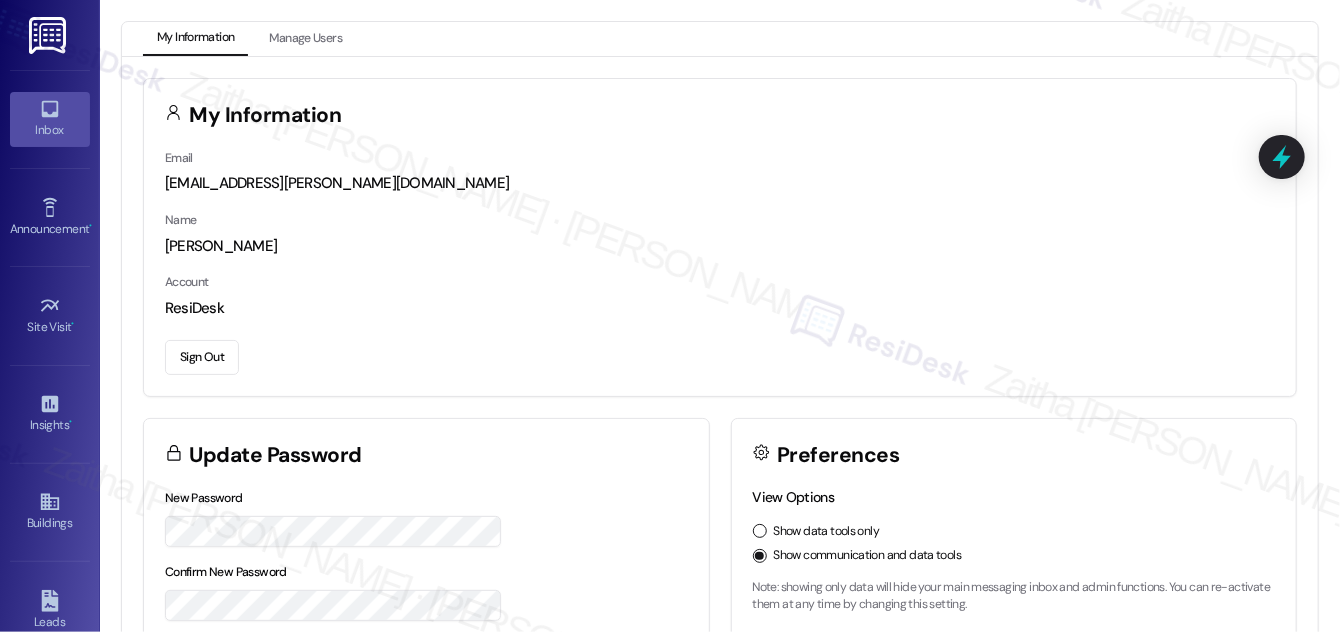click on "Inbox" at bounding box center (50, 130) 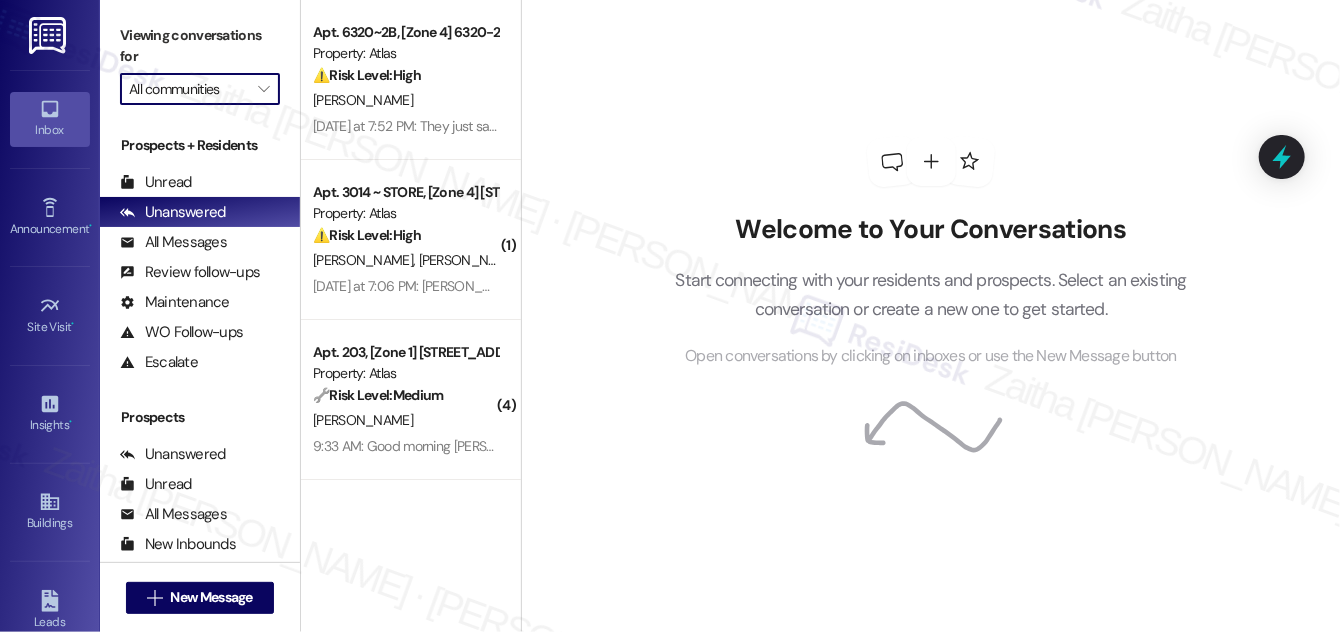 click on "All communities" at bounding box center [188, 89] 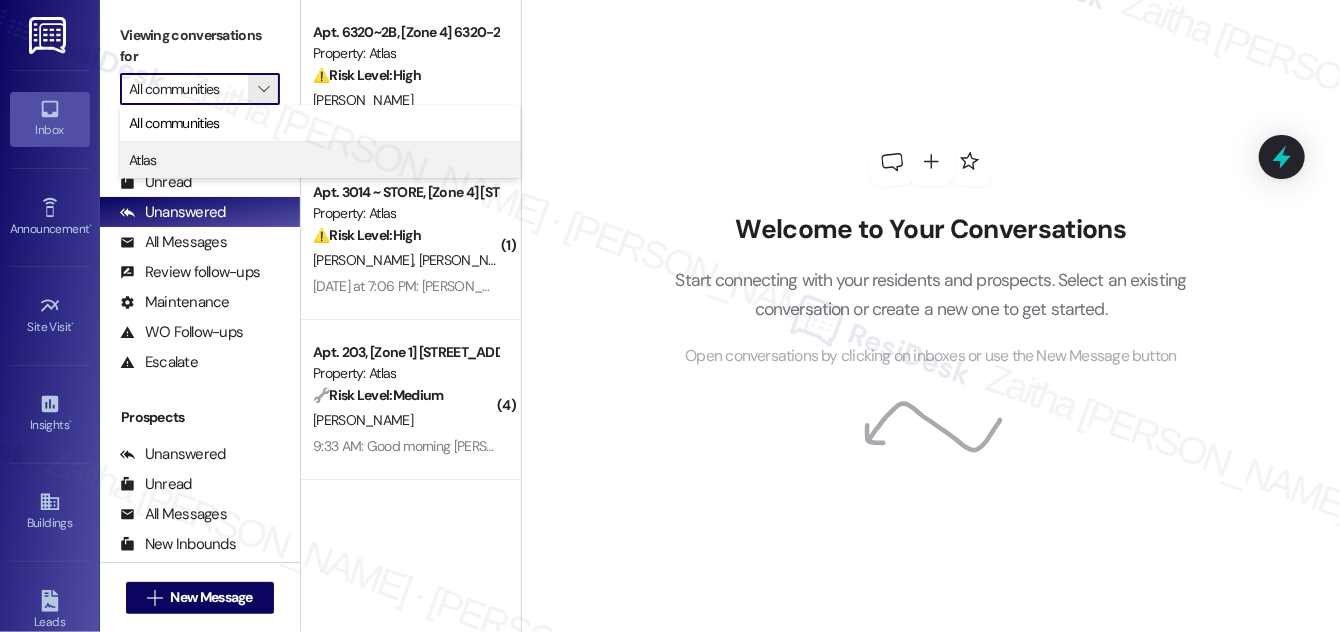 click on "Atlas" at bounding box center (320, 160) 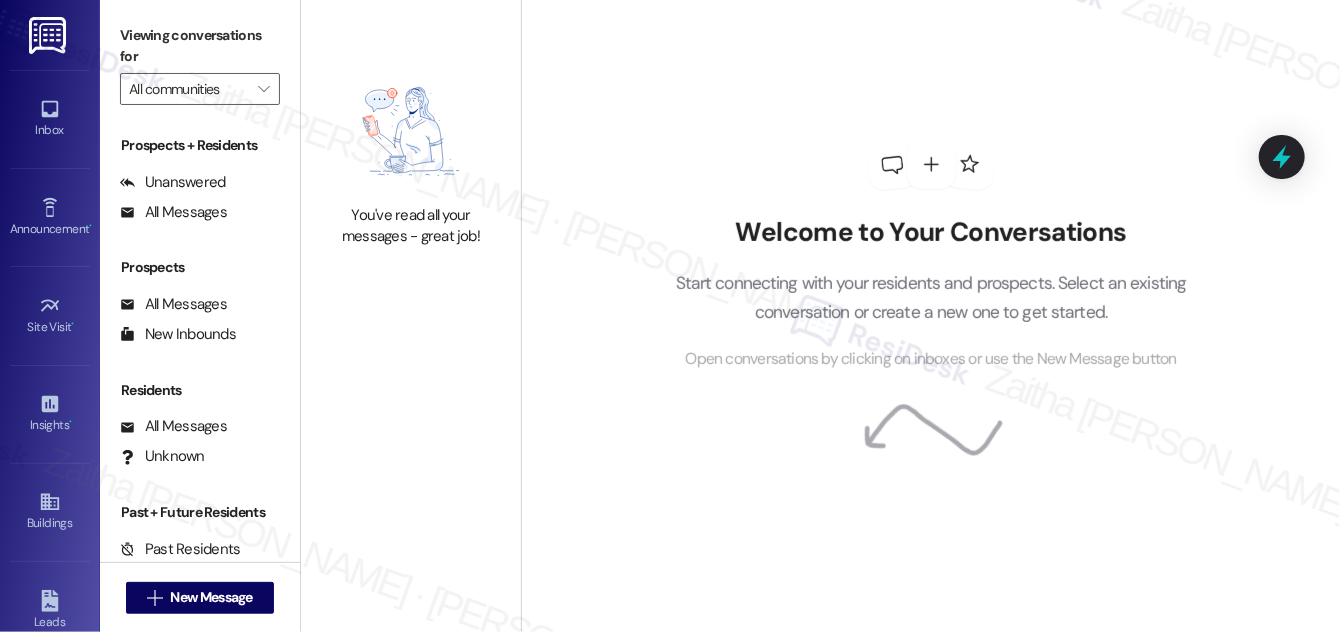 type on "Atlas" 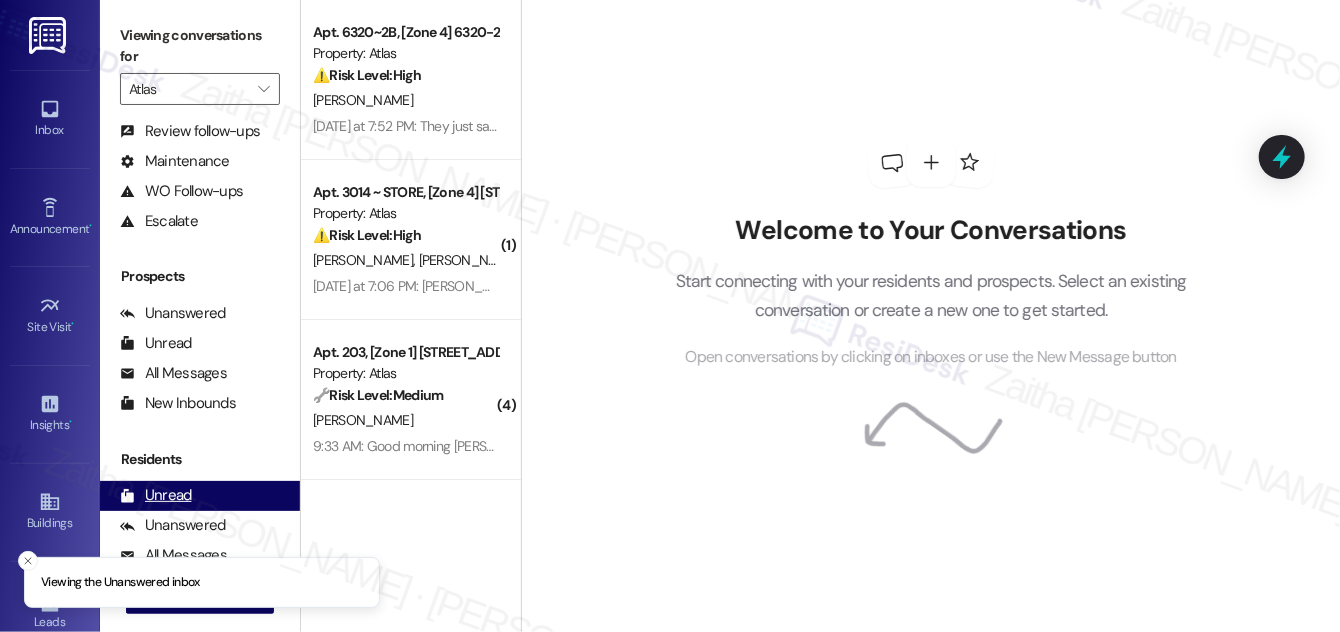 scroll, scrollTop: 264, scrollLeft: 0, axis: vertical 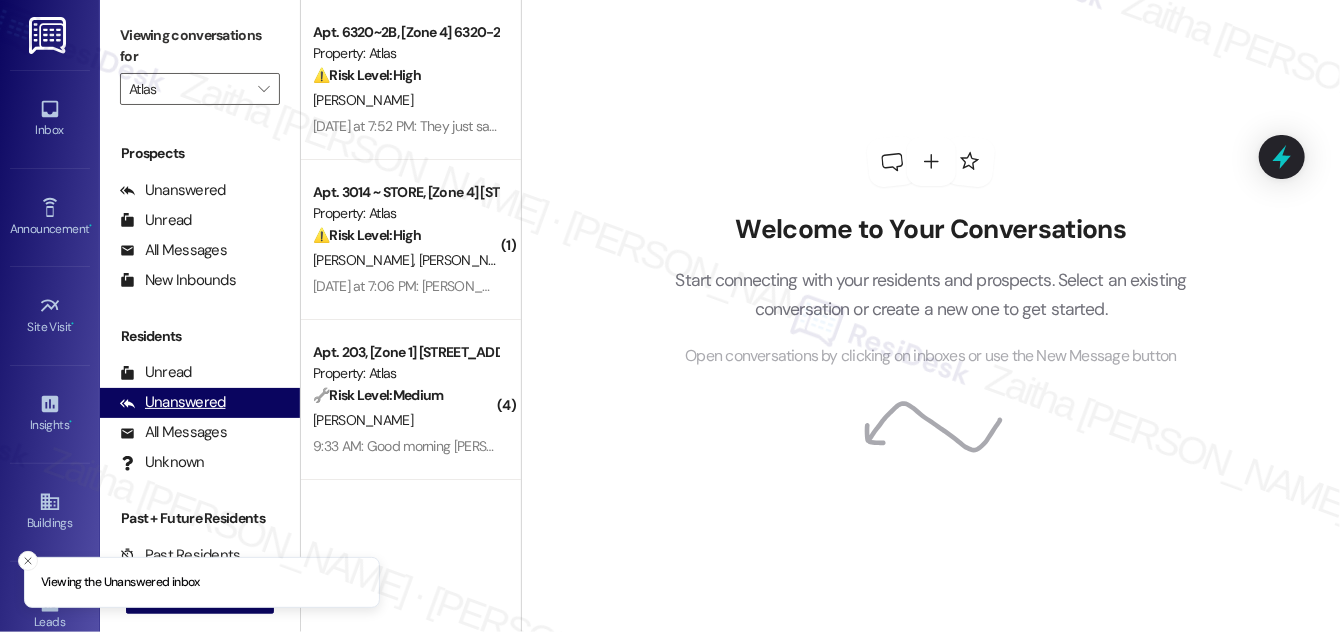 click on "Unanswered" at bounding box center (173, 402) 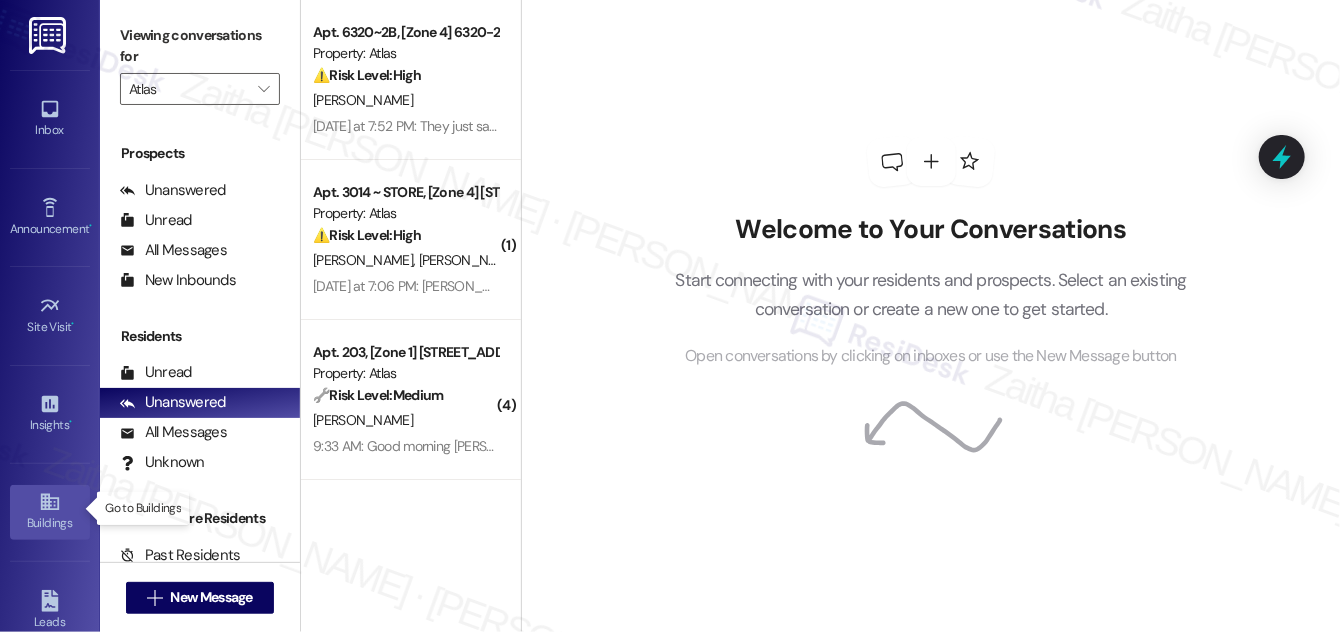 click on "Buildings" at bounding box center (50, 523) 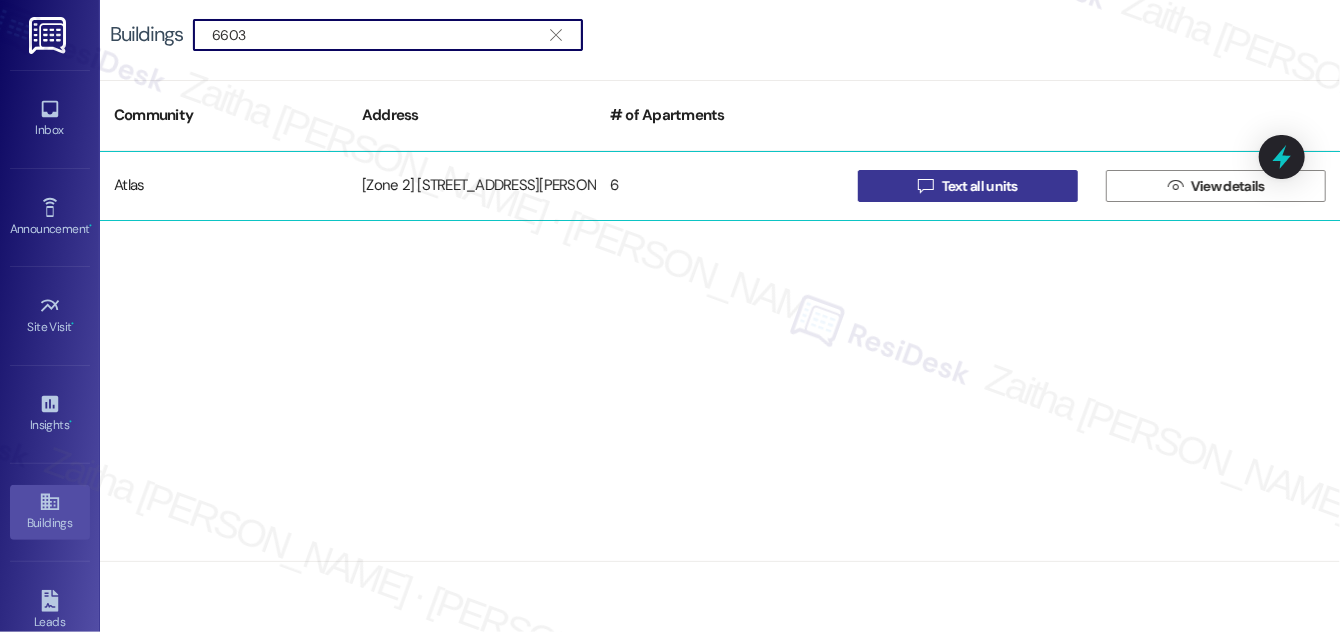 type on "6603" 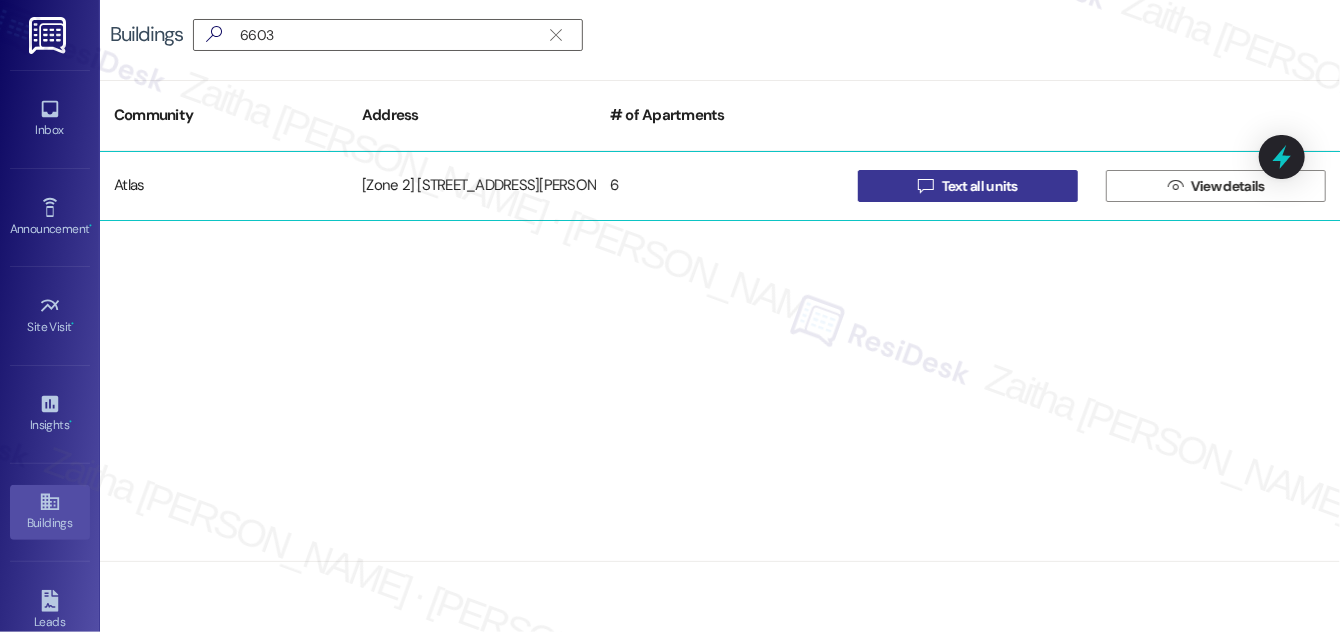 click on "Text all units" at bounding box center [980, 186] 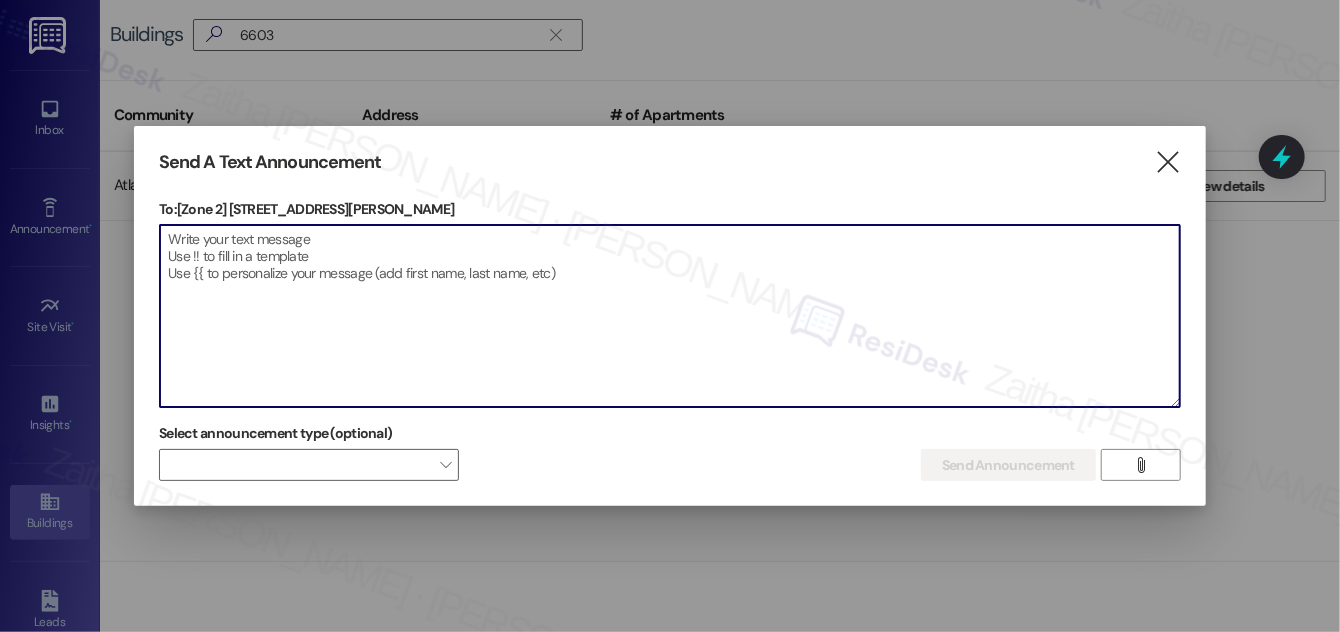 click at bounding box center [670, 316] 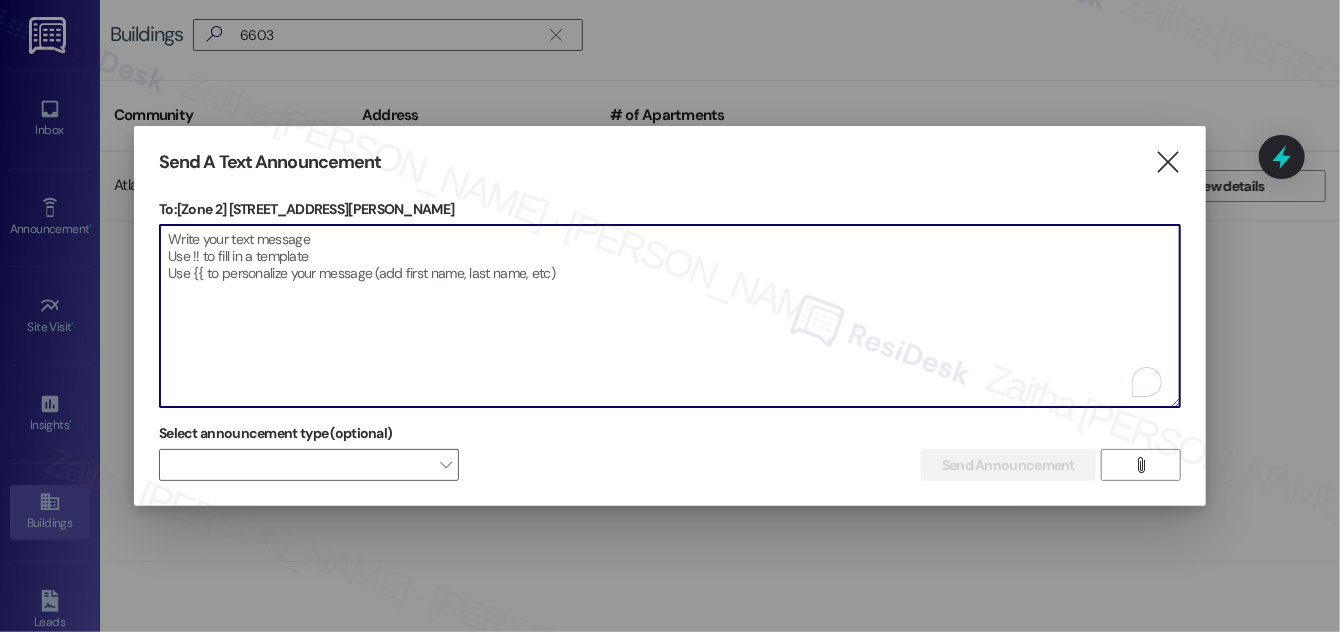 paste on "Hello {{first_name}}, Just a heads-up! Our routine pest control service will take place at {{property}} on [Date]. Please provide our team with access to your unit for treatment. Together we can keep your home pest-free! If you have any questions or concerns, please contact your property manager." 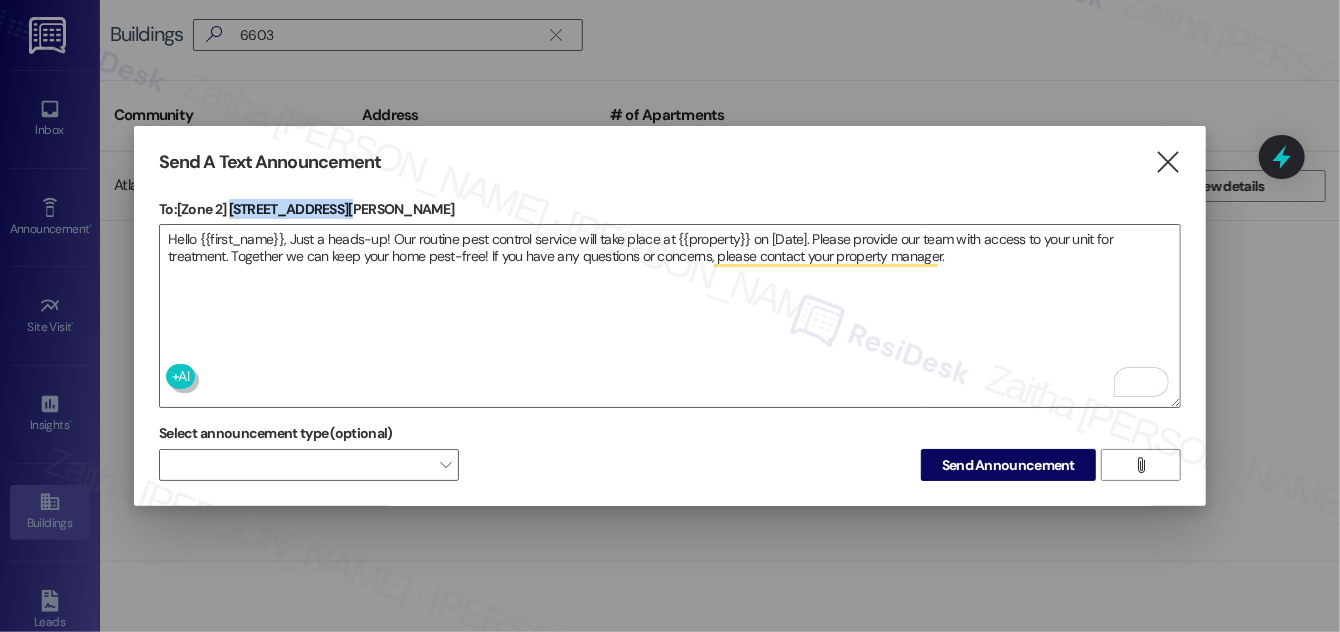 drag, startPoint x: 232, startPoint y: 197, endPoint x: 360, endPoint y: 196, distance: 128.0039 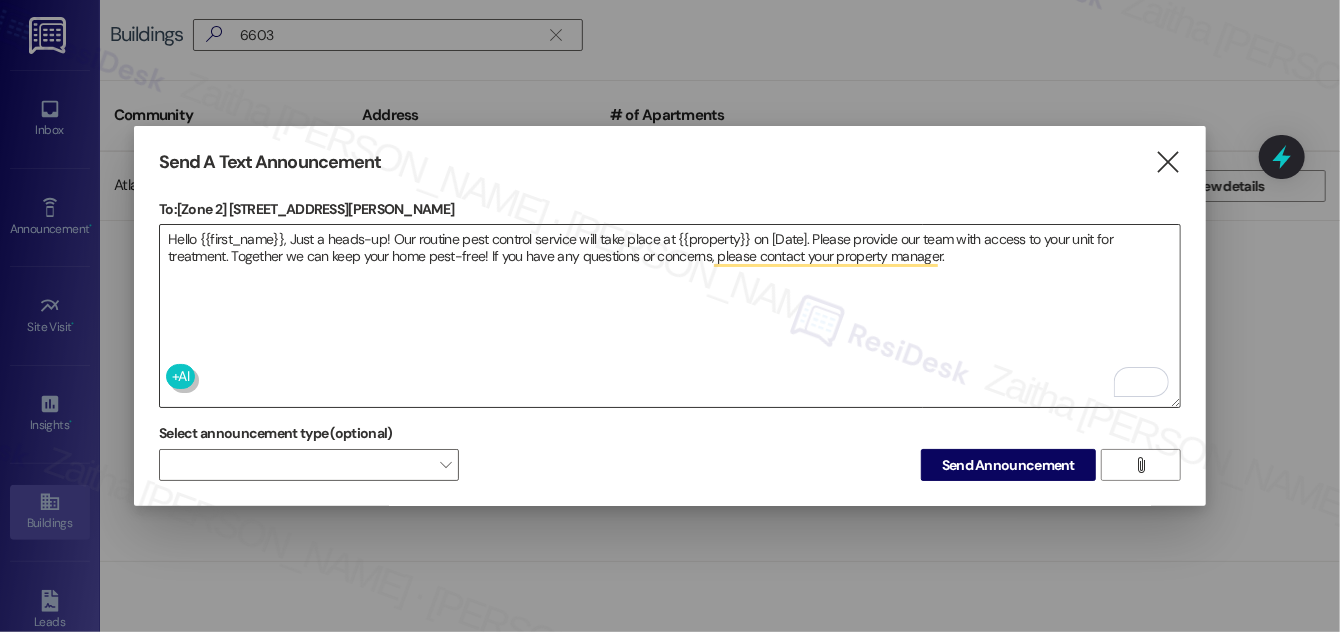 click on "Hello {{first_name}}, Just a heads-up! Our routine pest control service will take place at {{property}} on [Date]. Please provide our team with access to your unit for treatment. Together we can keep your home pest-free! If you have any questions or concerns, please contact your property manager." at bounding box center [670, 316] 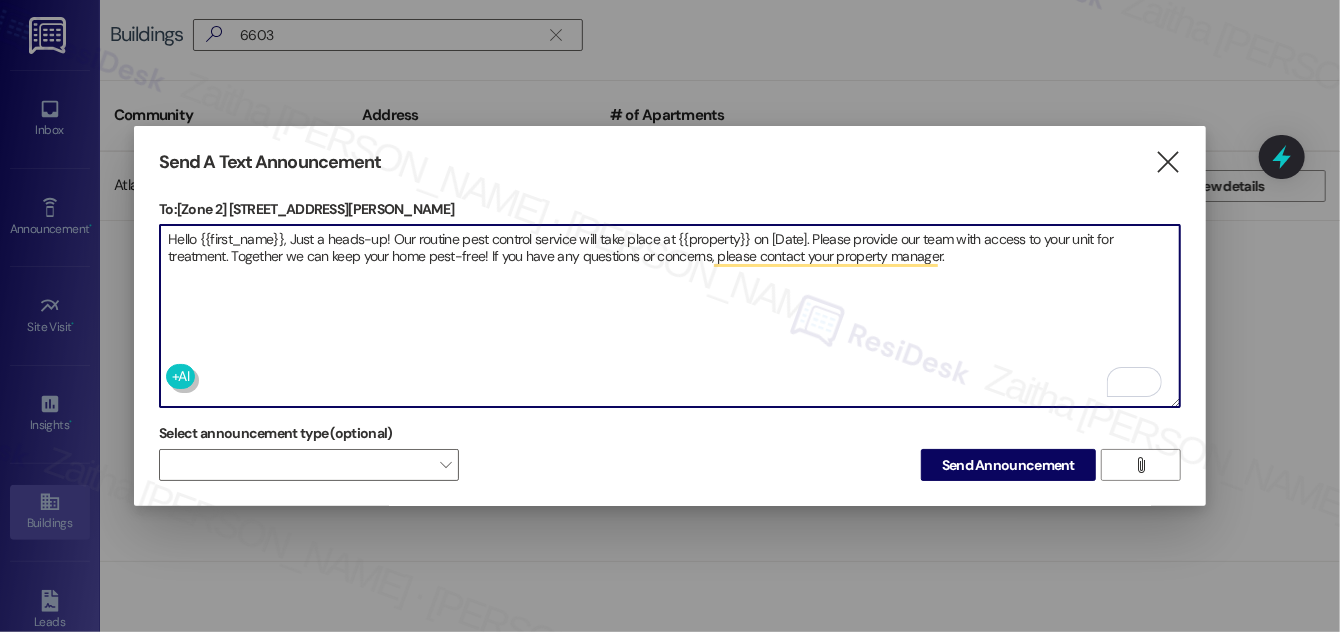 click on "Hello {{first_name}}, Just a heads-up! Our routine pest control service will take place at {{property}} on [Date]. Please provide our team with access to your unit for treatment. Together we can keep your home pest-free! If you have any questions or concerns, please contact your property manager." at bounding box center (670, 316) 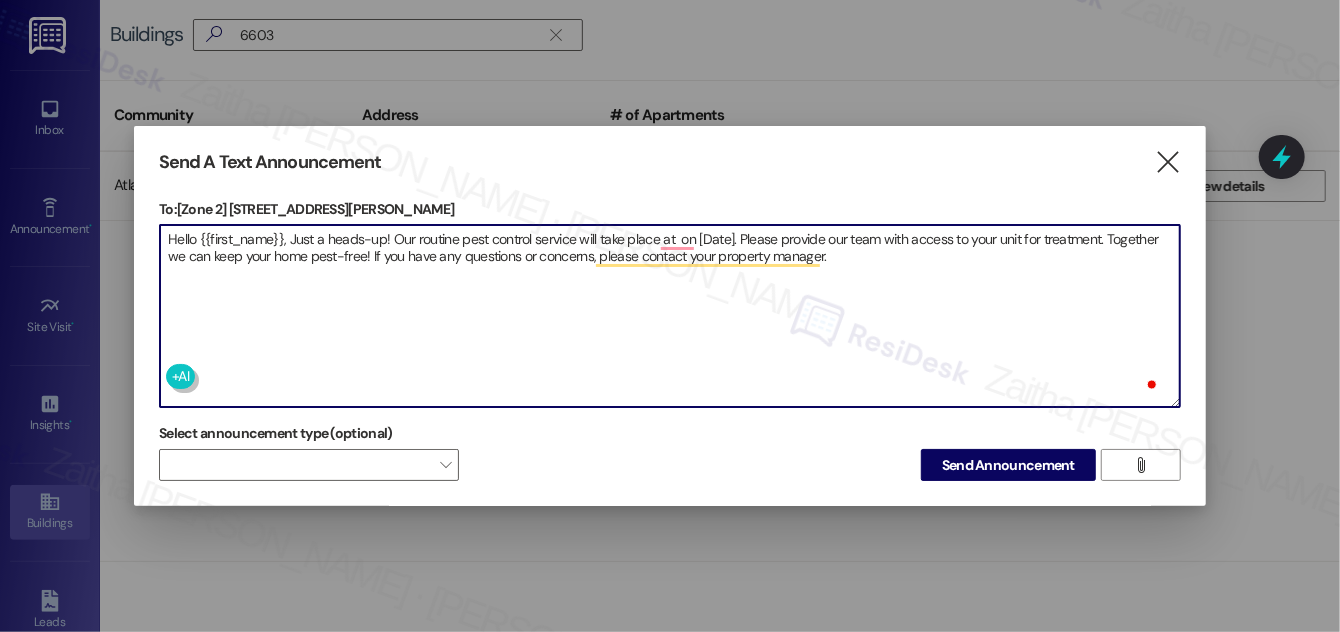 paste on "6603 S Rhodes Ave" 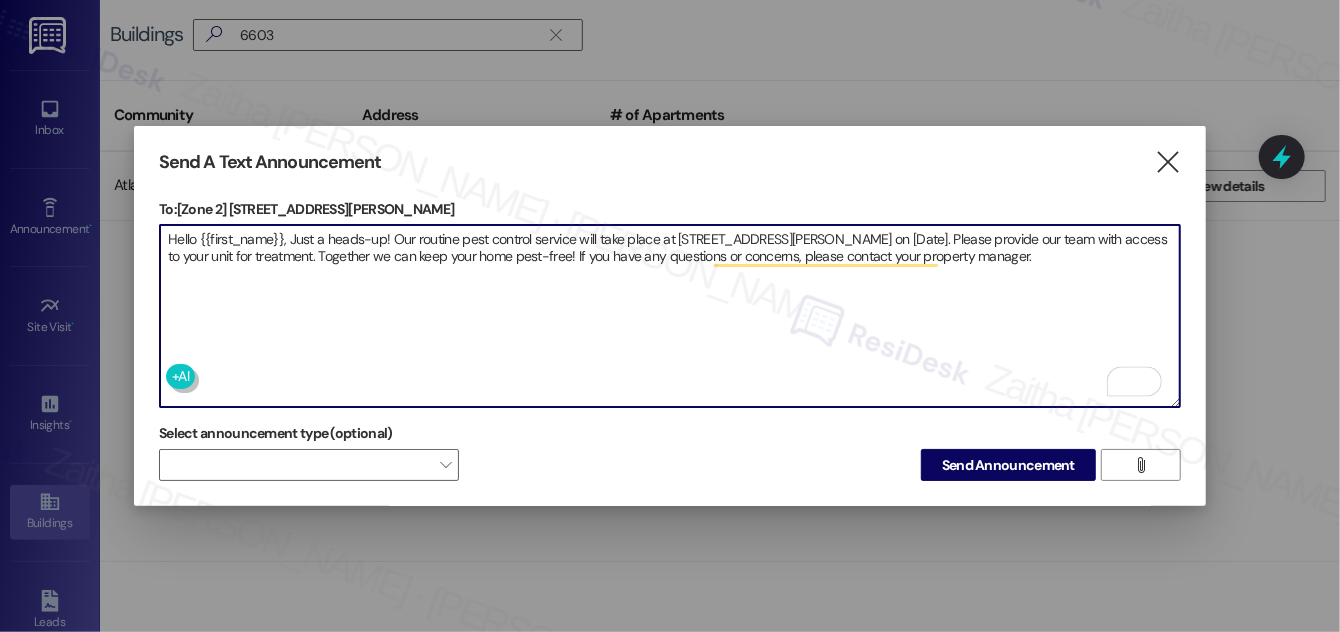 click on "Hello {{first_name}}, Just a heads-up! Our routine pest control service will take place at 6603 S Rhodes Ave on [Date]. Please provide our team with access to your unit for treatment. Together we can keep your home pest-free! If you have any questions or concerns, please contact your property manager." at bounding box center [670, 316] 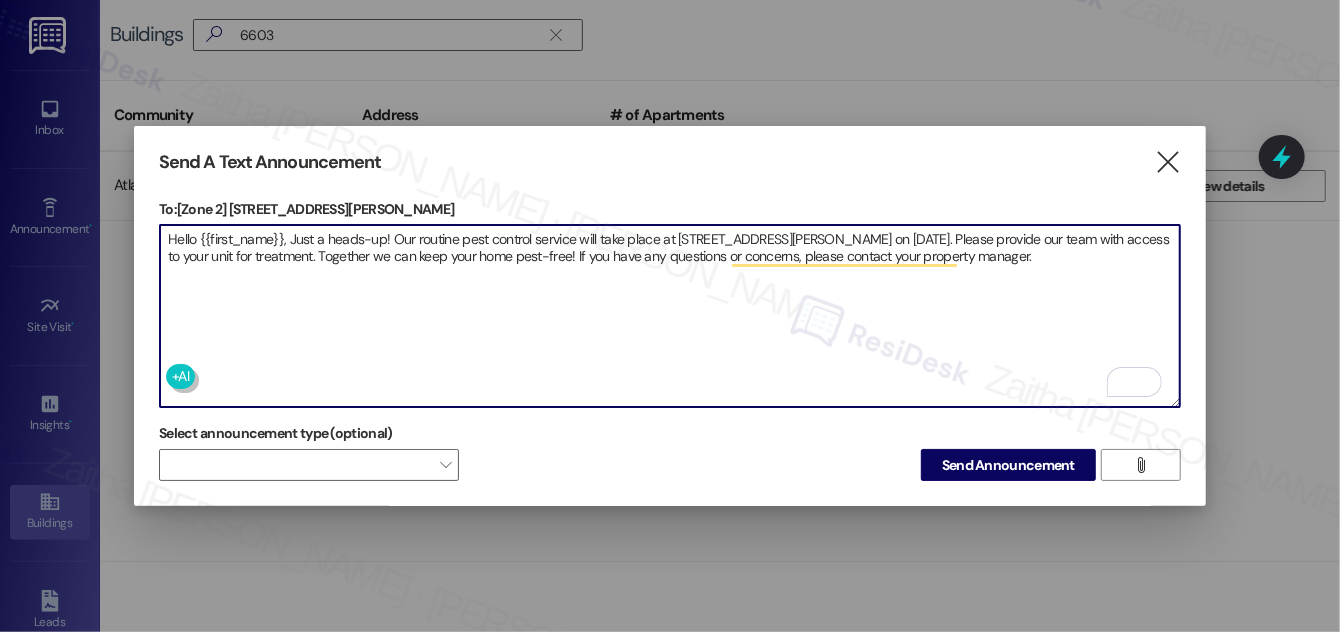 type on "Hello {{first_name}}, Just a heads-up! Our routine pest control service will take place at 6603 S Rhodes Ave on July 22nd. Please provide our team with access to your unit for treatment. Together we can keep your home pest-free! If you have any questions or concerns, please contact your property manager." 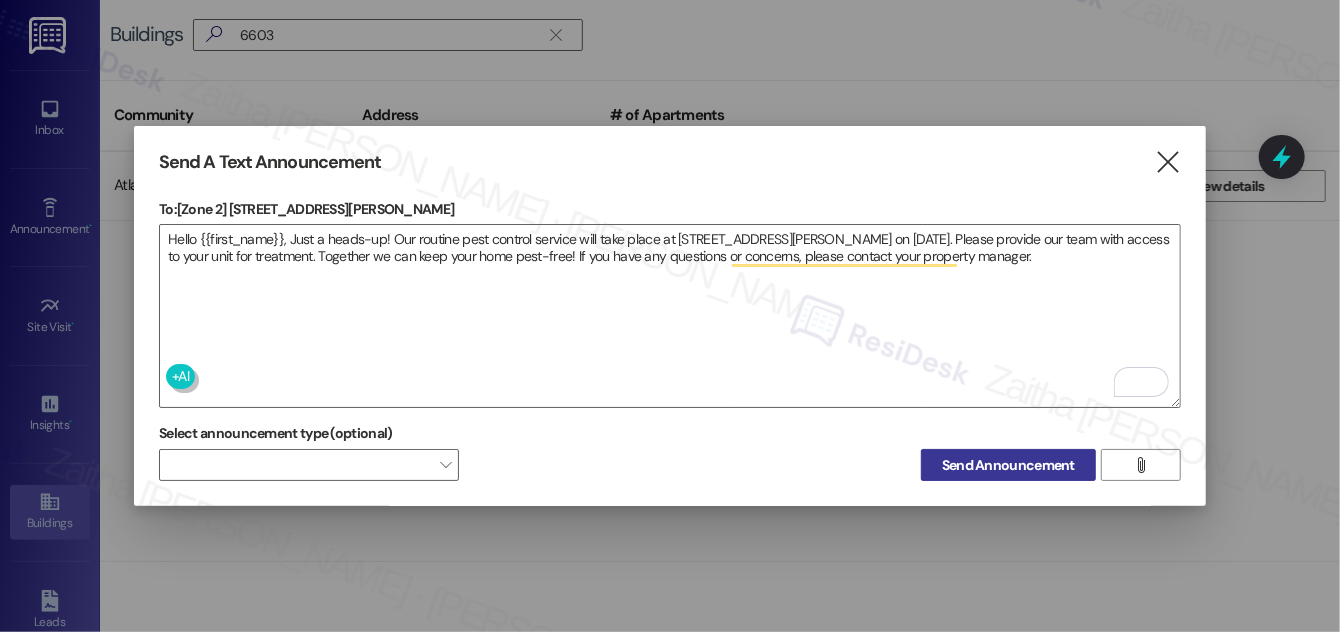 click on "Send Announcement" at bounding box center [1008, 465] 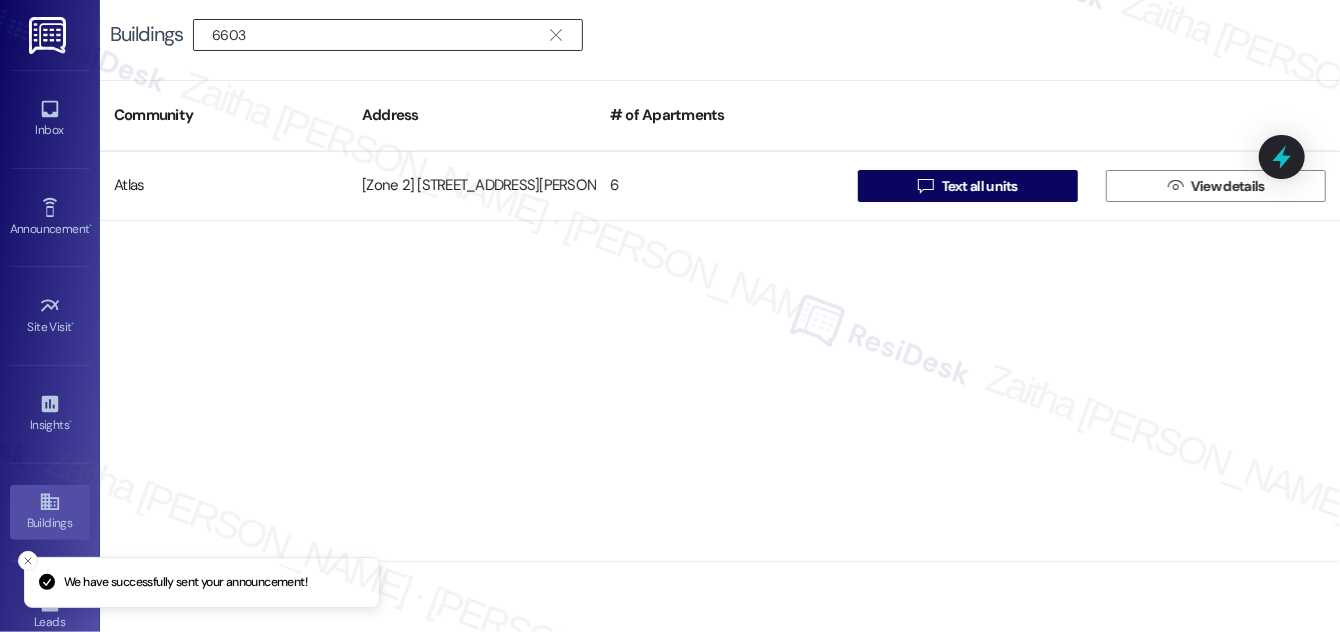 click on "6603" at bounding box center (376, 35) 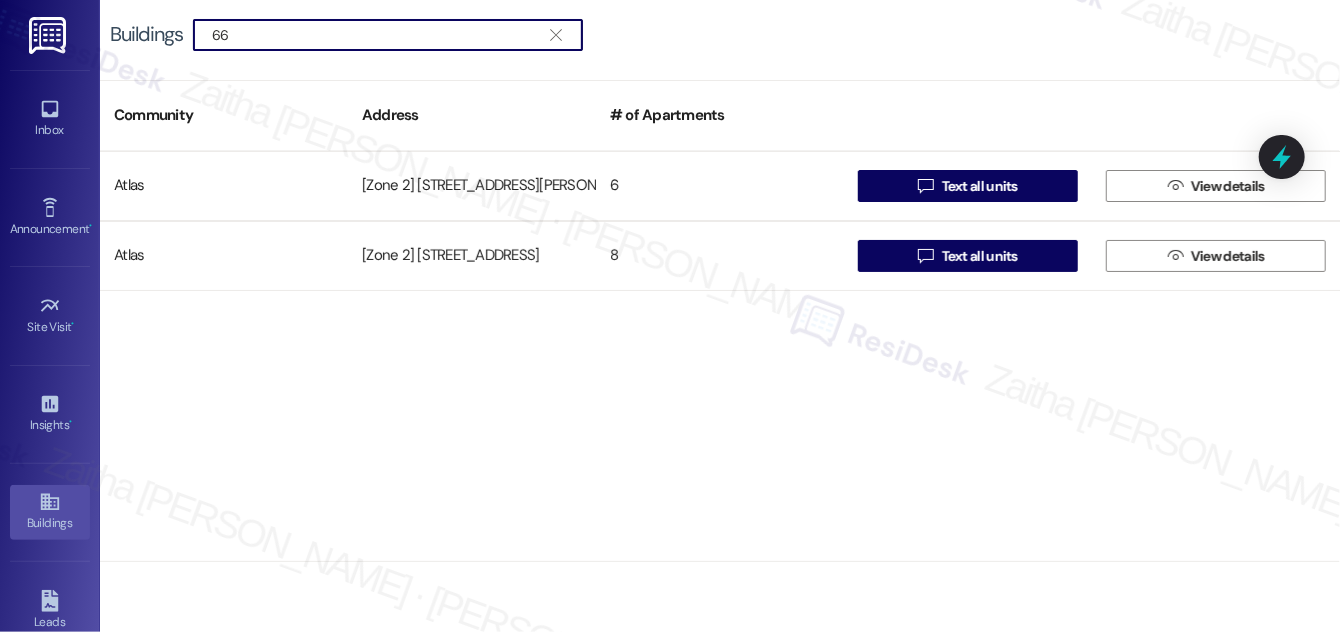 type on "6" 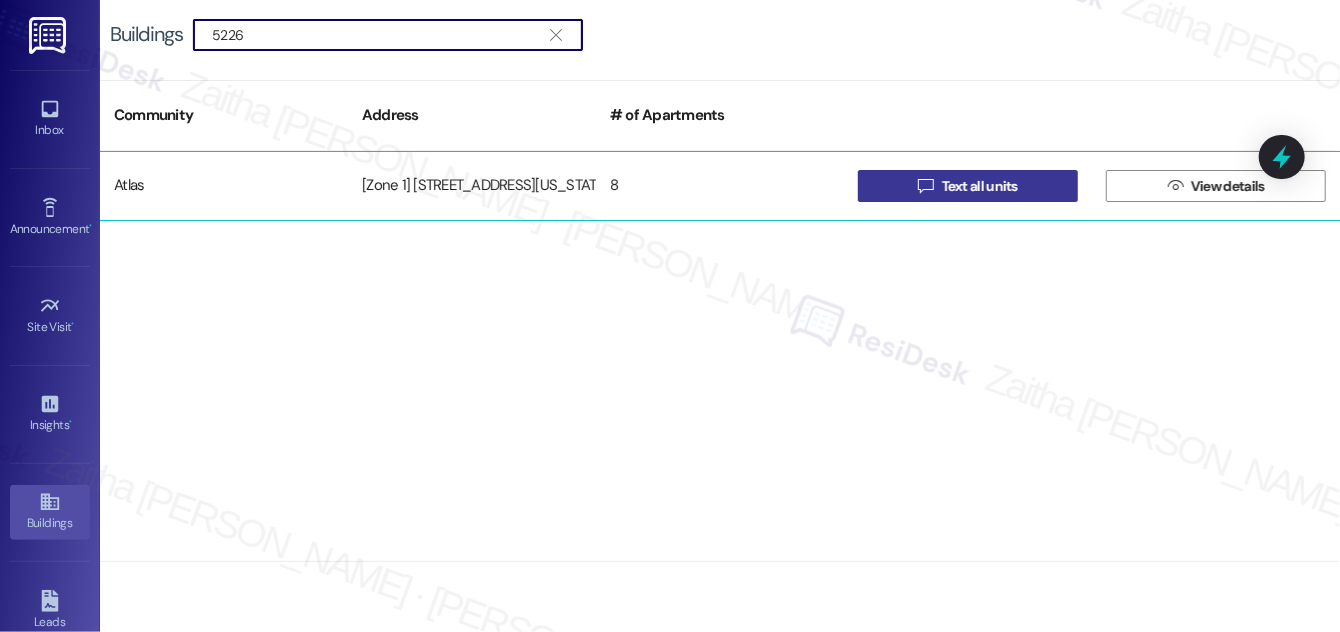type on "5226" 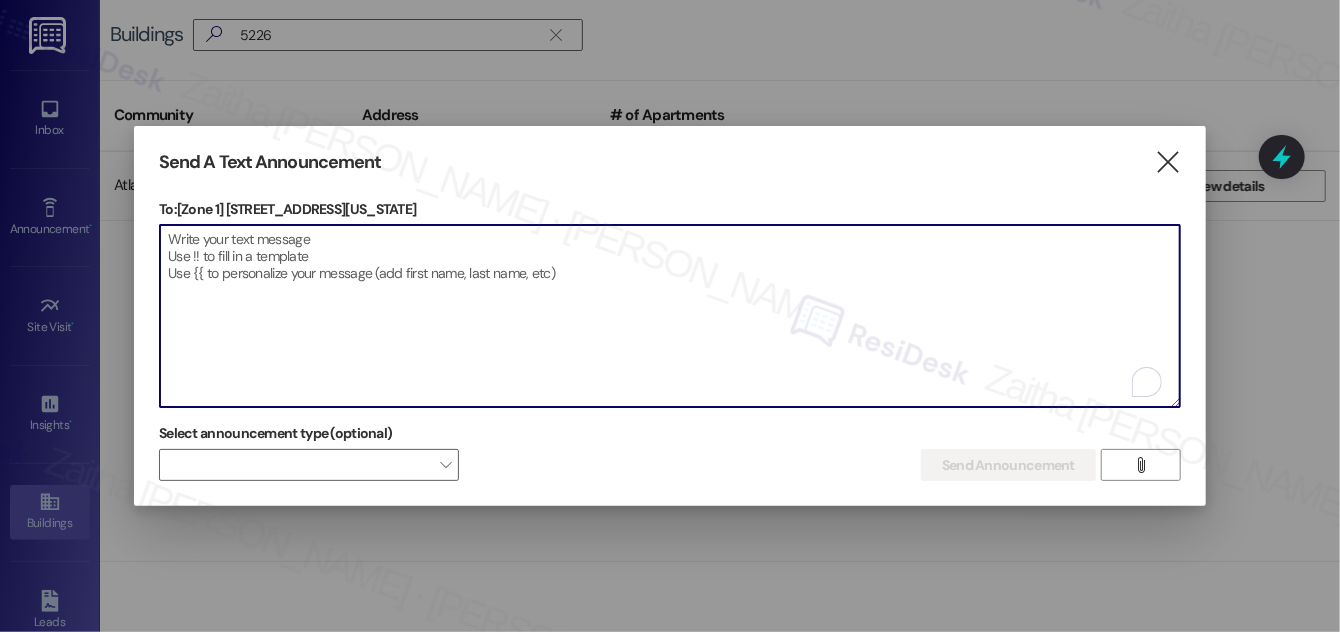 click at bounding box center (670, 316) 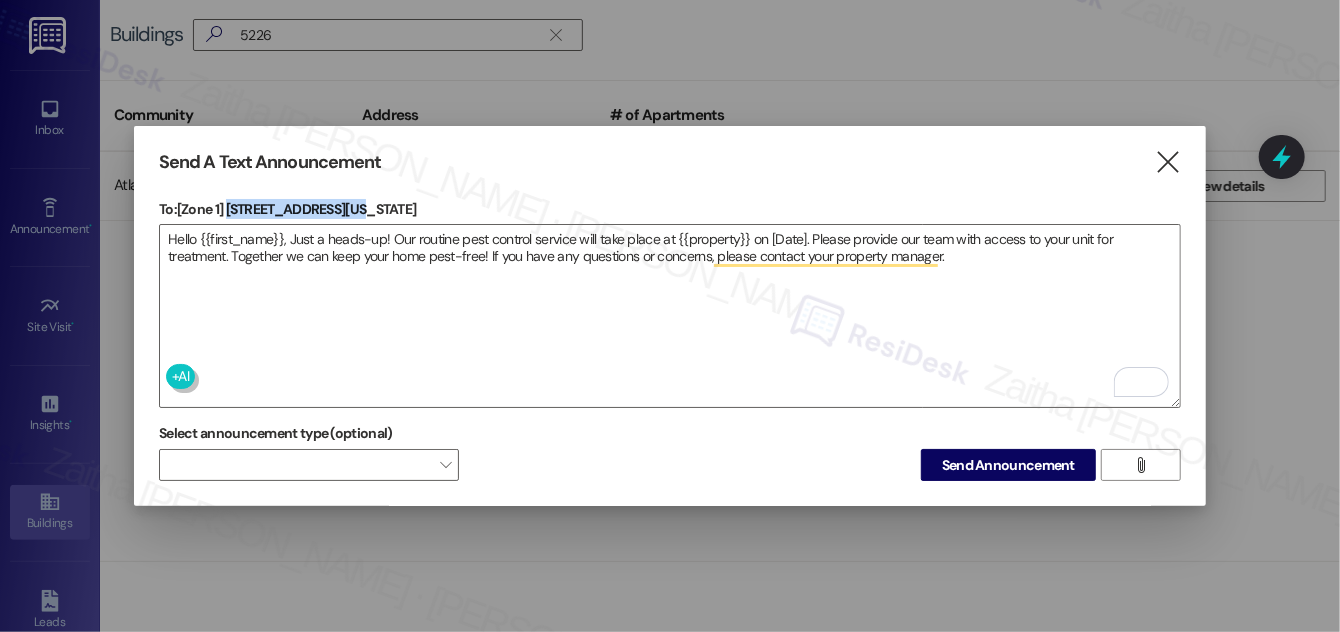 drag, startPoint x: 229, startPoint y: 199, endPoint x: 351, endPoint y: 194, distance: 122.10242 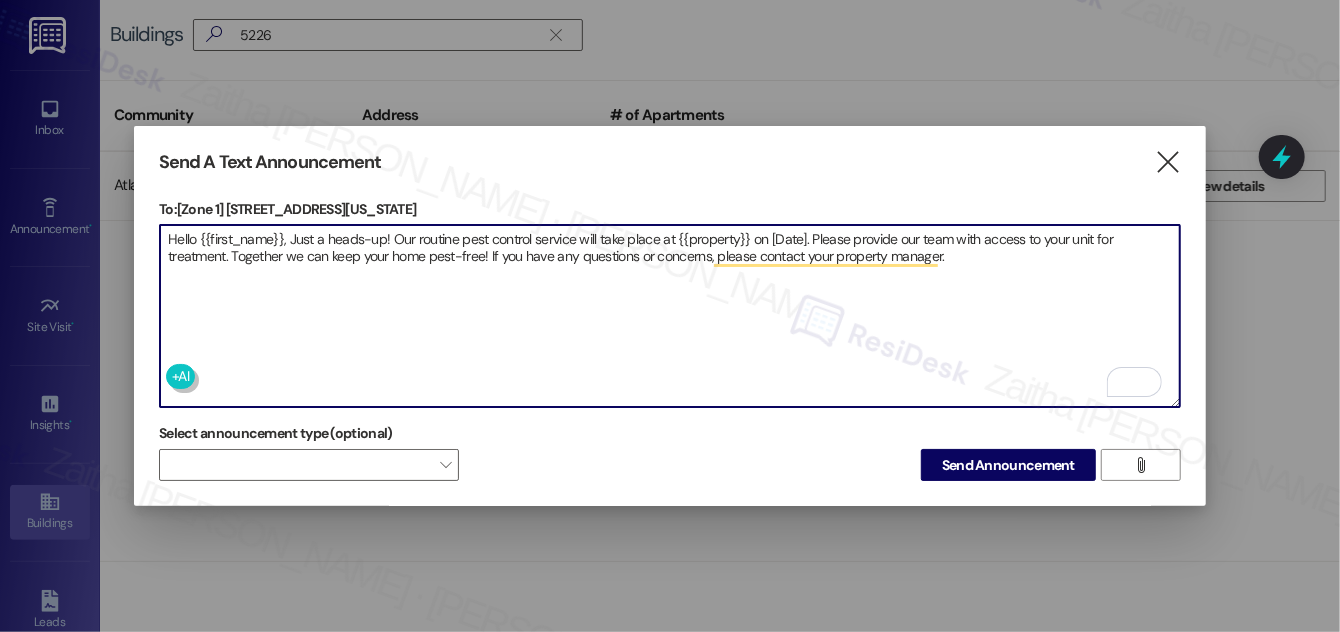 click on "Hello {{first_name}}, Just a heads-up! Our routine pest control service will take place at {{property}} on [Date]. Please provide our team with access to your unit for treatment. Together we can keep your home pest-free! If you have any questions or concerns, please contact your property manager." at bounding box center [670, 316] 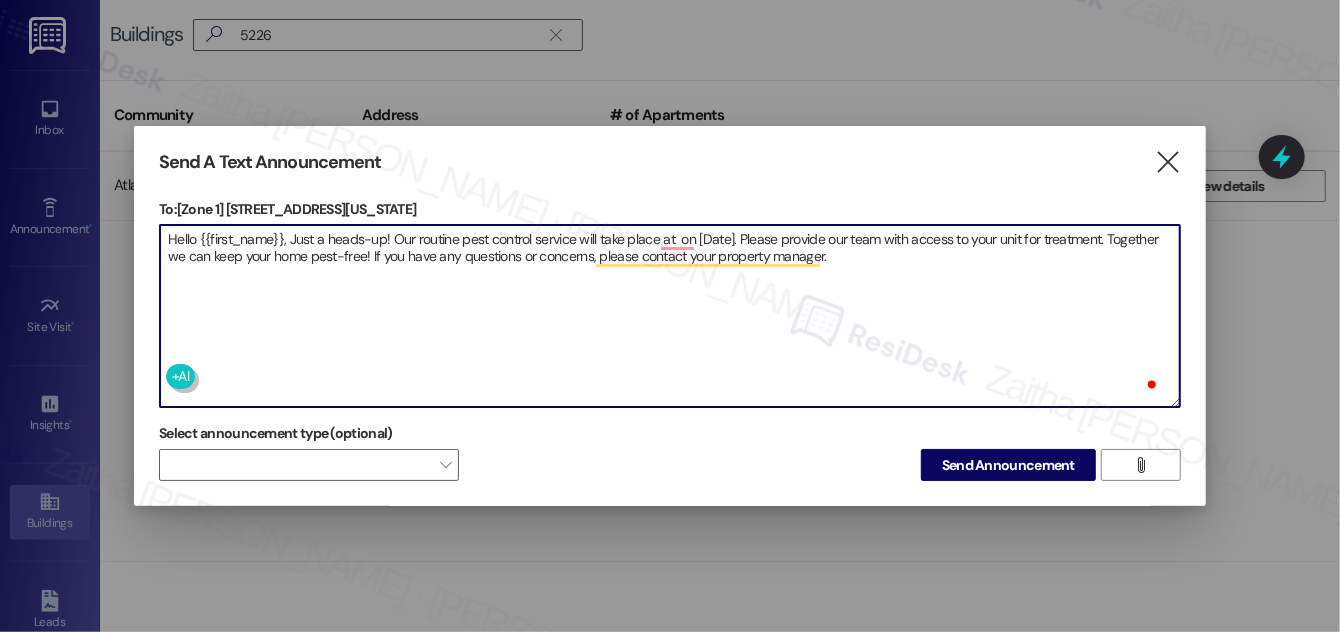 paste on "5226 S Michigan Ave" 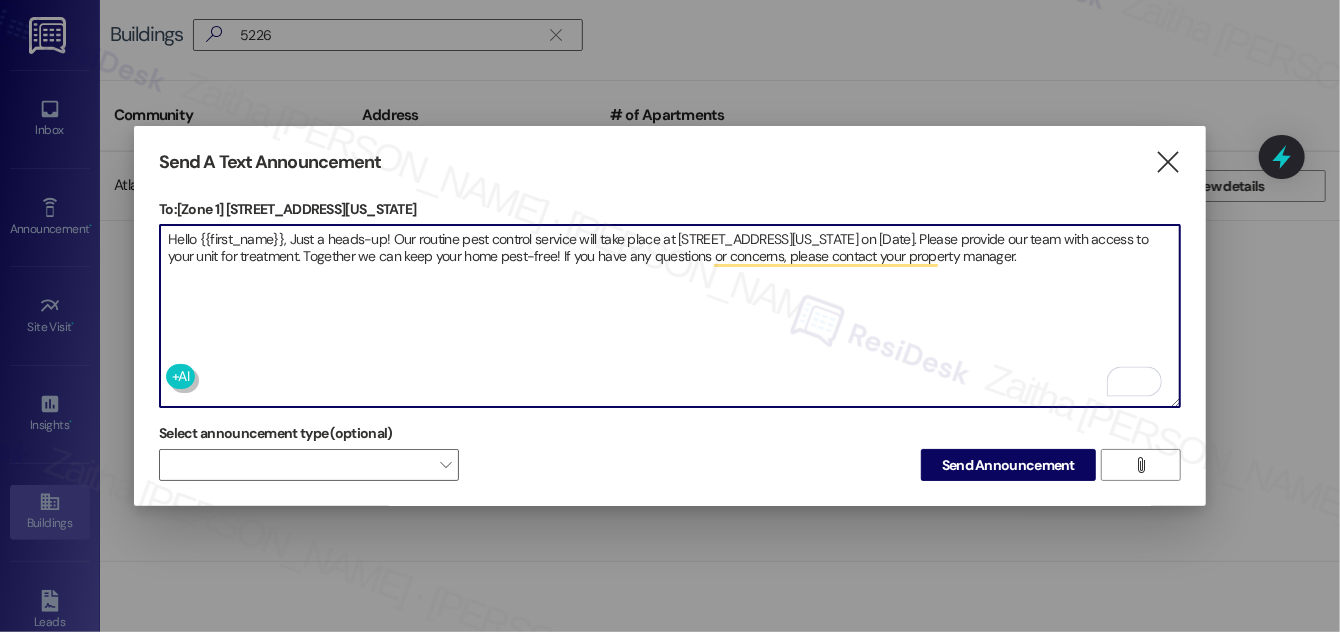 click on "Hello {{first_name}}, Just a heads-up! Our routine pest control service will take place at 5226 S Michigan Ave on [Date]. Please provide our team with access to your unit for treatment. Together we can keep your home pest-free! If you have any questions or concerns, please contact your property manager." at bounding box center [670, 316] 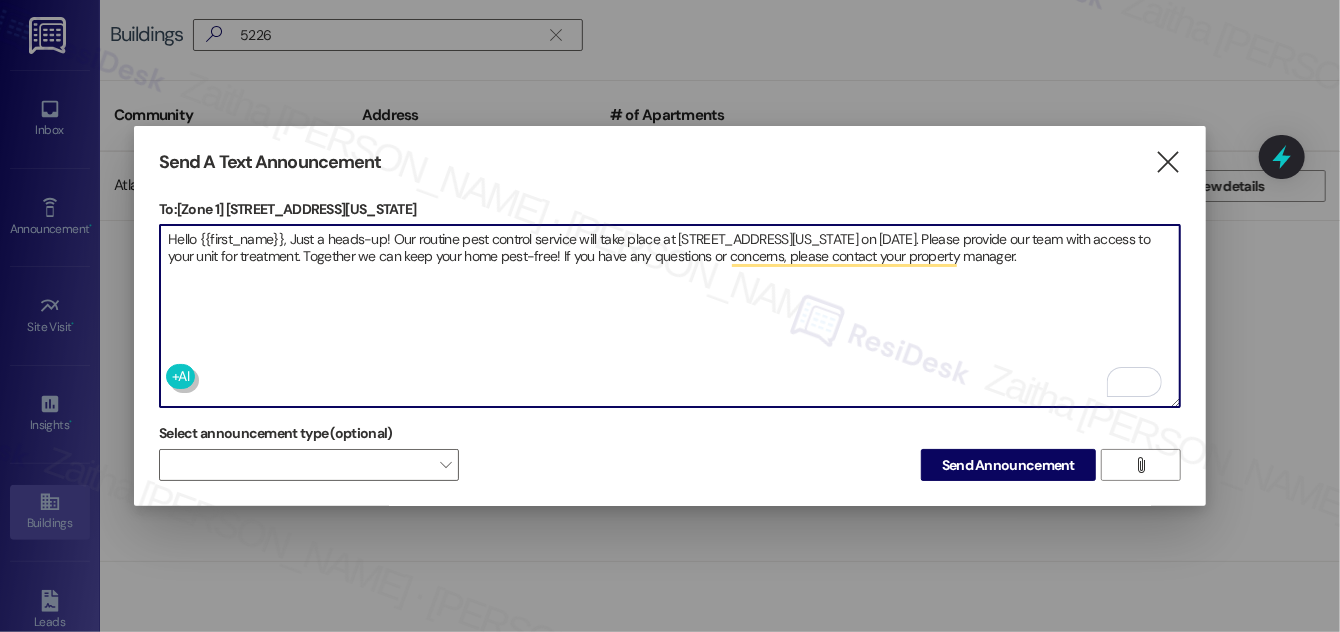type on "Hello {{first_name}}, Just a heads-up! Our routine pest control service will take place at 5226 S Michigan Ave on July 22nd. Please provide our team with access to your unit for treatment. Together we can keep your home pest-free! If you have any questions or concerns, please contact your property manager." 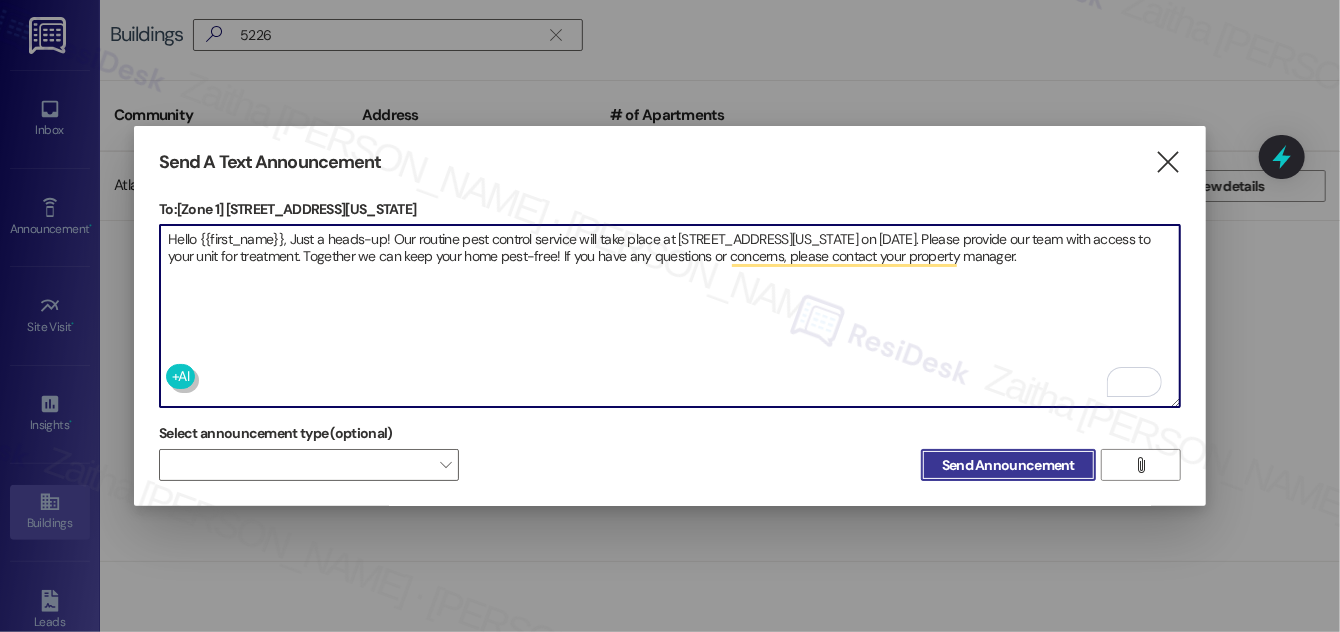 click on "Send Announcement" at bounding box center (1008, 465) 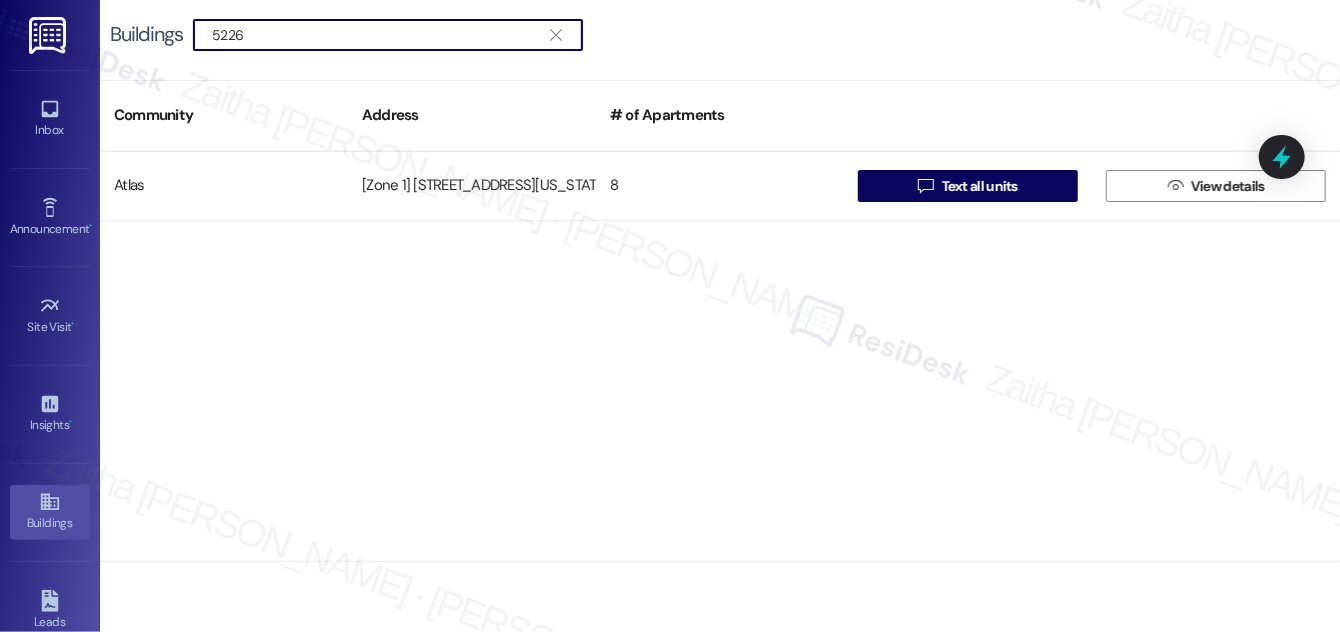 drag, startPoint x: 285, startPoint y: 30, endPoint x: 208, endPoint y: 26, distance: 77.10383 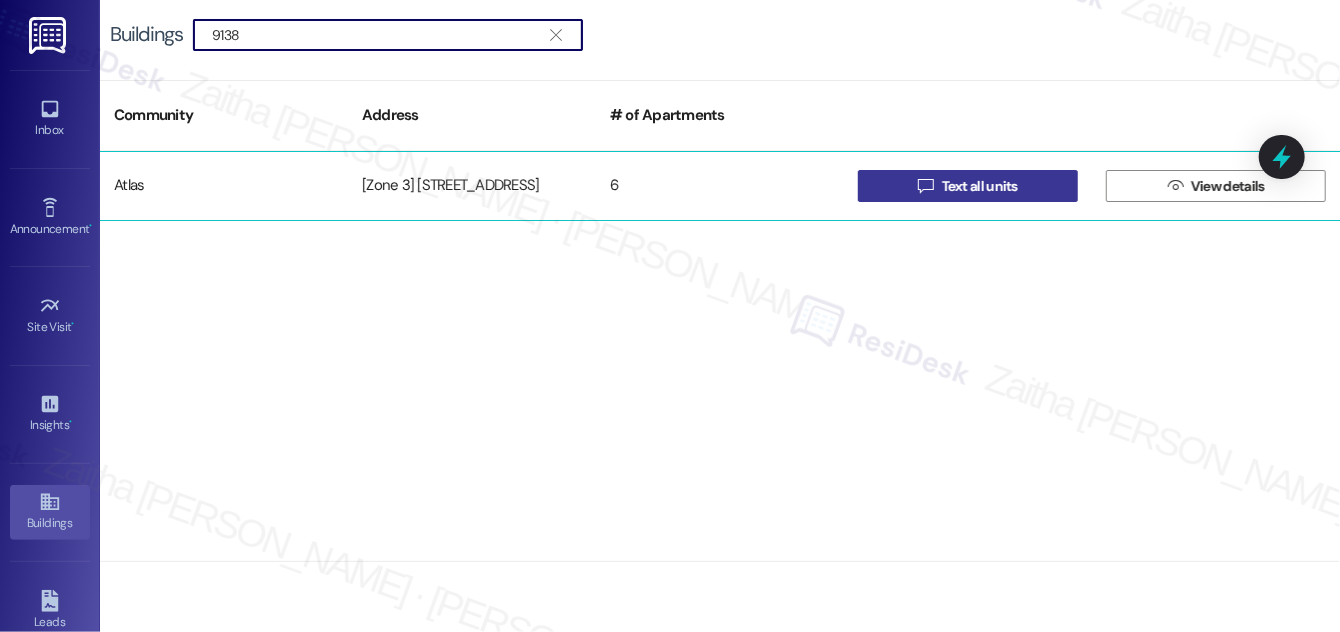 type on "9138" 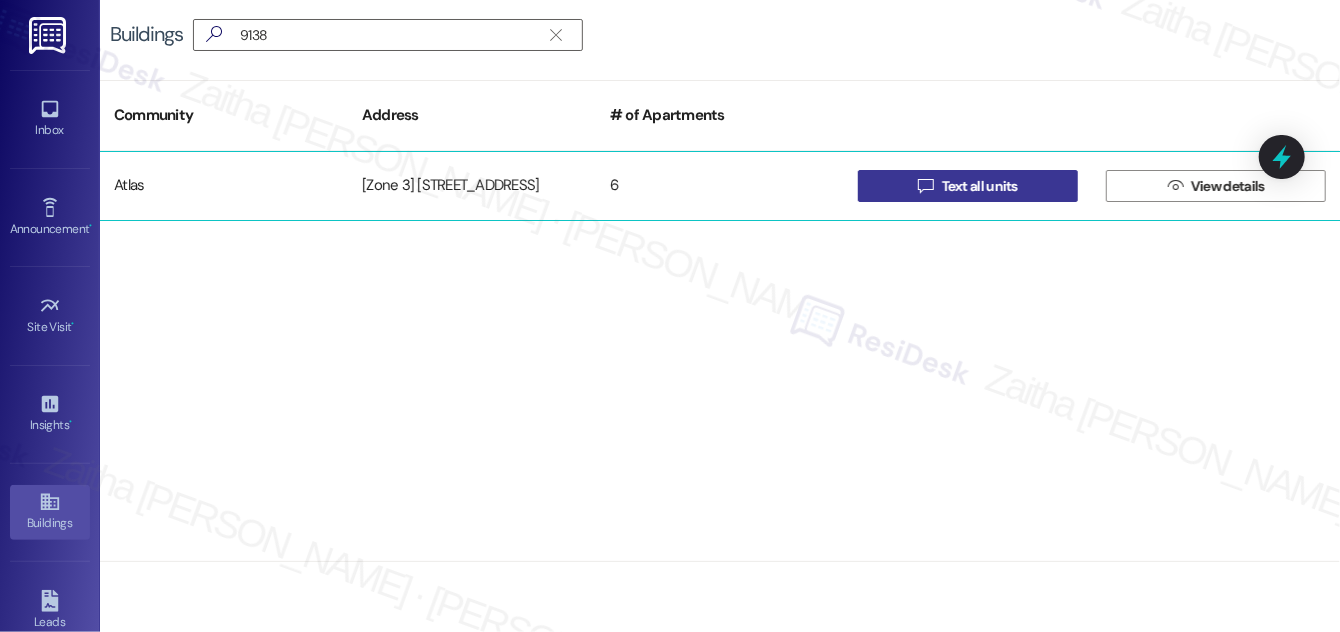 click on "Text all units" at bounding box center [980, 186] 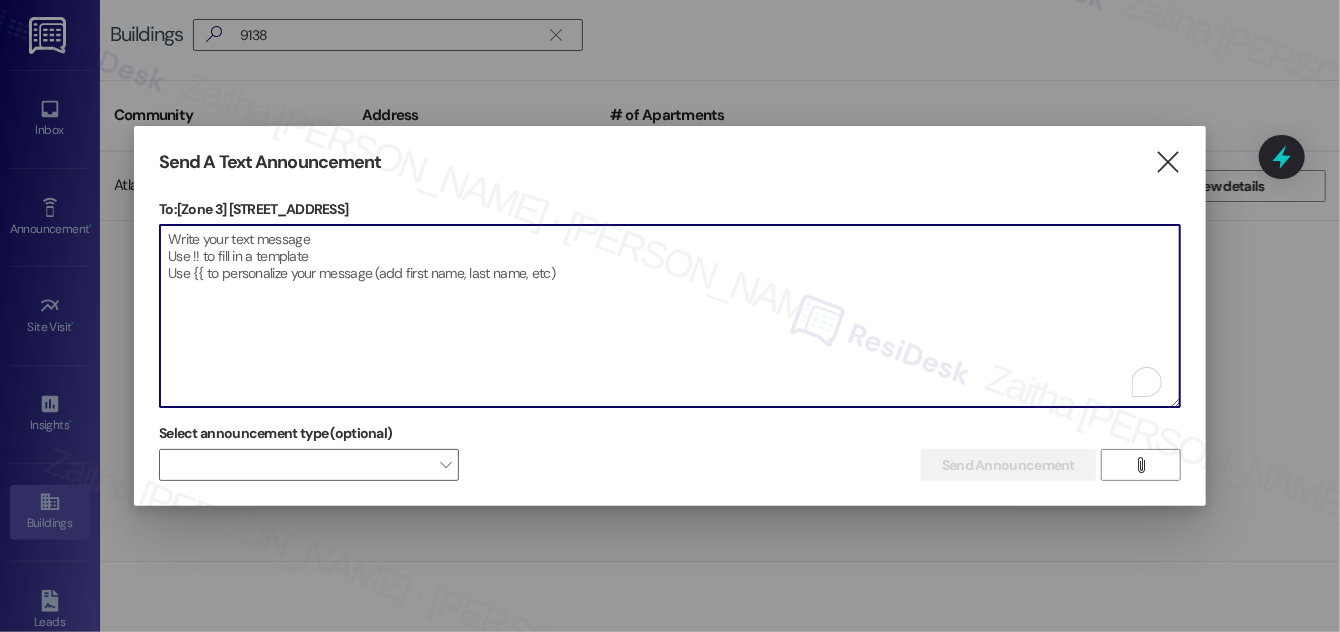 click at bounding box center [670, 316] 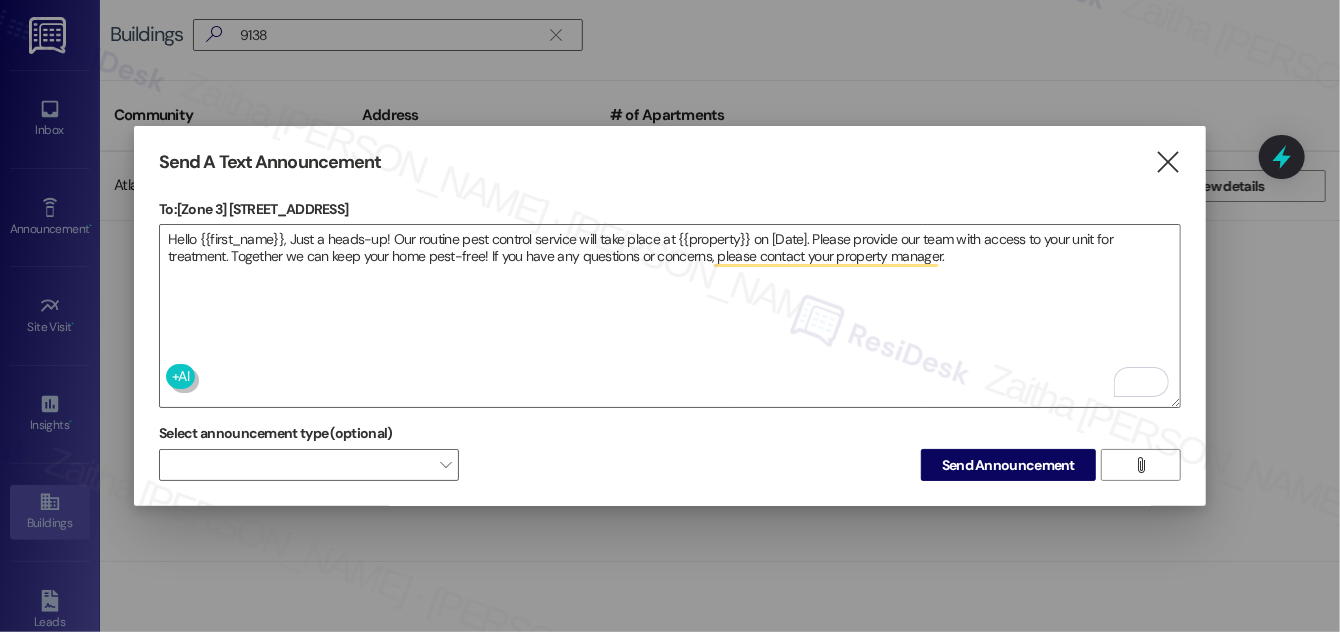 drag, startPoint x: 231, startPoint y: 207, endPoint x: 388, endPoint y: 192, distance: 157.71494 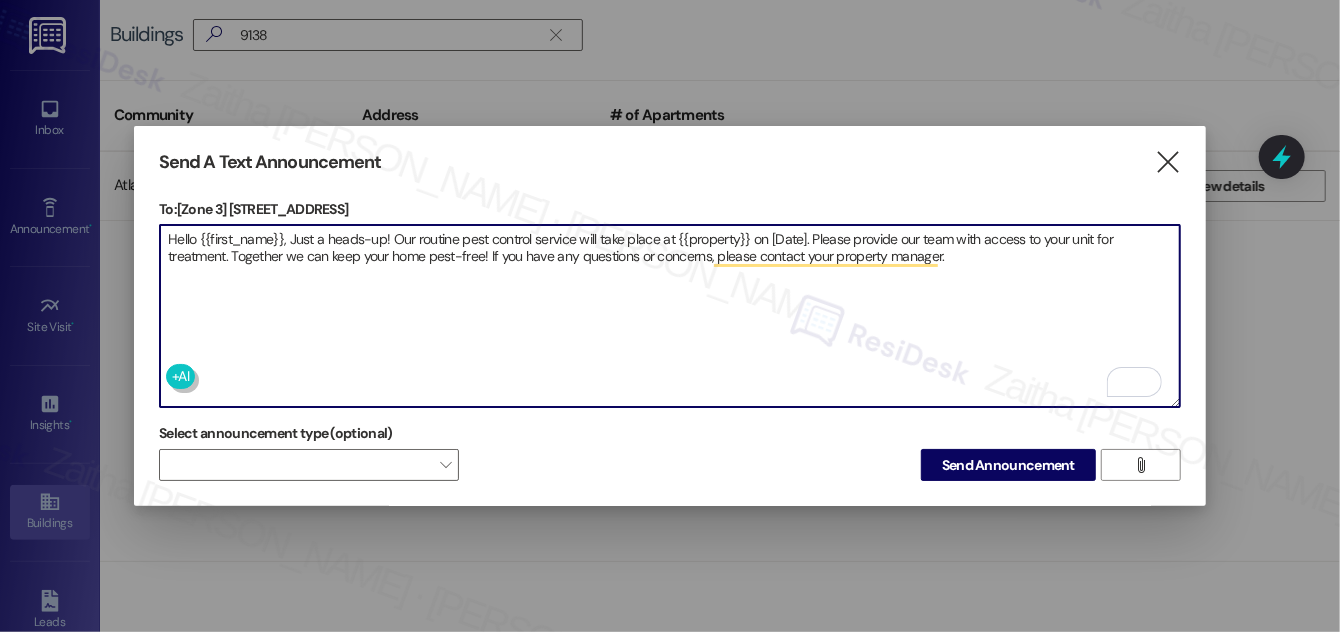 click on "Hello {{first_name}}, Just a heads-up! Our routine pest control service will take place at {{property}} on [Date]. Please provide our team with access to your unit for treatment. Together we can keep your home pest-free! If you have any questions or concerns, please contact your property manager." at bounding box center [670, 316] 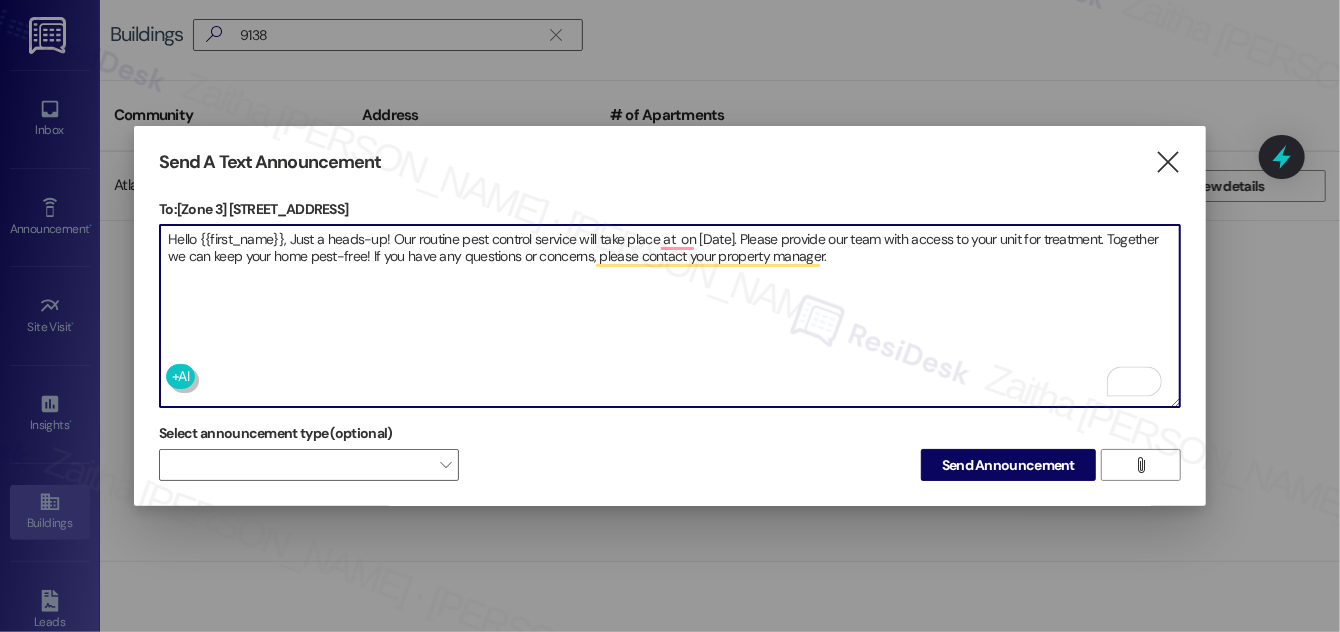 paste on "9138-40 S. Baltimore Ave" 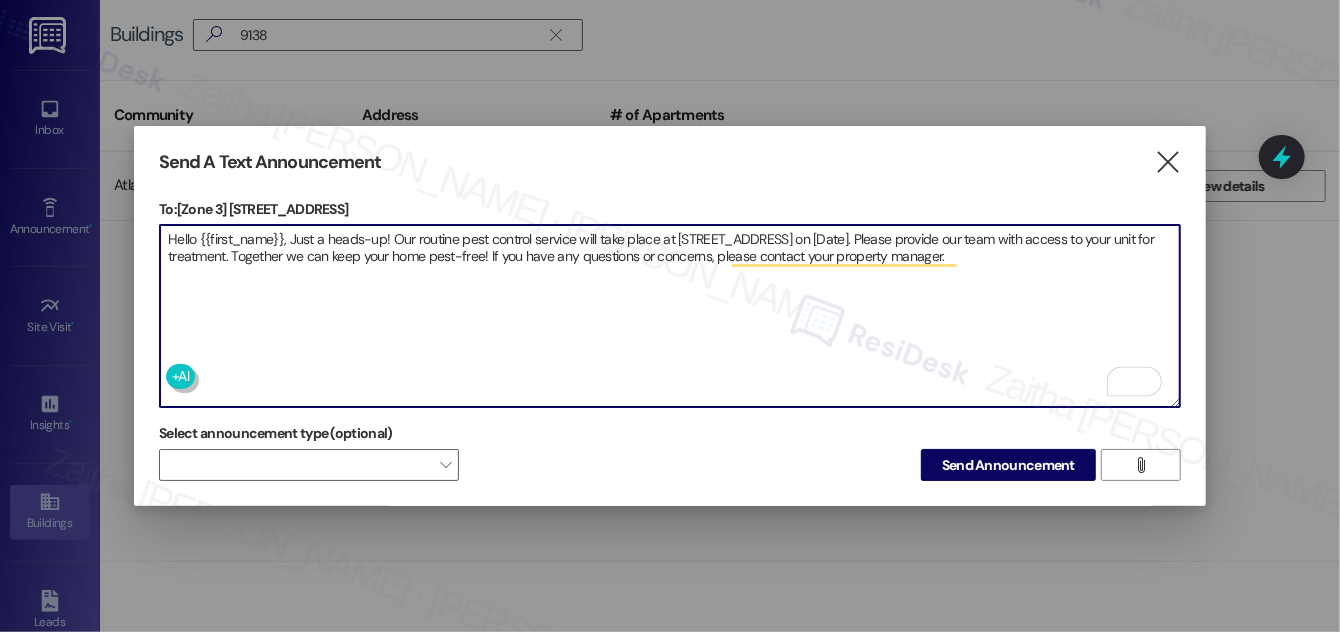 click on "Hello {{first_name}}, Just a heads-up! Our routine pest control service will take place at 9138-40 S. Baltimore Ave on [Date]. Please provide our team with access to your unit for treatment. Together we can keep your home pest-free! If you have any questions or concerns, please contact your property manager." at bounding box center (670, 316) 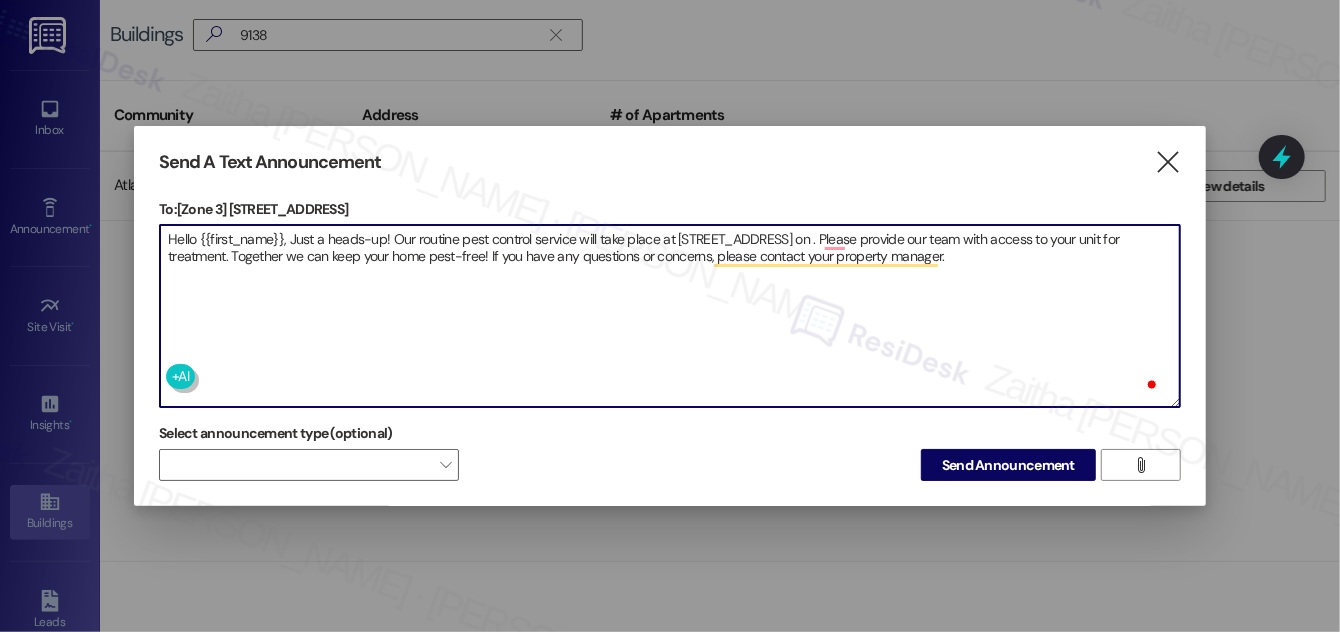 paste on "9138-40 S. Baltimore Ave" 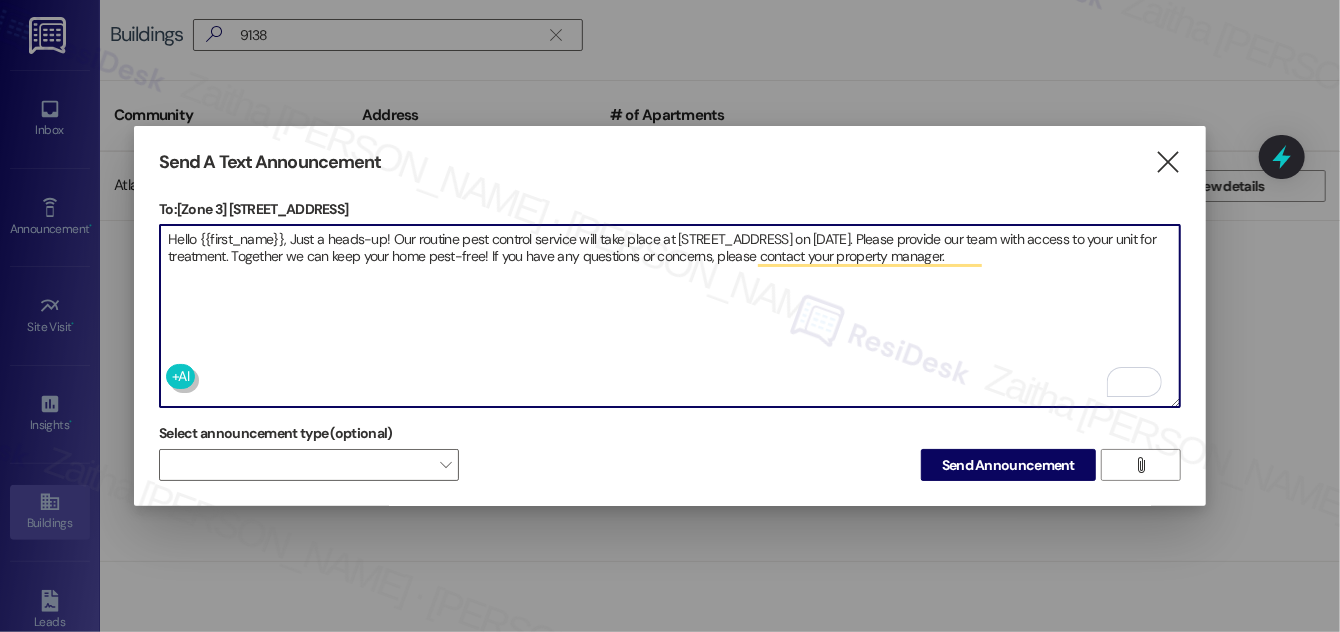 type on "Hello {{first_name}}, Just a heads-up! Our routine pest control service will take place at 9138-40 S. Baltimore Ave on July 22nd. Please provide our team with access to your unit for treatment. Together we can keep your home pest-free! If you have any questions or concerns, please contact your property manager." 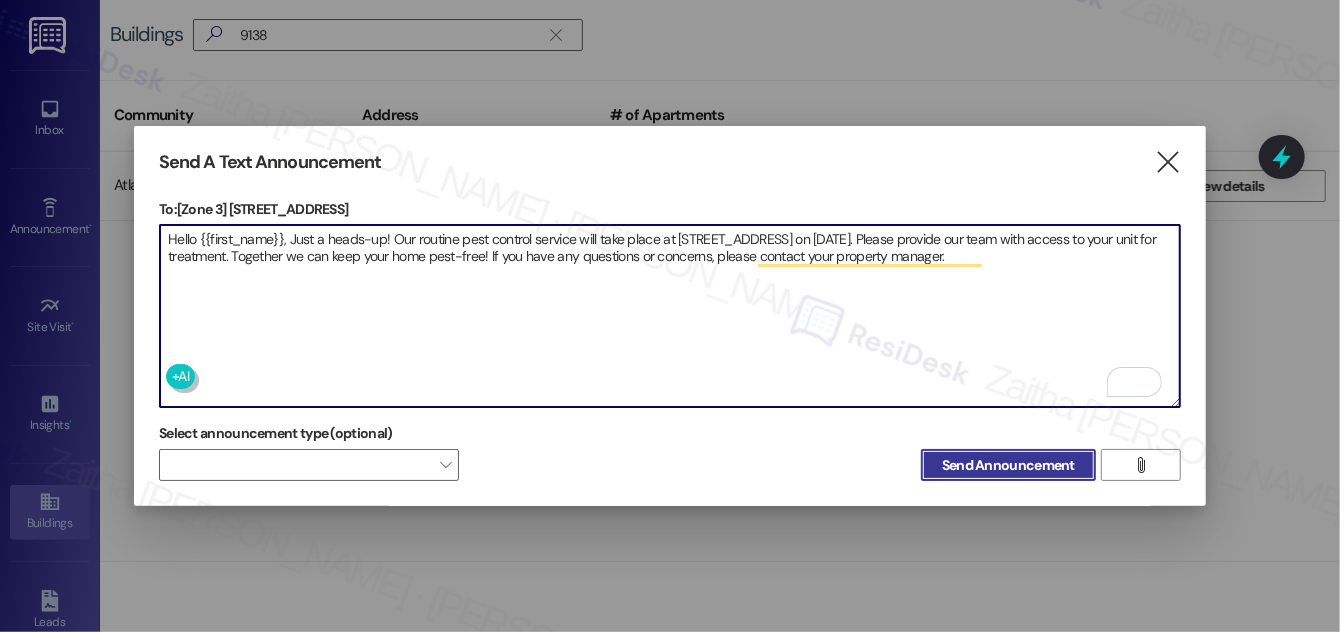click on "Send Announcement" at bounding box center [1008, 465] 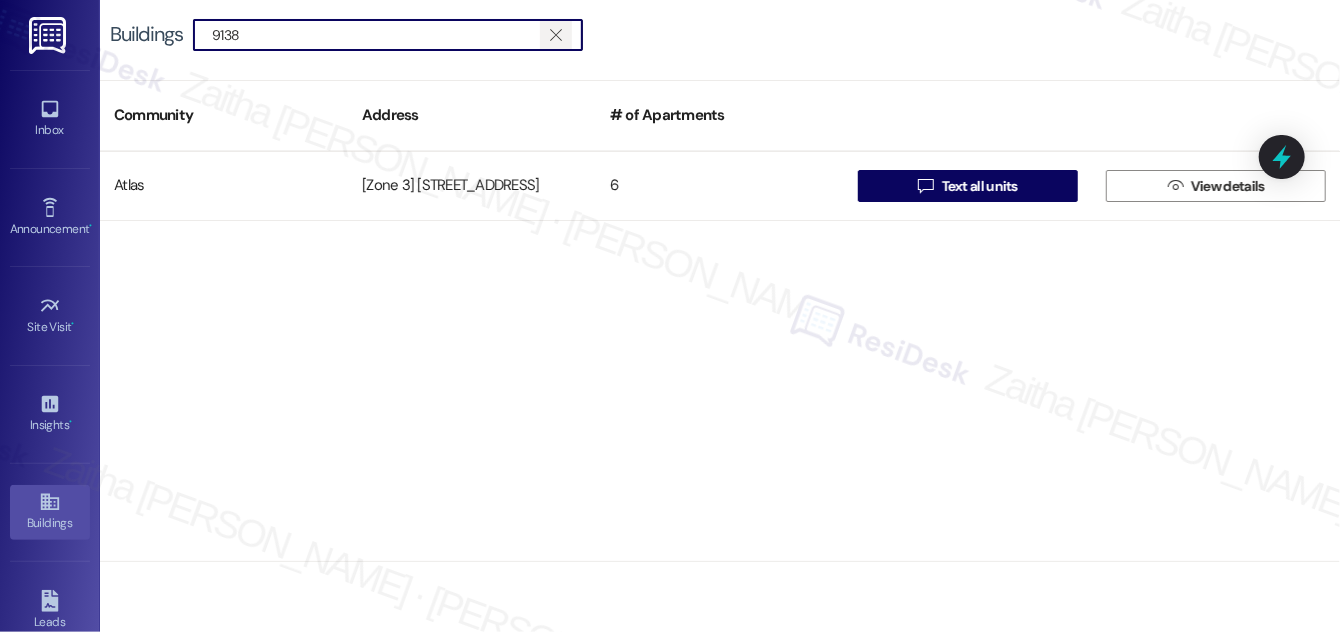 click on "" at bounding box center (555, 35) 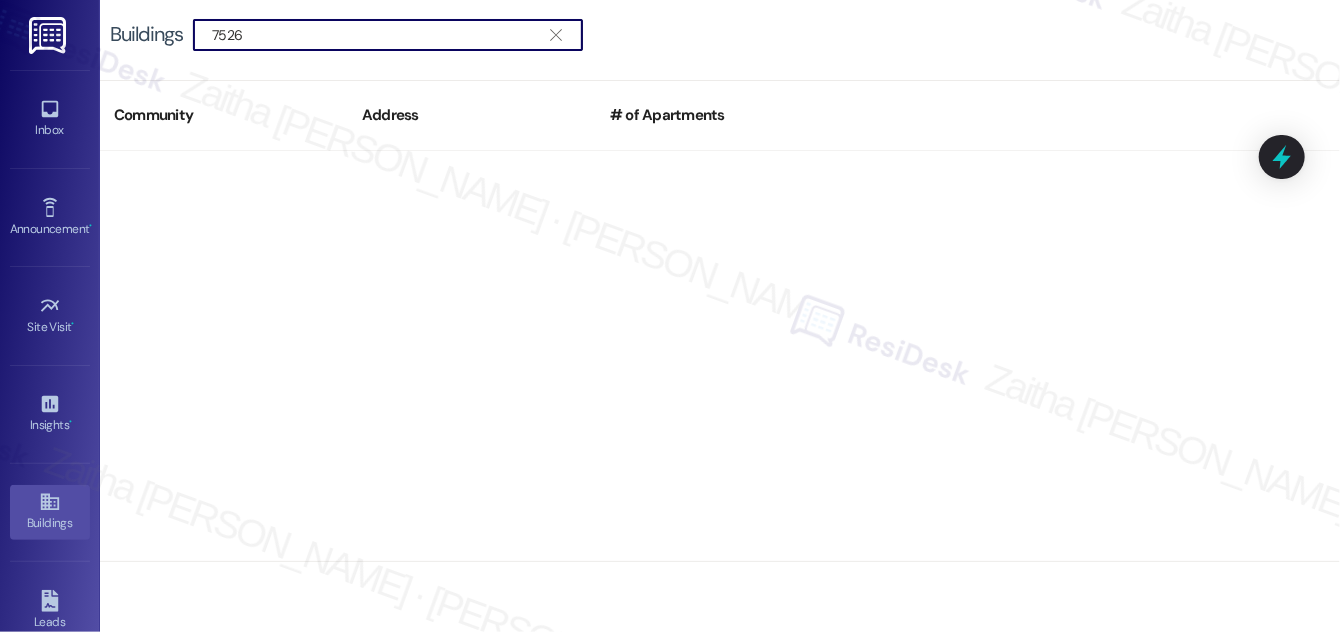 type on "7526" 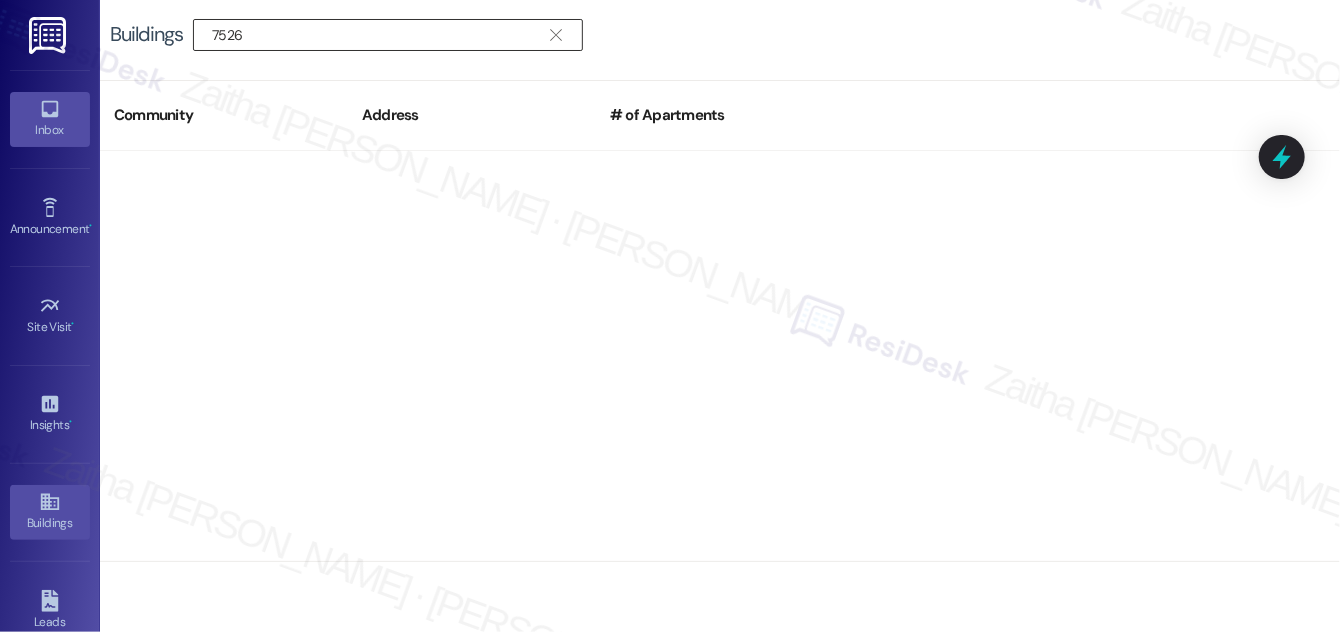click 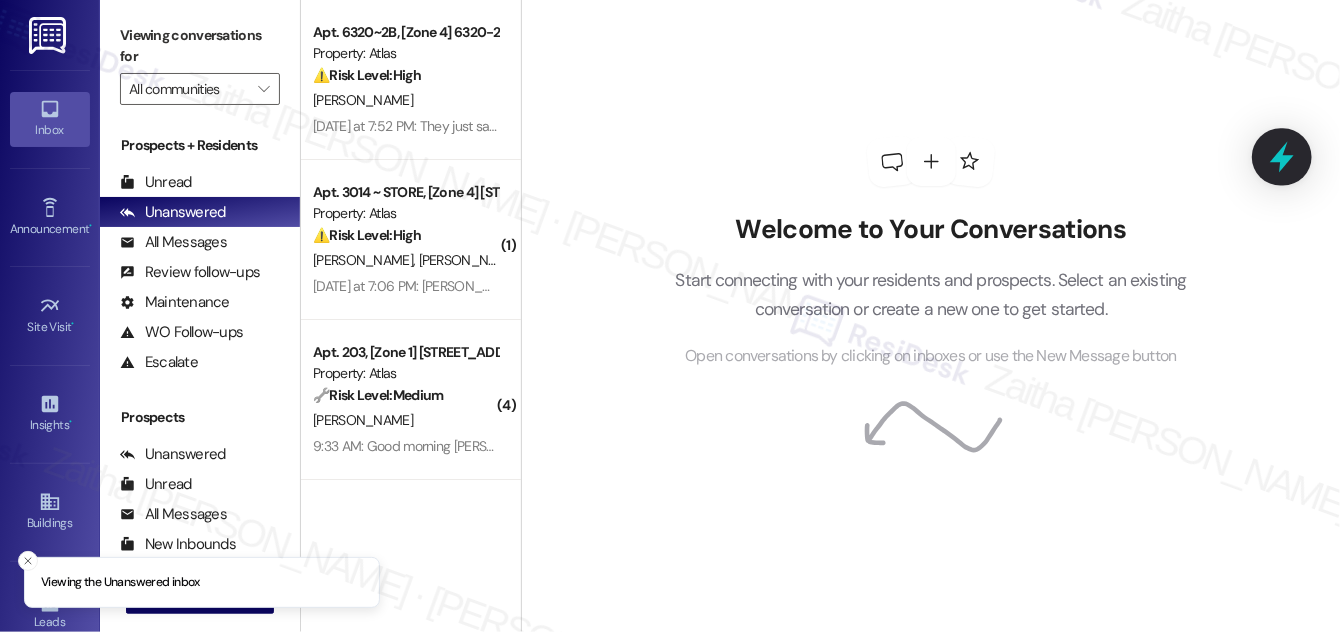 click 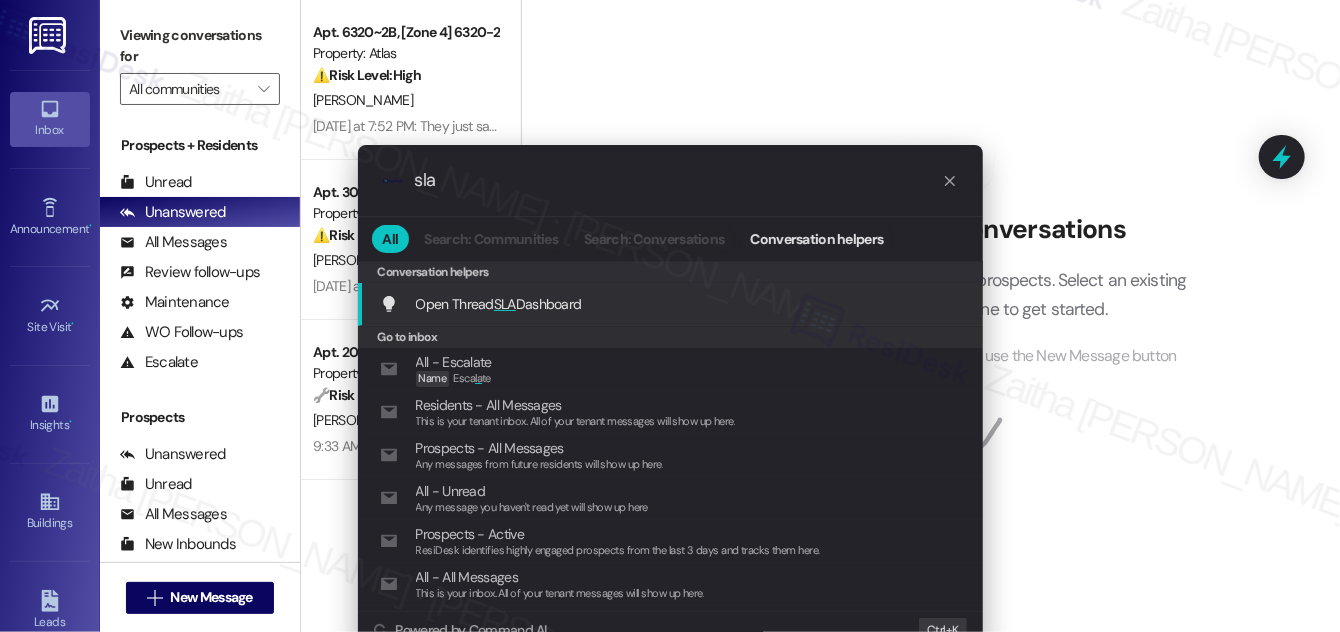 type on "sla" 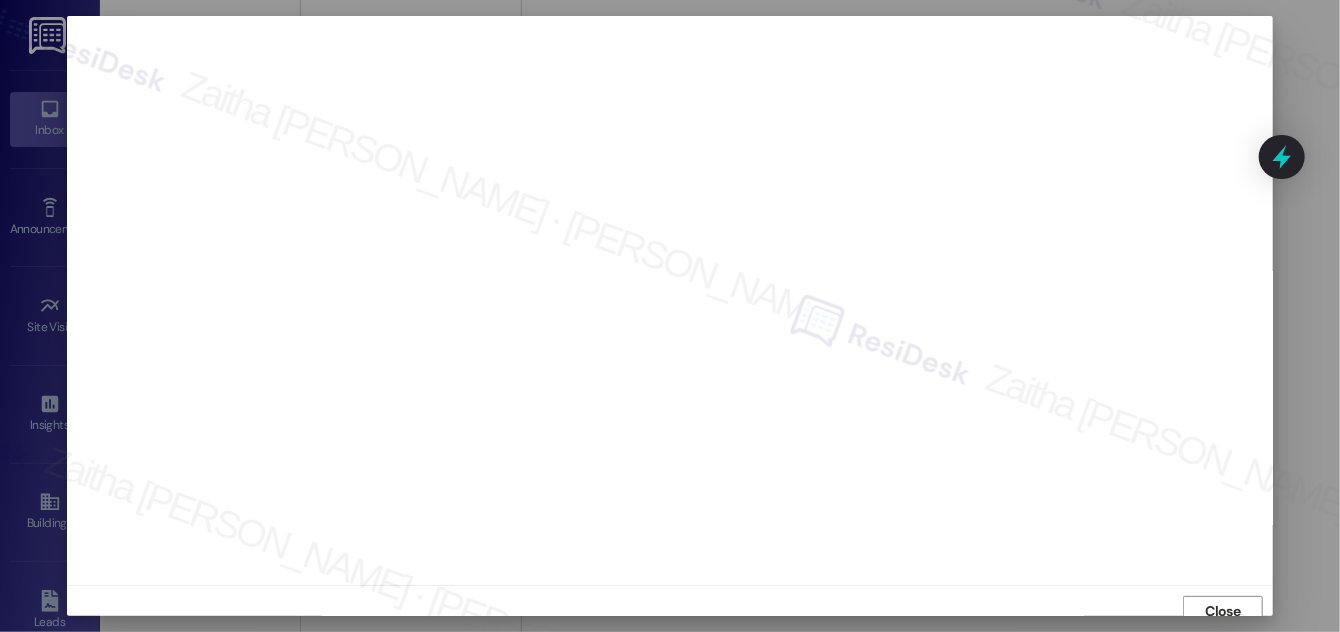 scroll, scrollTop: 11, scrollLeft: 0, axis: vertical 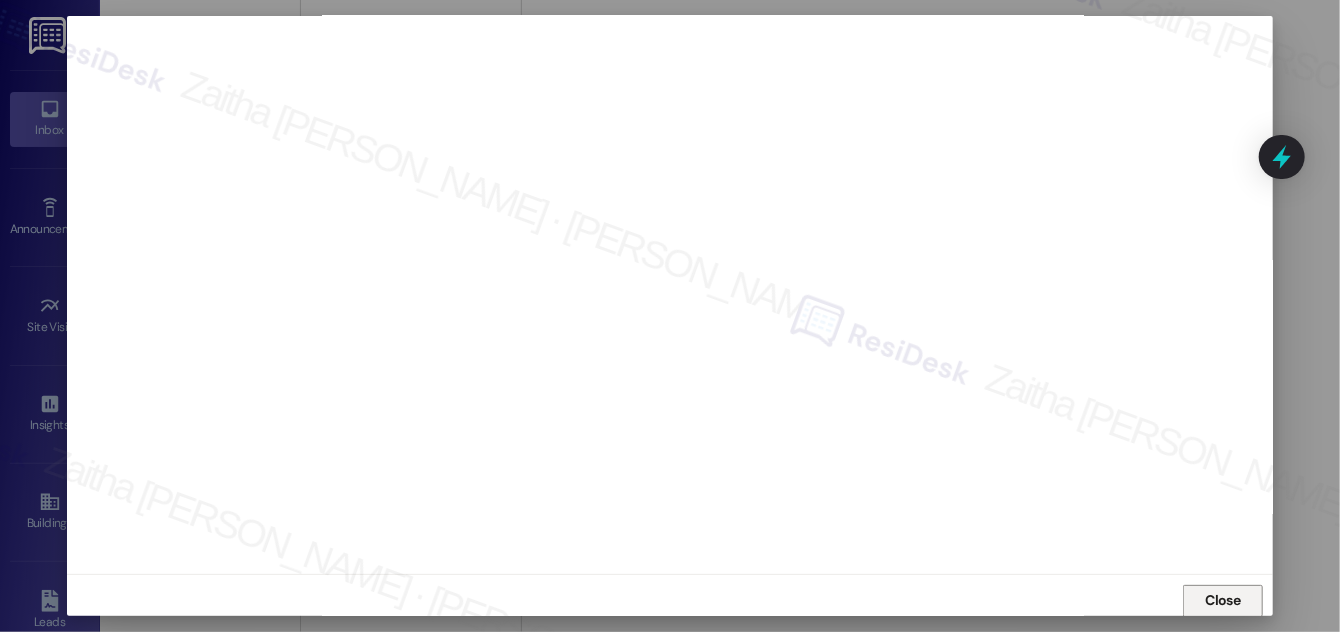 click on "Close" at bounding box center [1223, 600] 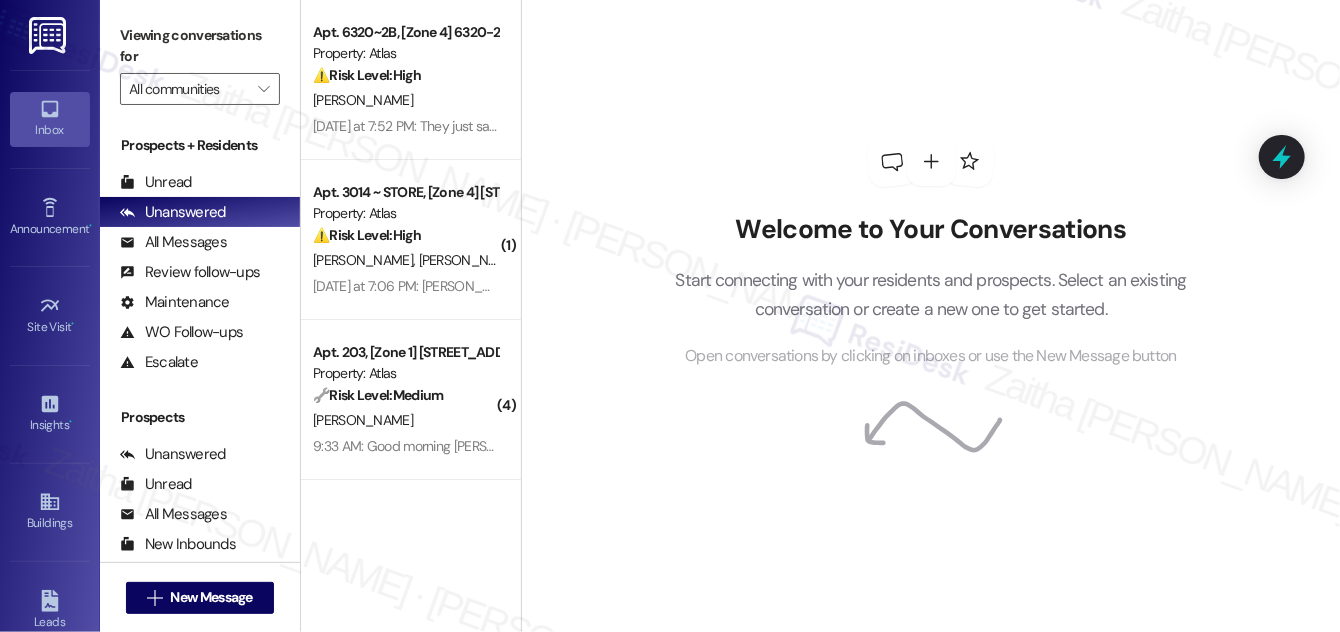 scroll, scrollTop: 264, scrollLeft: 0, axis: vertical 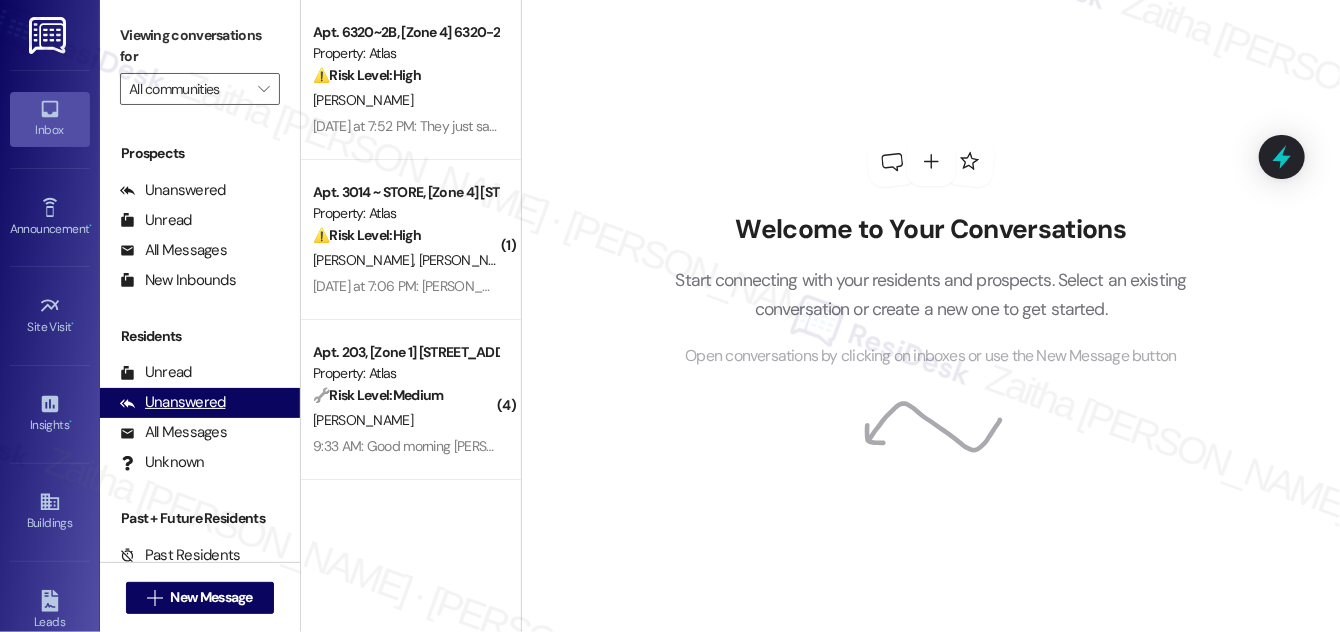 click on "Unanswered" at bounding box center (173, 402) 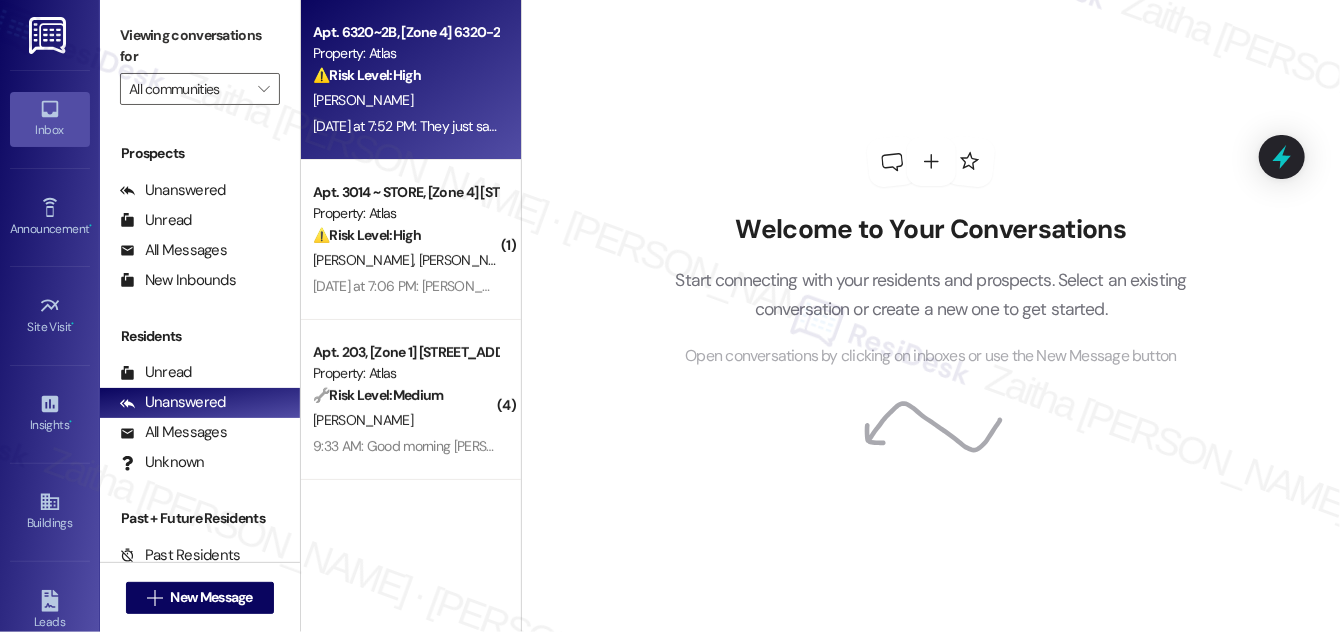 click on "Property: Atlas" at bounding box center (405, 53) 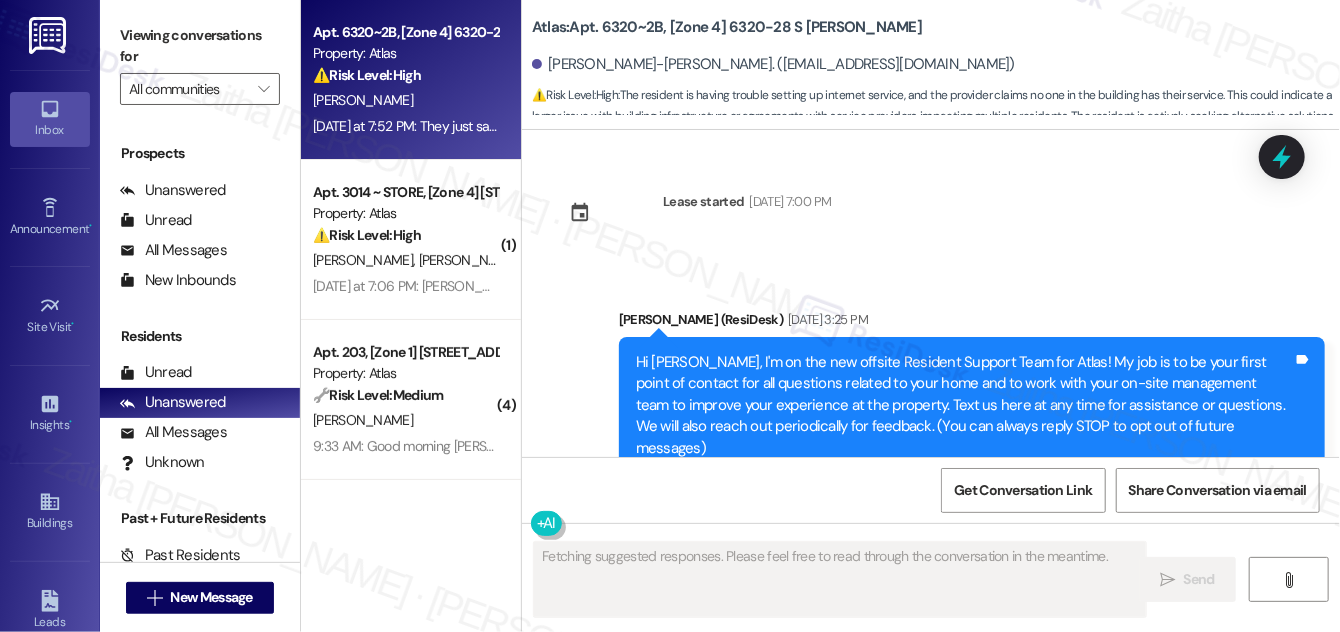 scroll, scrollTop: 45203, scrollLeft: 0, axis: vertical 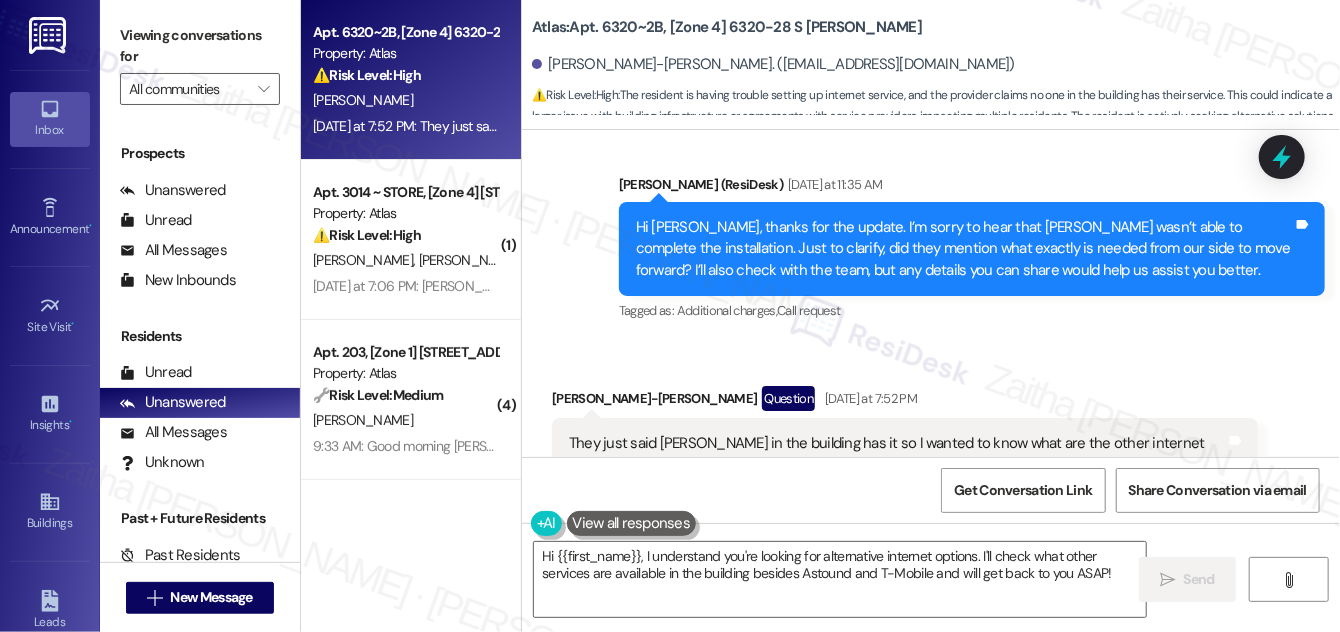 click on "Hide Suggestions" at bounding box center (945, 546) 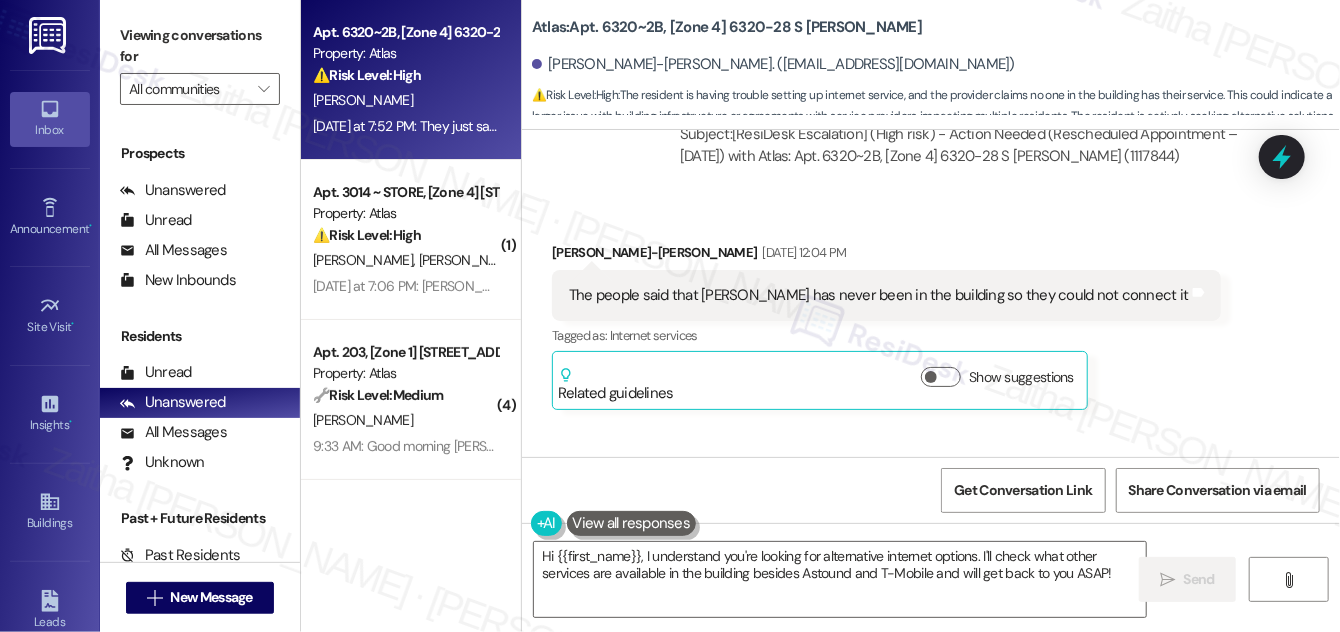 scroll, scrollTop: 44950, scrollLeft: 0, axis: vertical 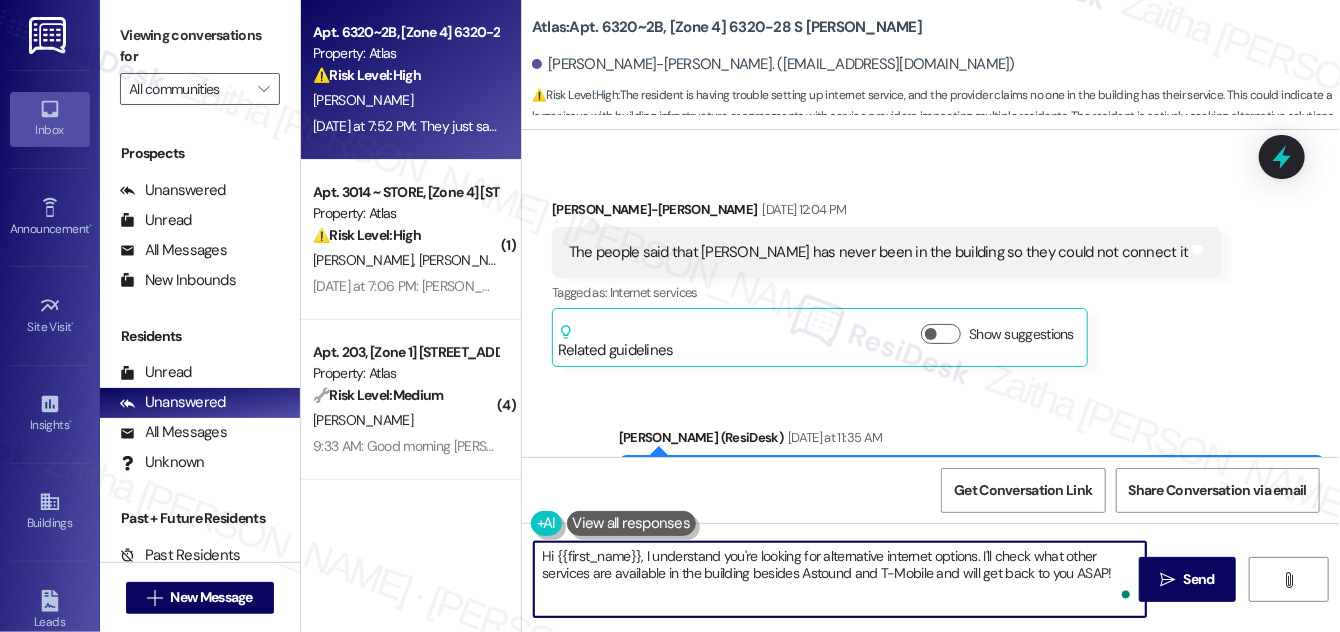 drag, startPoint x: 878, startPoint y: 572, endPoint x: 1111, endPoint y: 565, distance: 233.10513 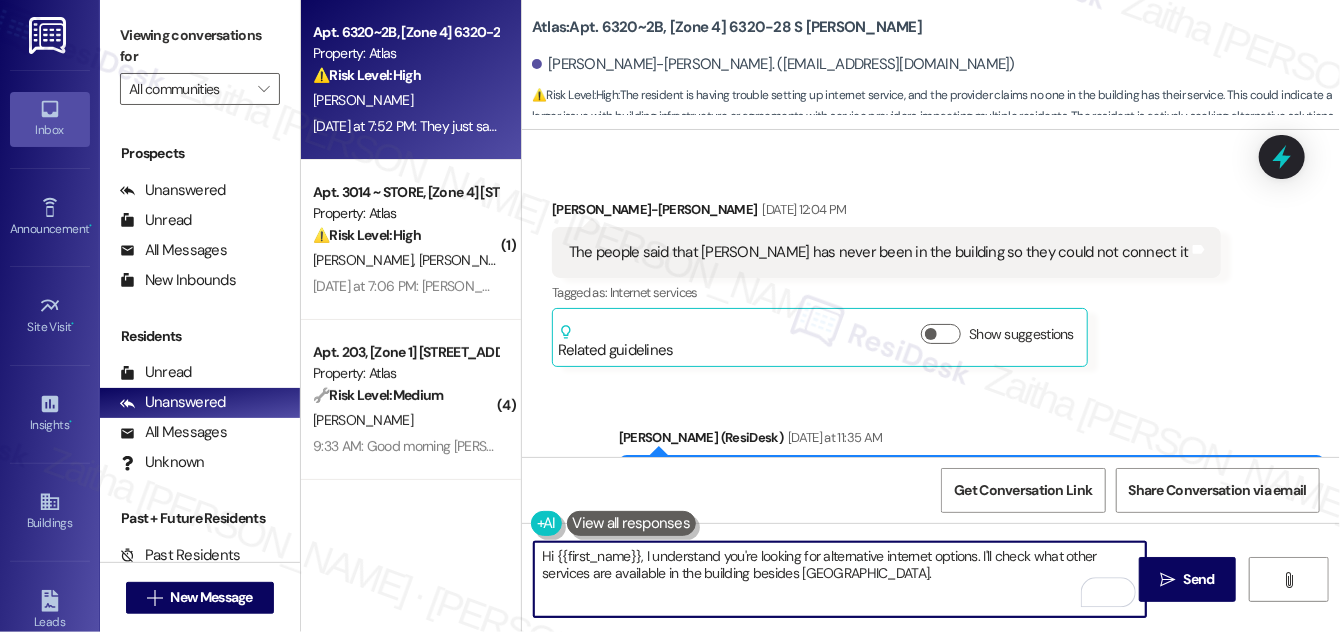 click on "Show suggestions" at bounding box center (941, 799) 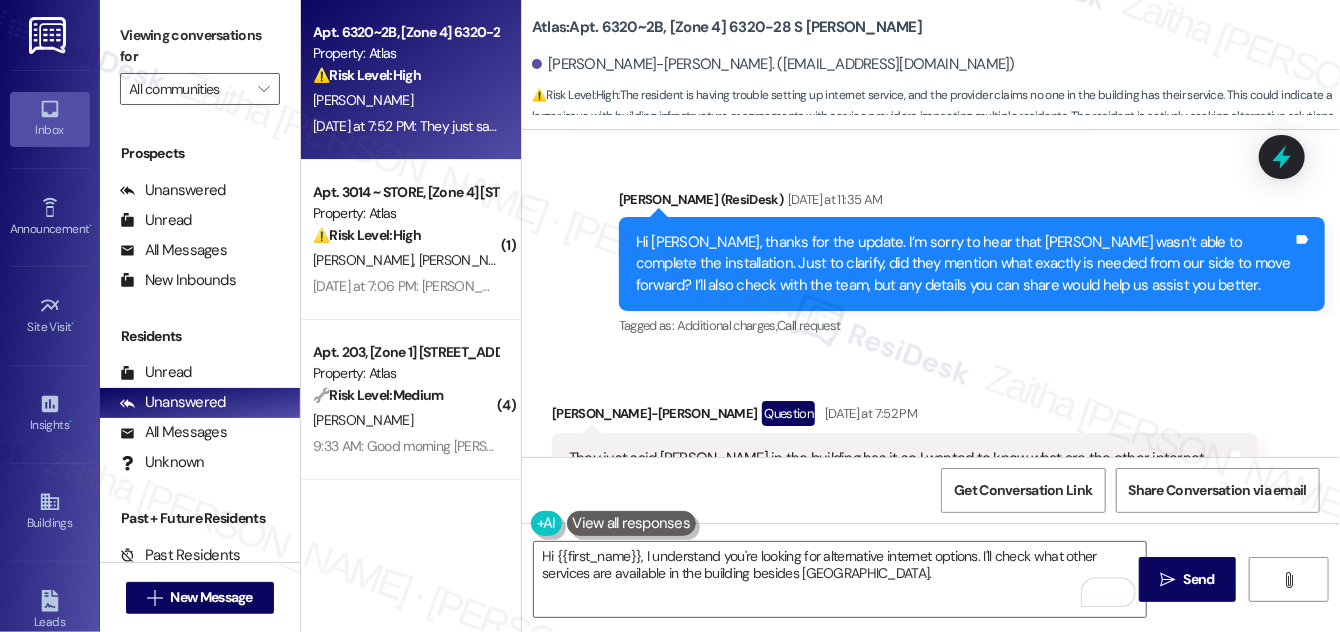 scroll, scrollTop: 45203, scrollLeft: 0, axis: vertical 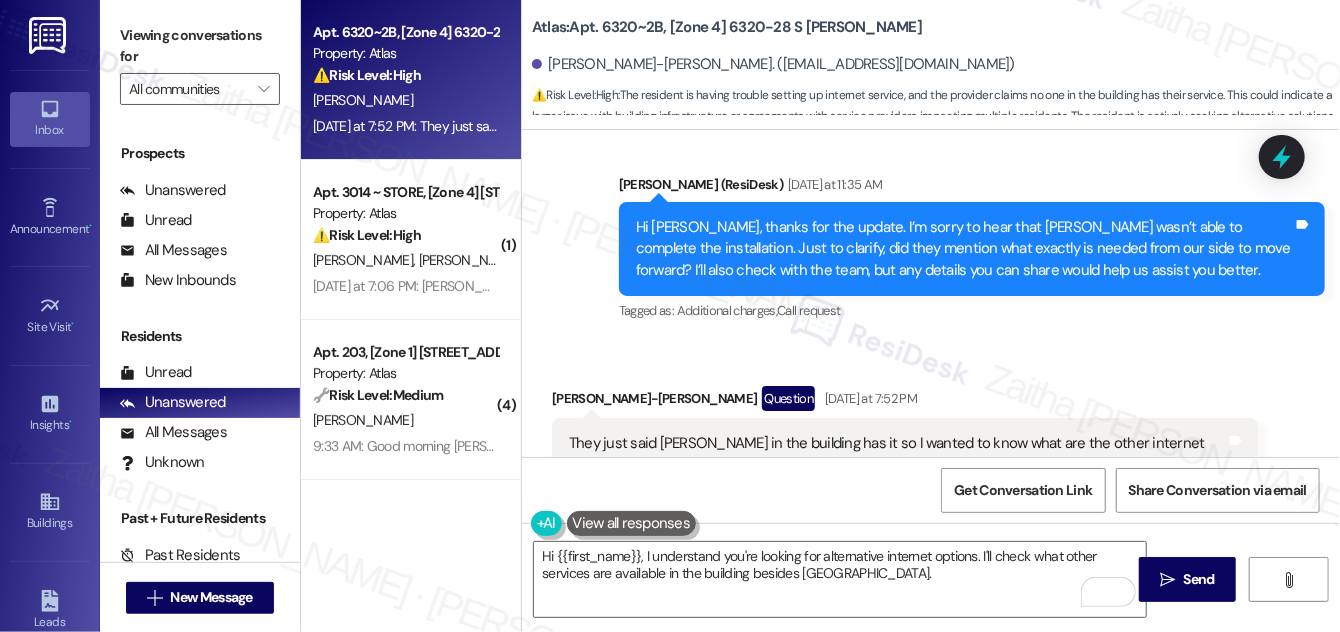 click on "Hide Suggestions" at bounding box center [945, 546] 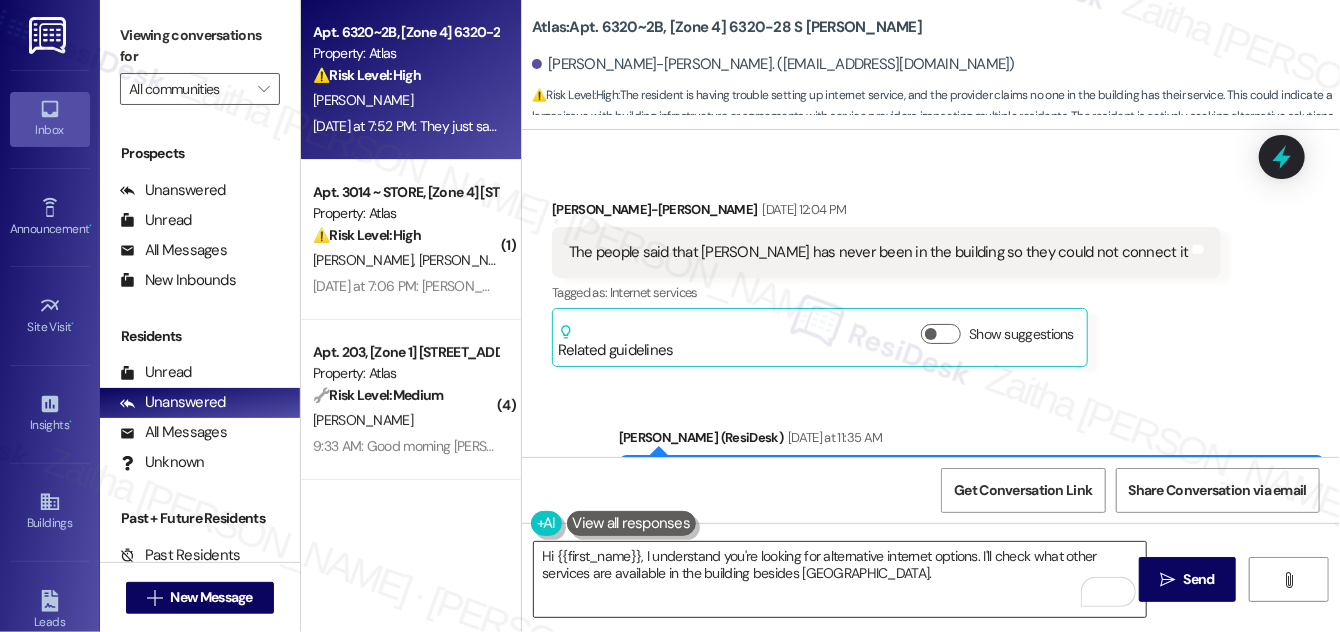 click on "Hi {{first_name}}, I understand you're looking for alternative internet options. I'll check what other services are available in the building besides Astound." at bounding box center (840, 579) 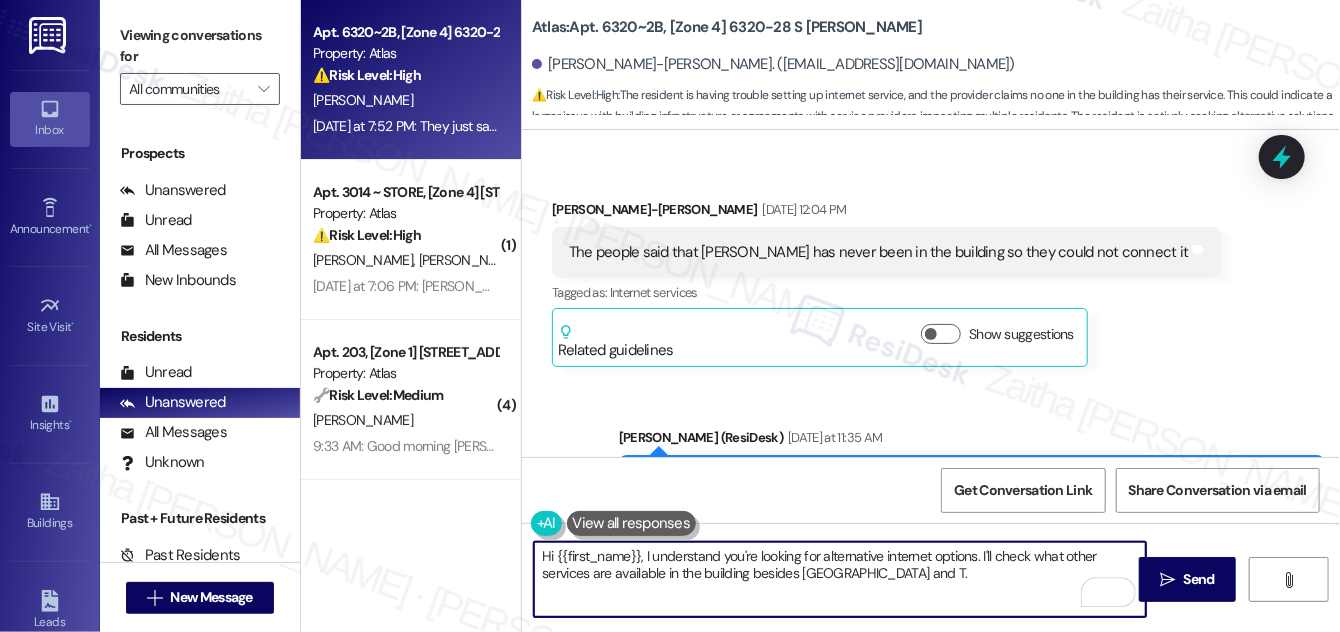 click at bounding box center (632, 523) 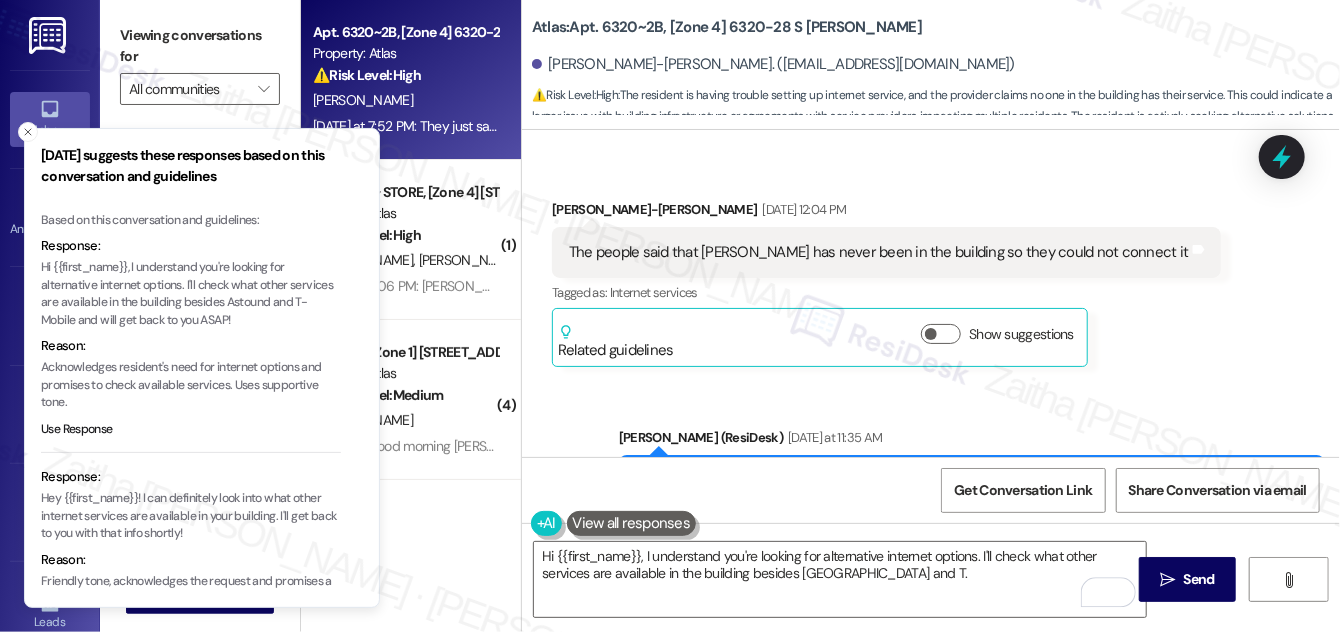 click at bounding box center (632, 523) 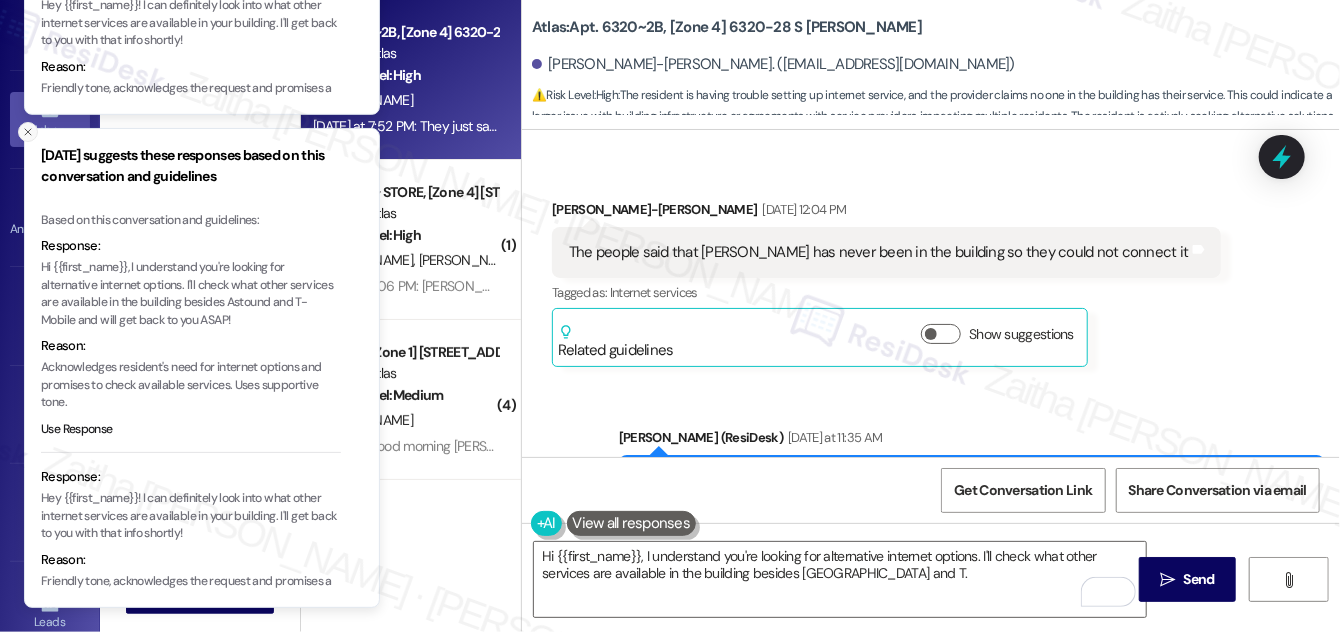 click 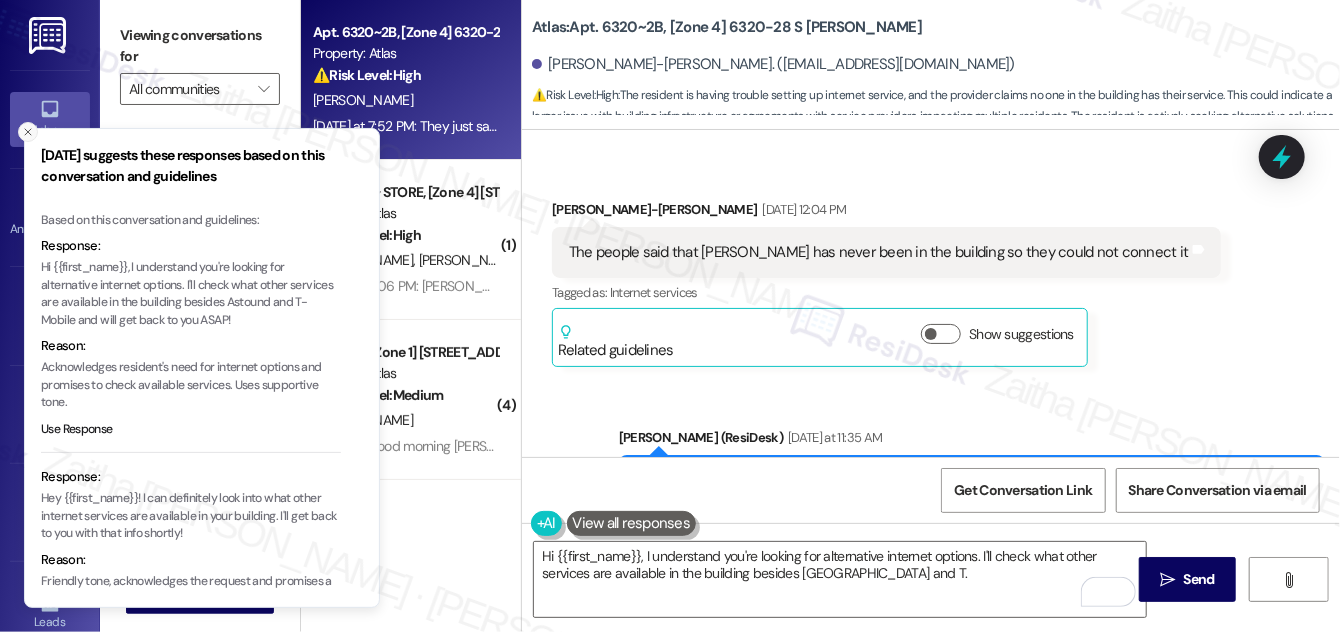 click 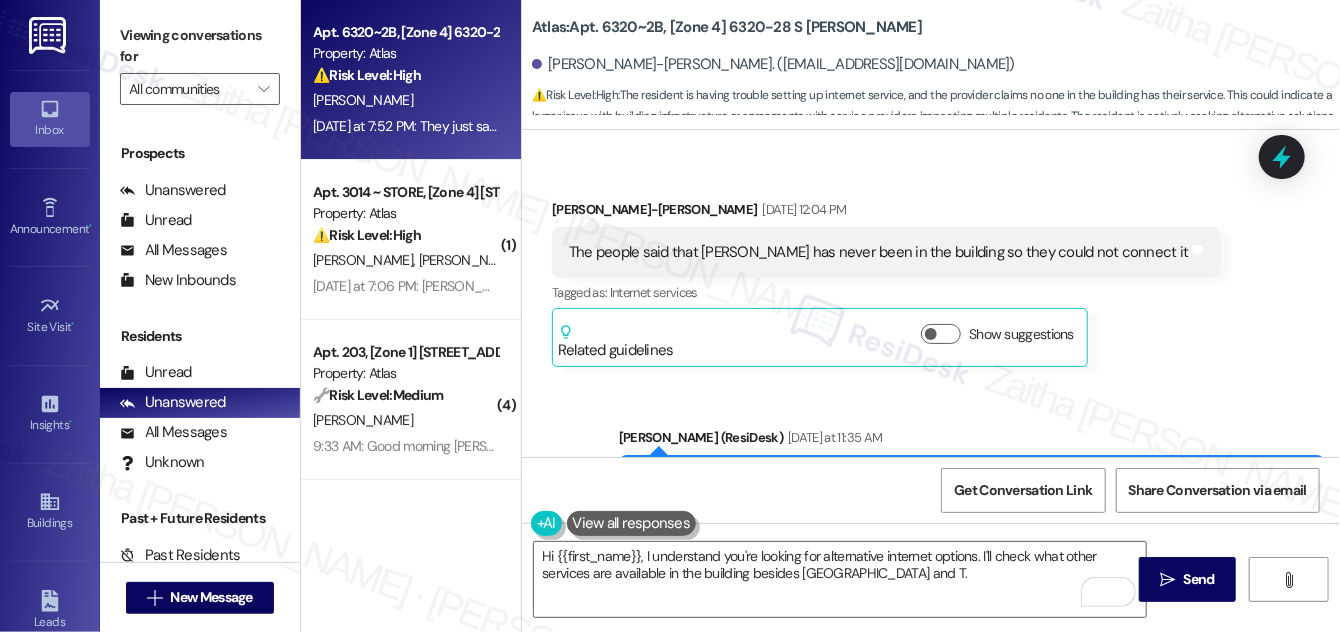 click at bounding box center (632, 523) 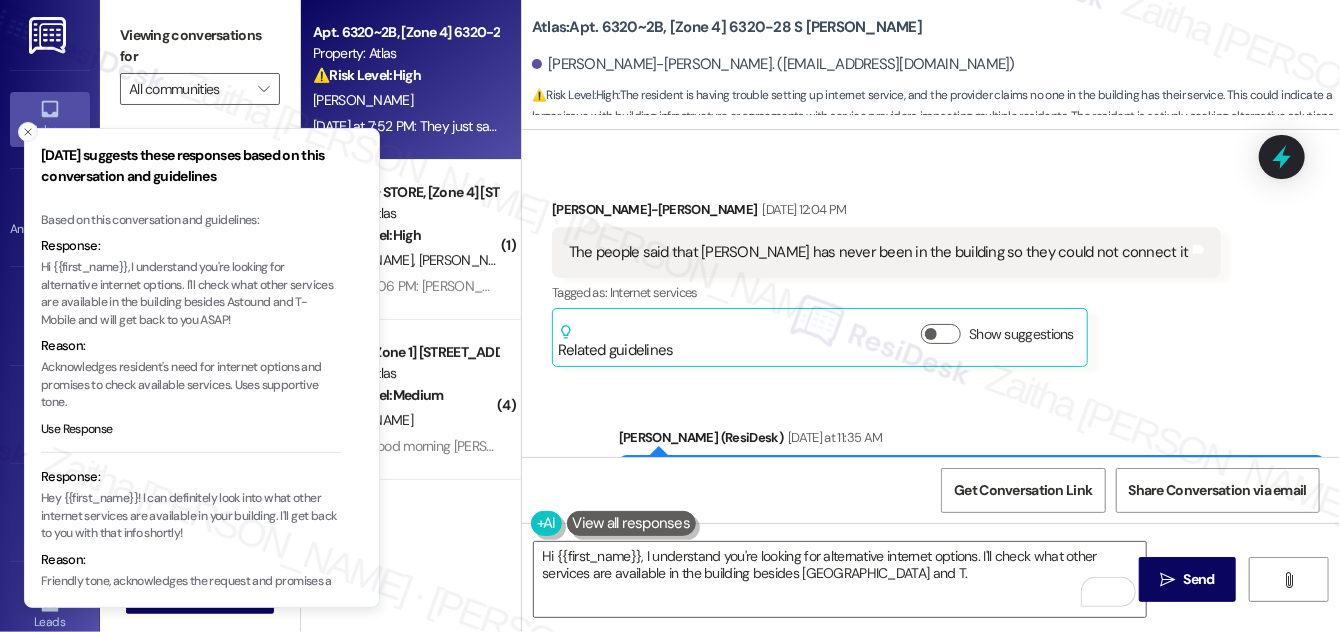 click at bounding box center (28, 132) 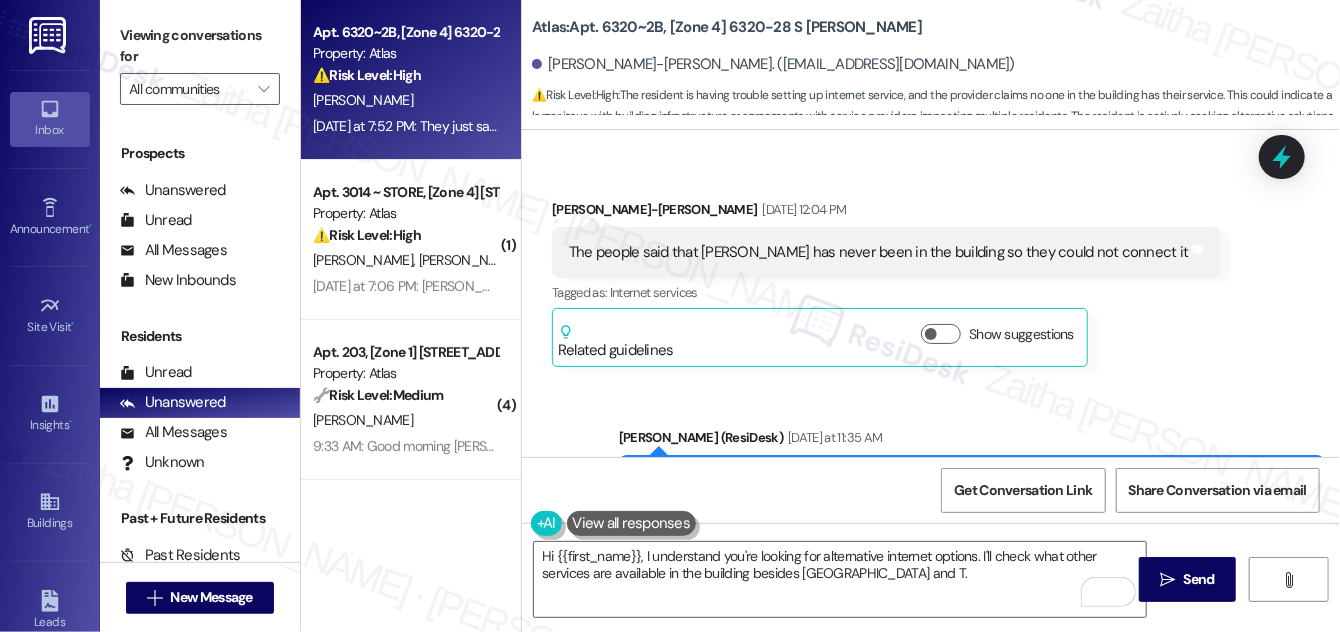 click at bounding box center [632, 523] 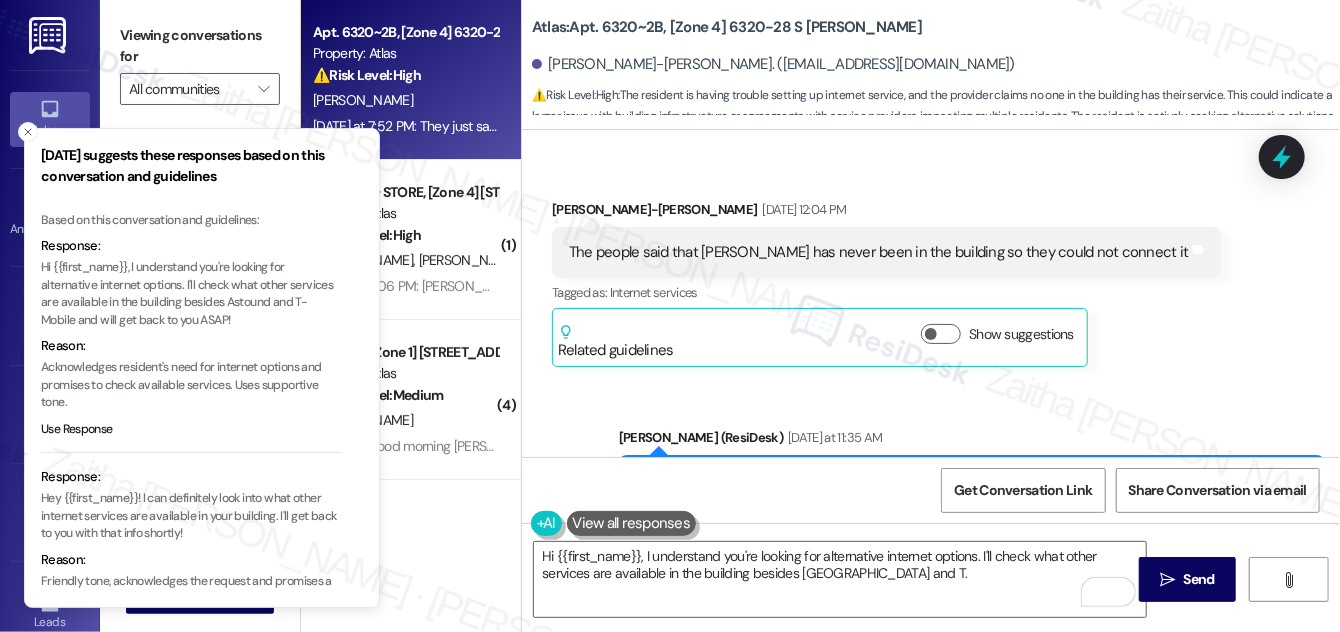 click at bounding box center [632, 523] 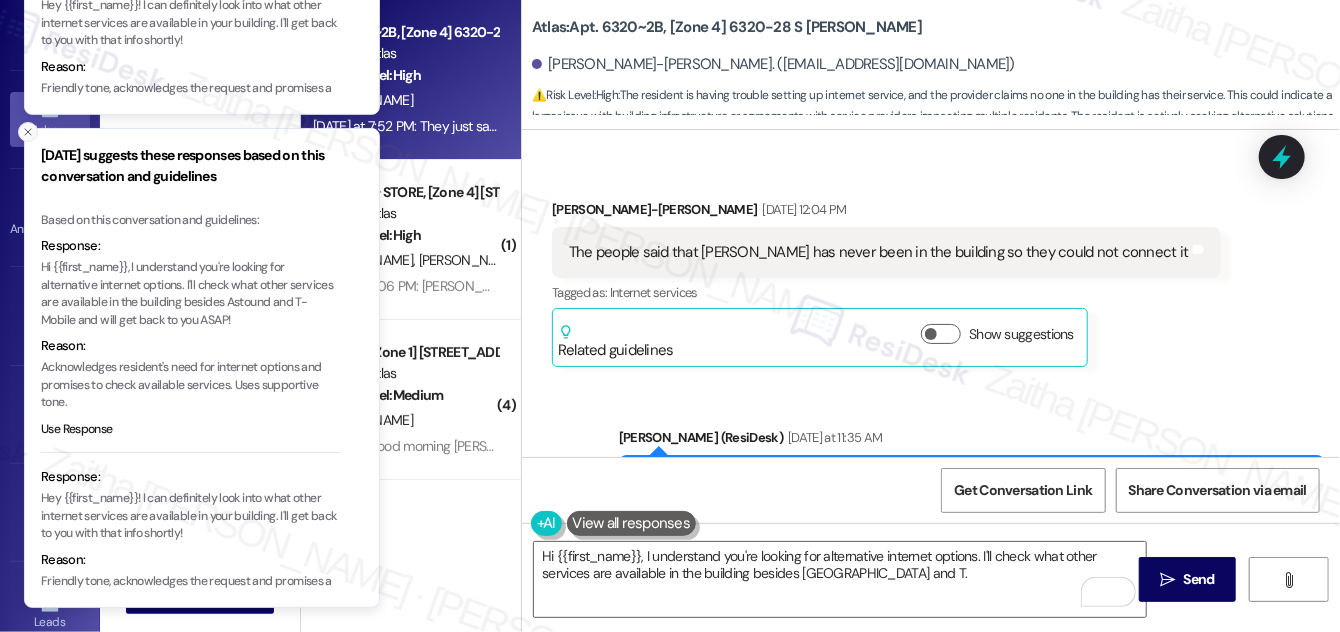 click 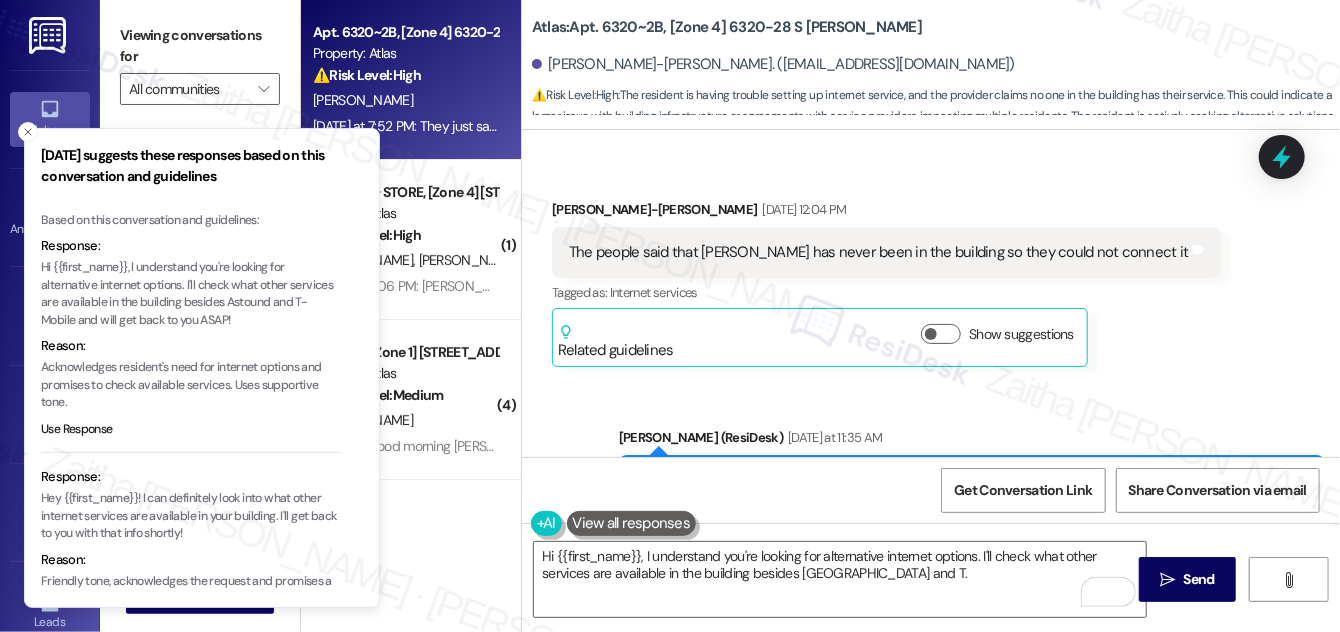 click 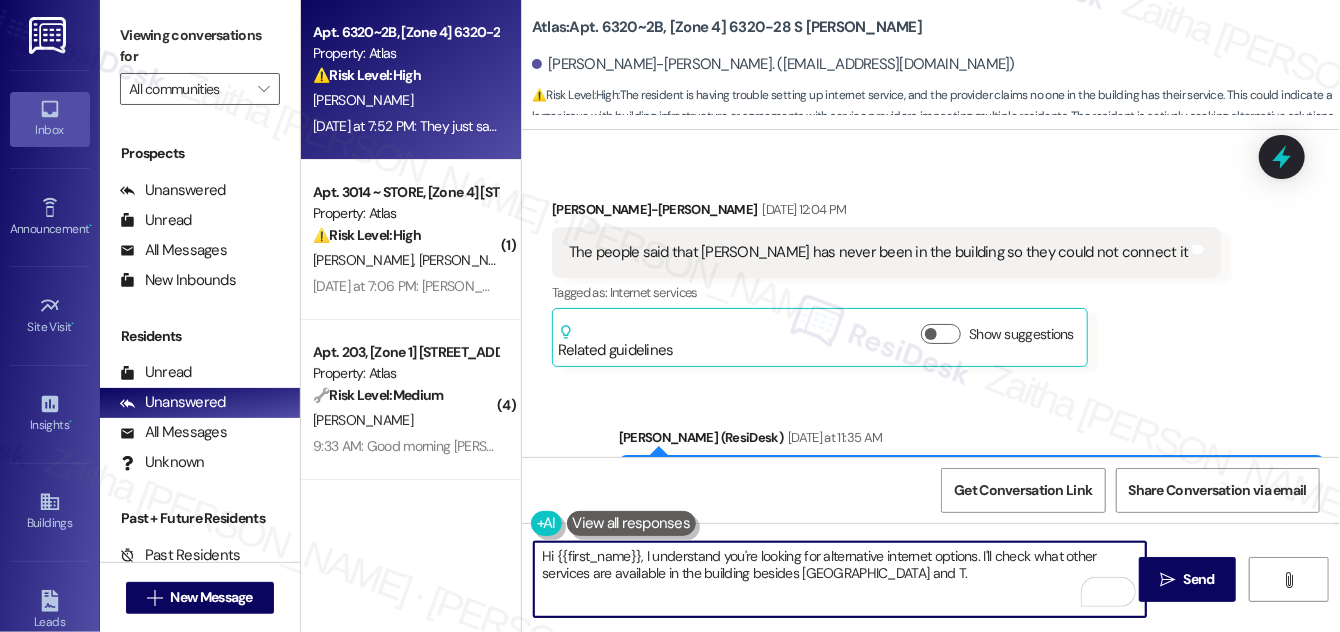 click on "Hi {{first_name}}, I understand you're looking for alternative internet options. I'll check what other services are available in the building besides Astound and T." at bounding box center [840, 579] 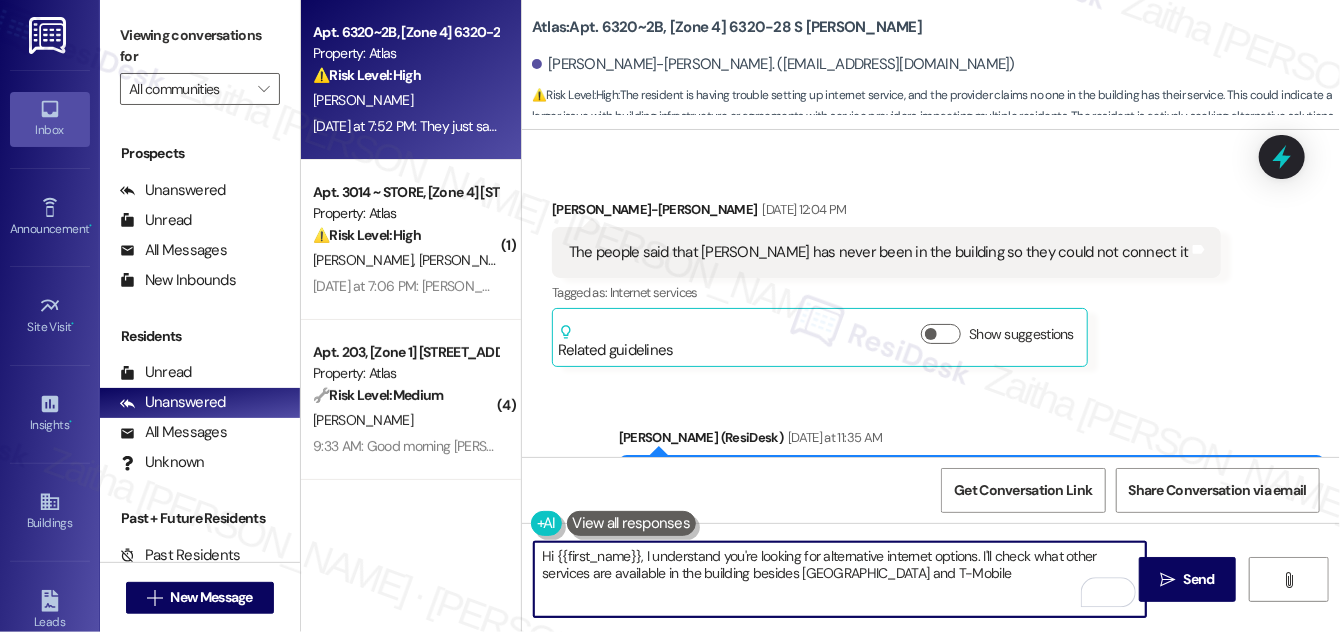 click on "Show suggestions" at bounding box center (941, 799) 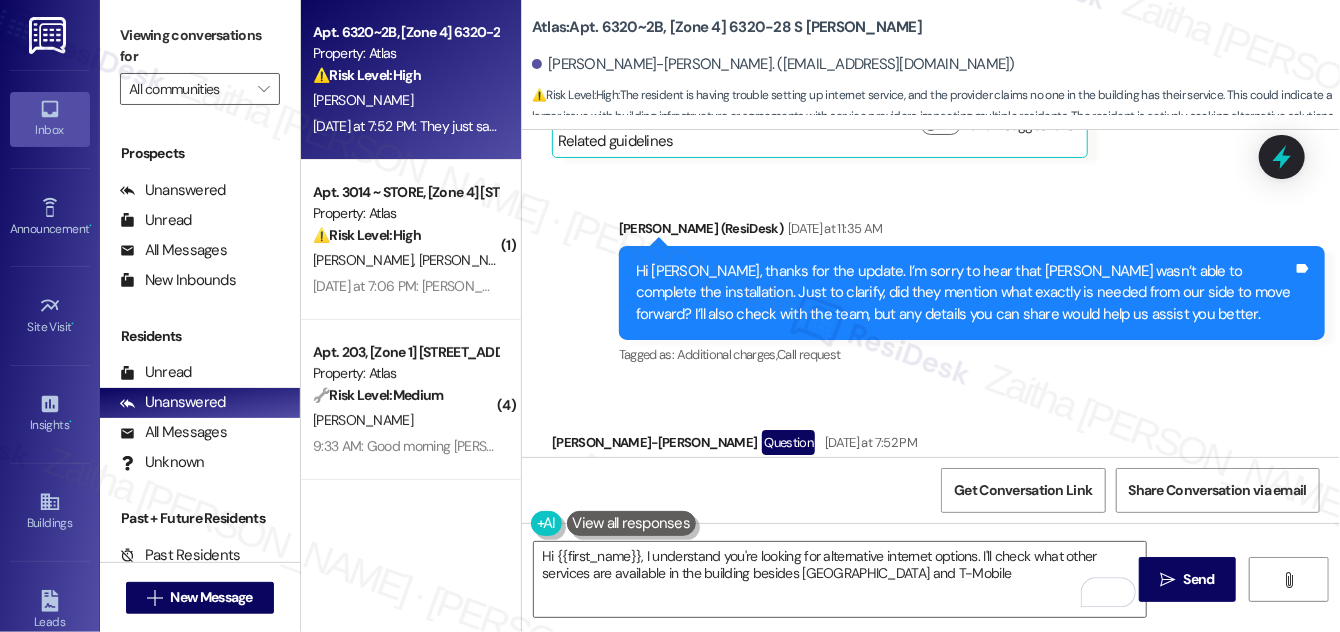 scroll, scrollTop: 45203, scrollLeft: 0, axis: vertical 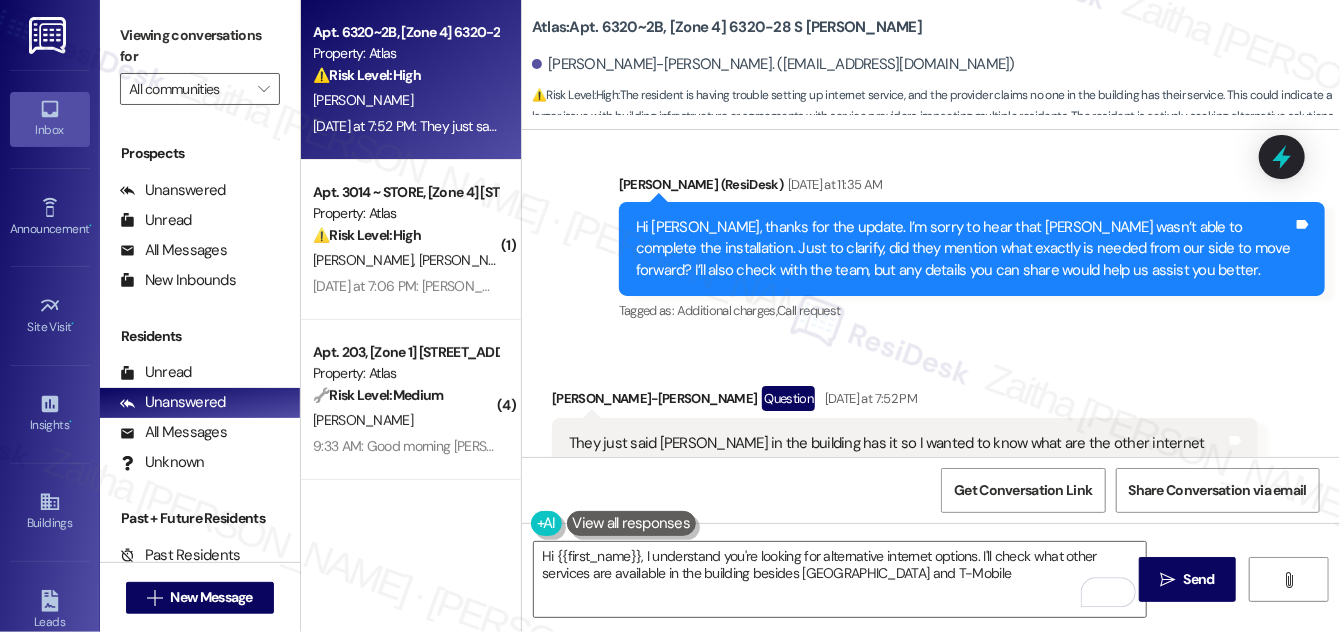 click on "Hide Suggestions" at bounding box center [945, 546] 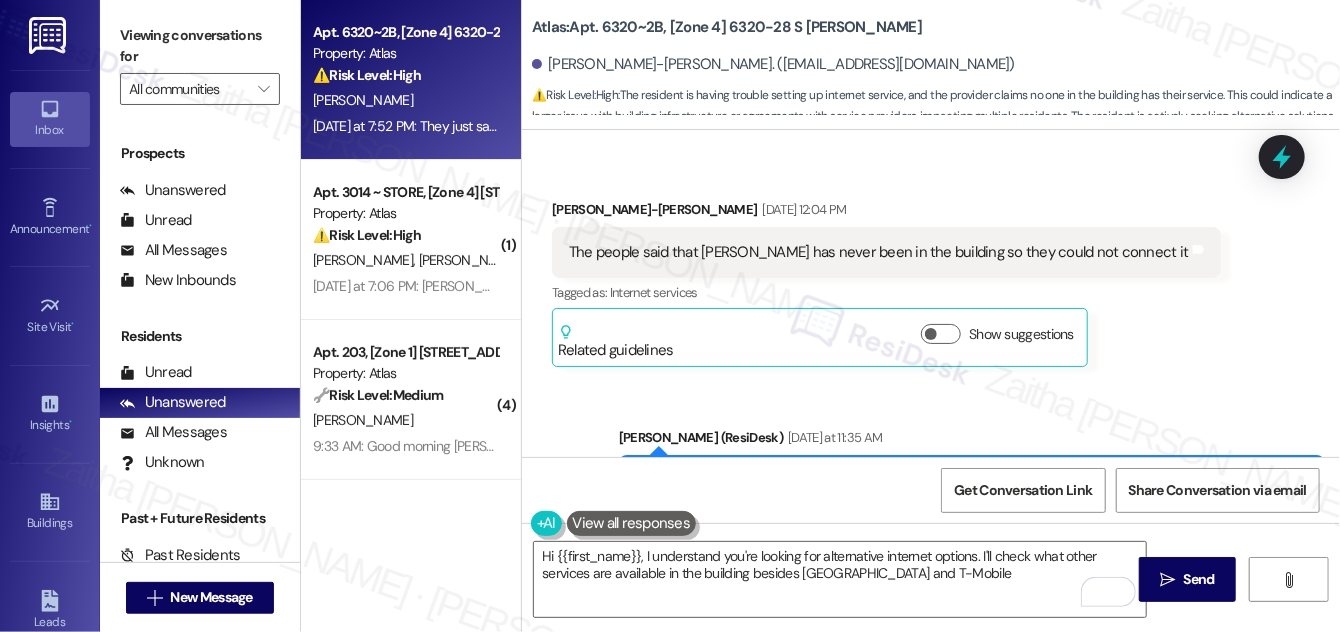 click at bounding box center [632, 523] 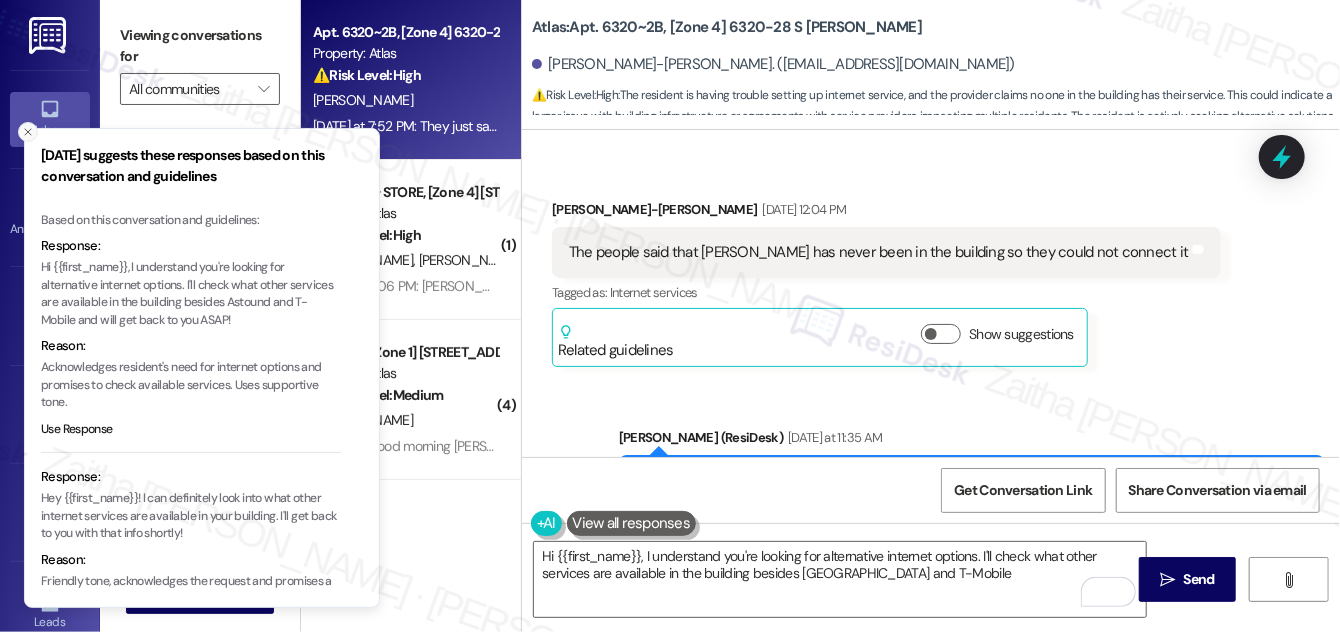 click 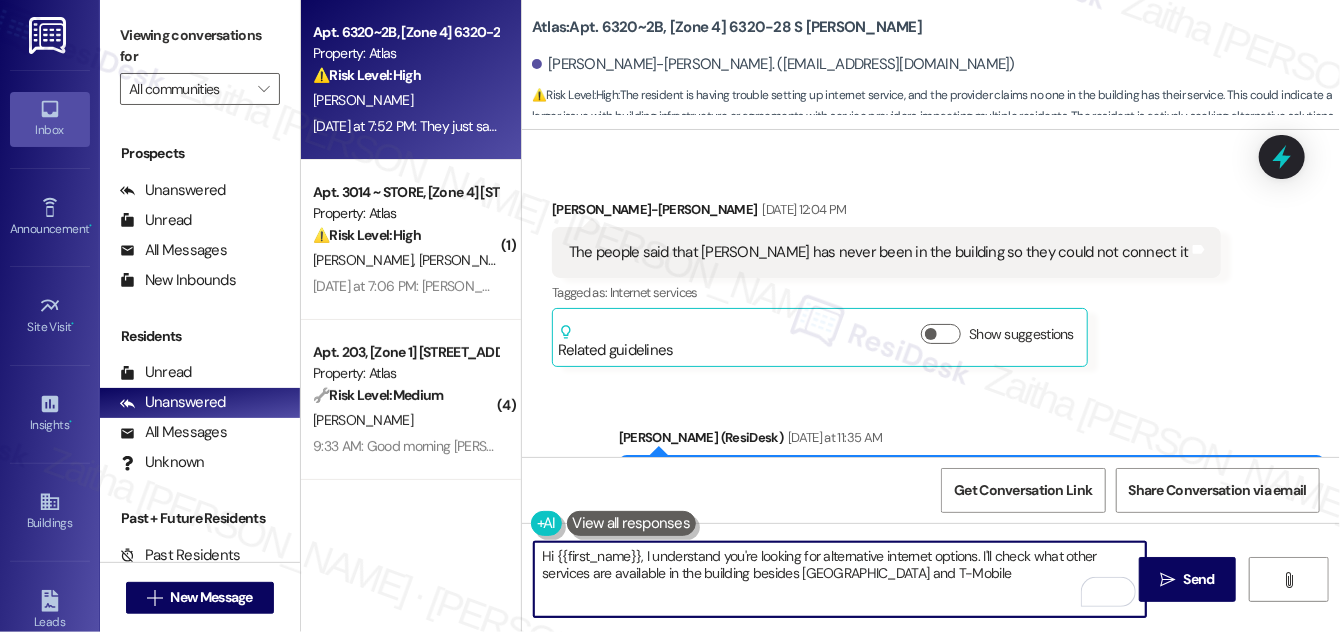 click on "Hi {{first_name}}, I understand you're looking for alternative internet options. I'll check what other services are available in the building besides Astound and T-Mobile" at bounding box center [840, 579] 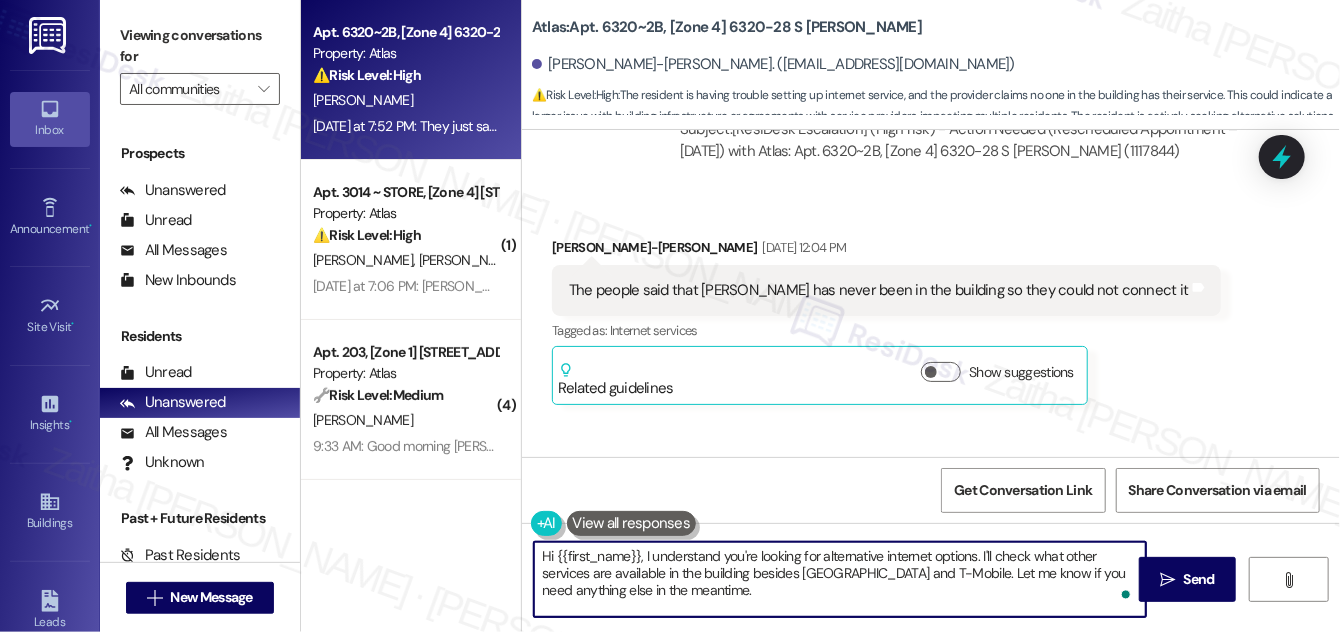 scroll, scrollTop: 44950, scrollLeft: 0, axis: vertical 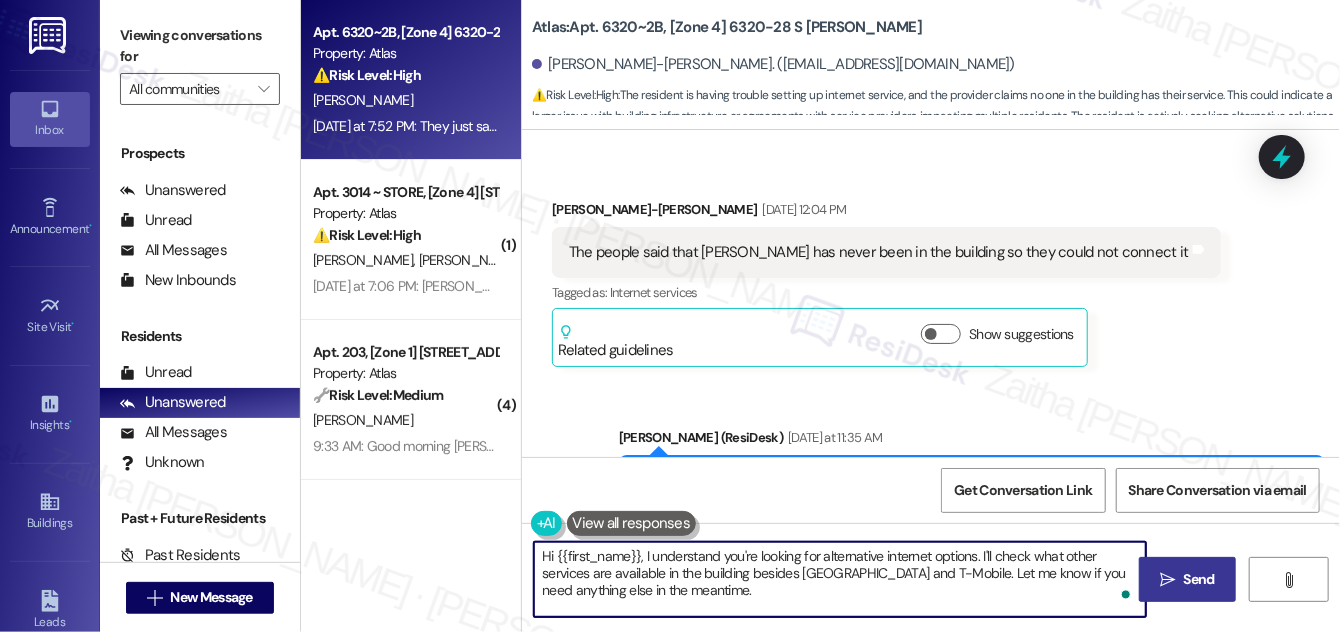 type on "Hi {{first_name}}, I understand you're looking for alternative internet options. I'll check what other services are available in the building besides Astound and T-Mobile. Let me know if you need anything else in the meantime." 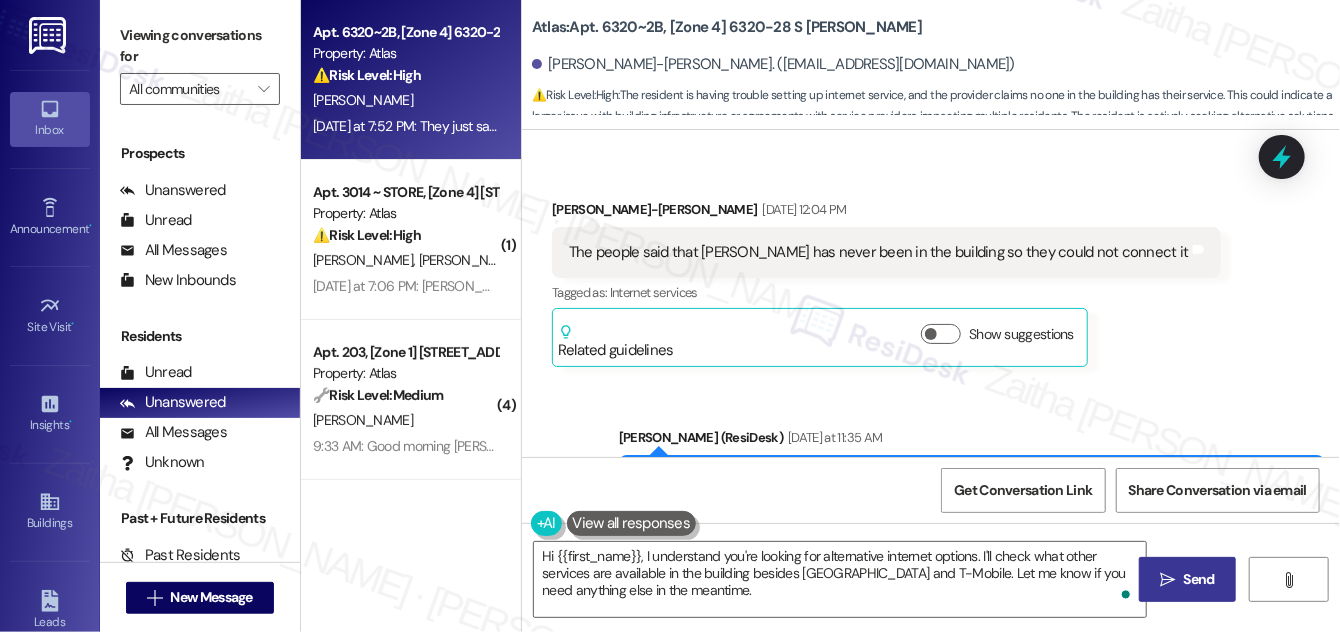 click on "Send" at bounding box center [1199, 579] 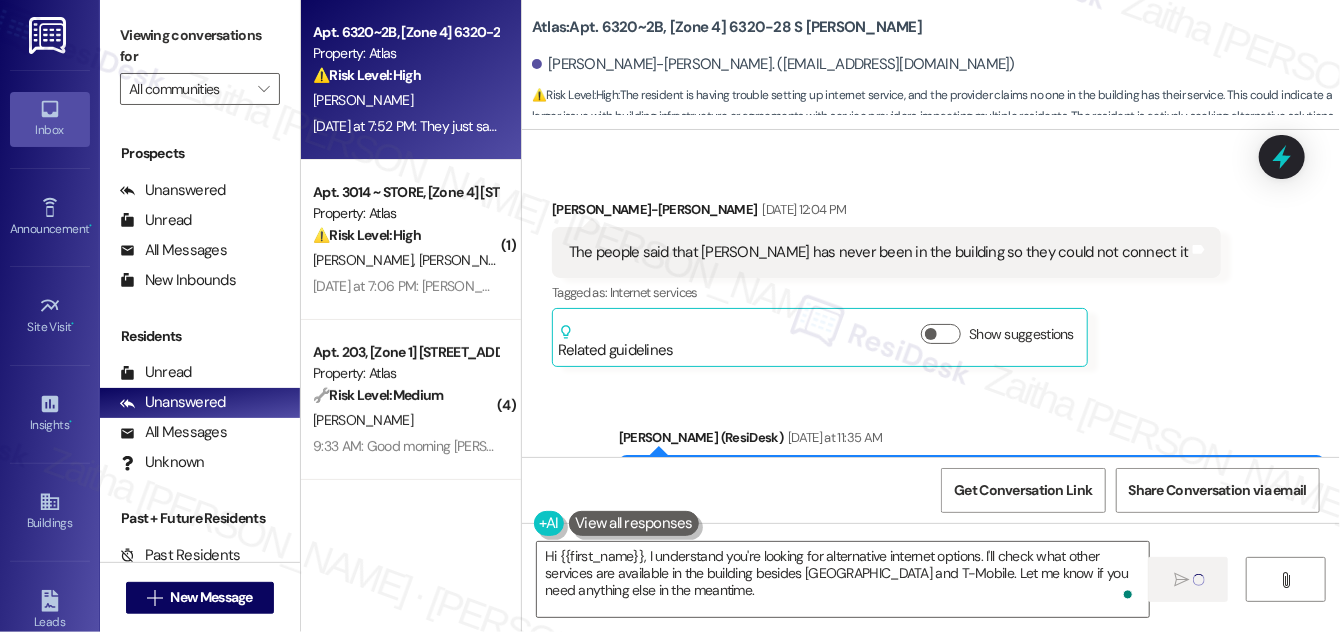 type 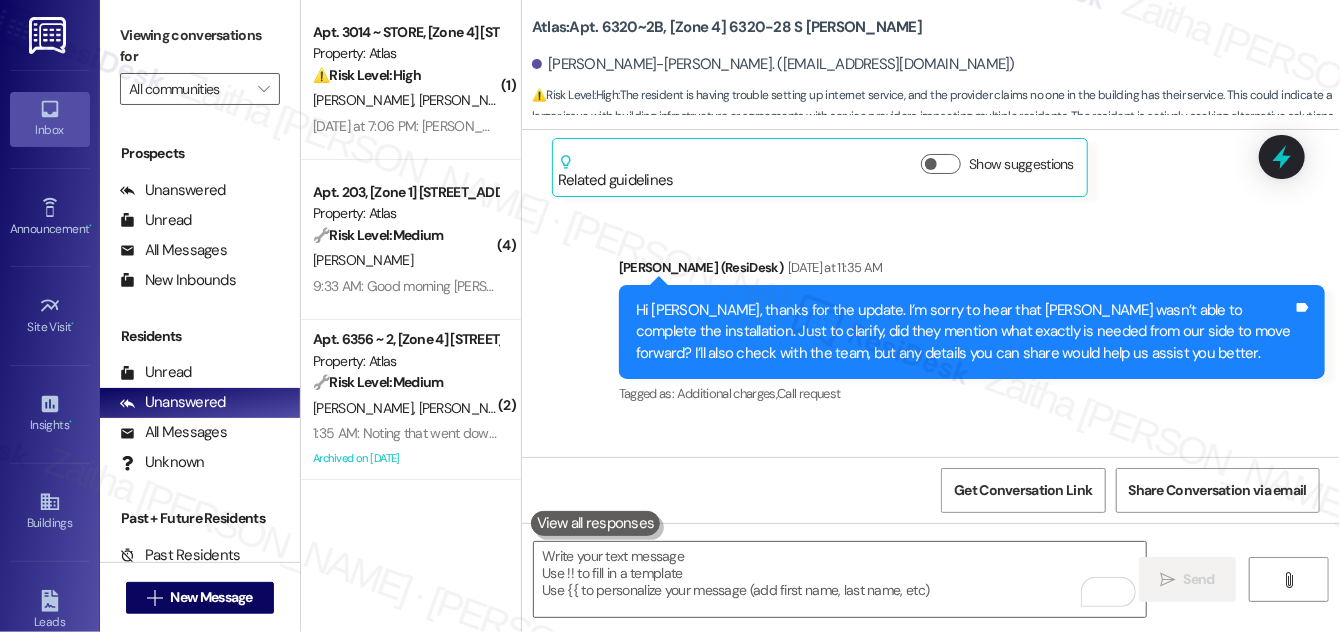 scroll, scrollTop: 45133, scrollLeft: 0, axis: vertical 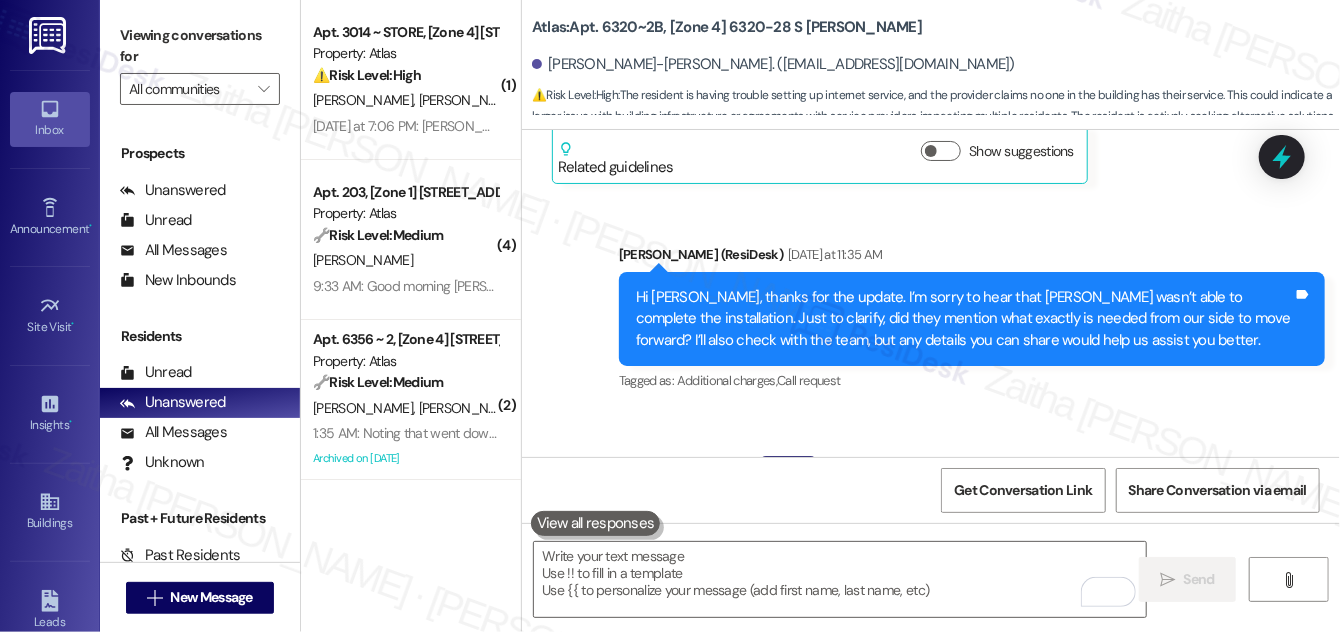 drag, startPoint x: 888, startPoint y: 370, endPoint x: 1054, endPoint y: 363, distance: 166.14752 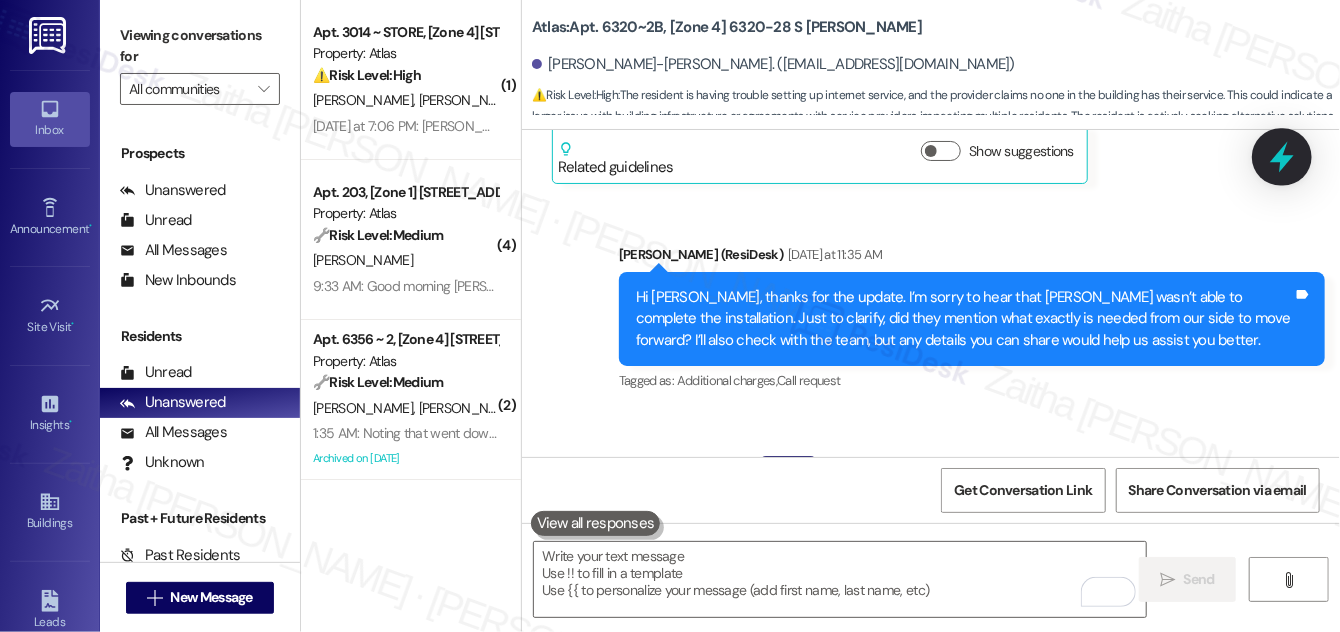 click 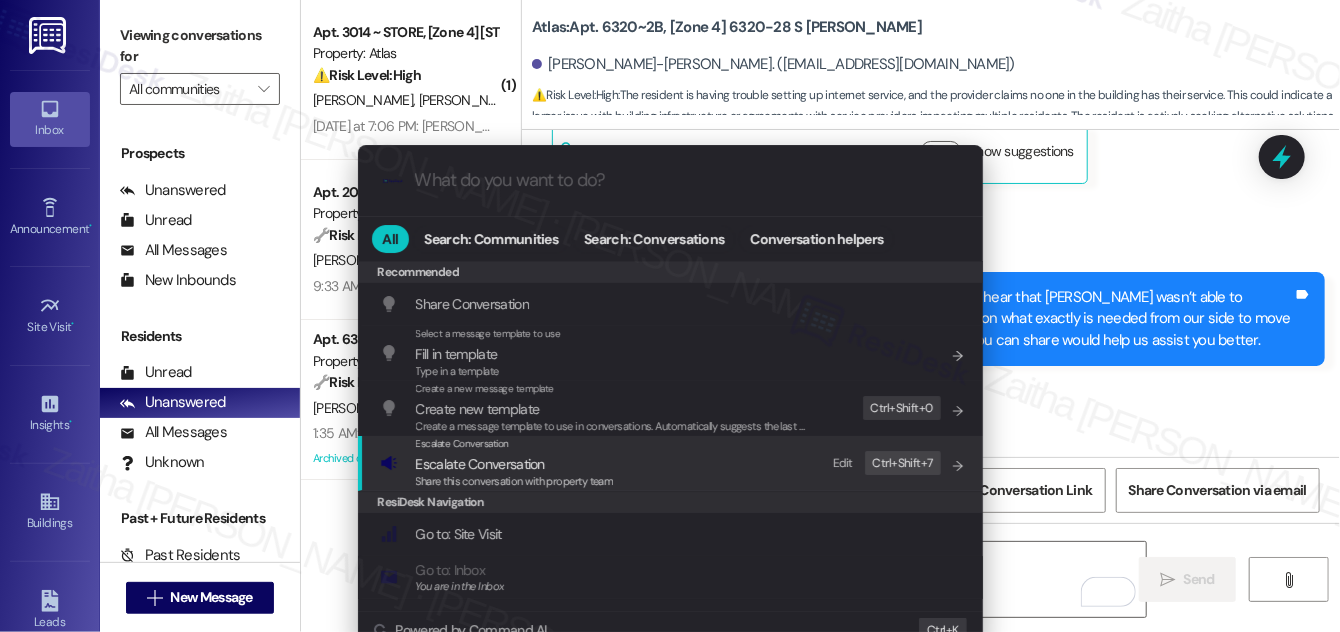 click on "Share this conversation with property team" at bounding box center [515, 481] 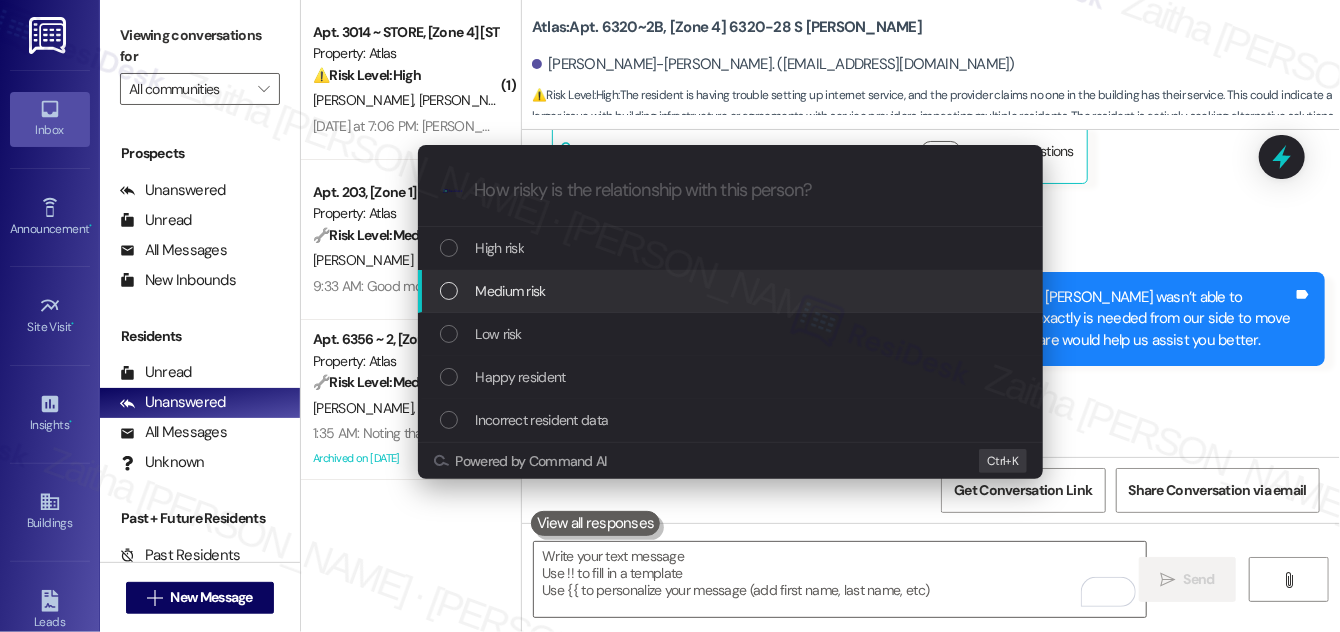 click on "Medium risk" at bounding box center (511, 291) 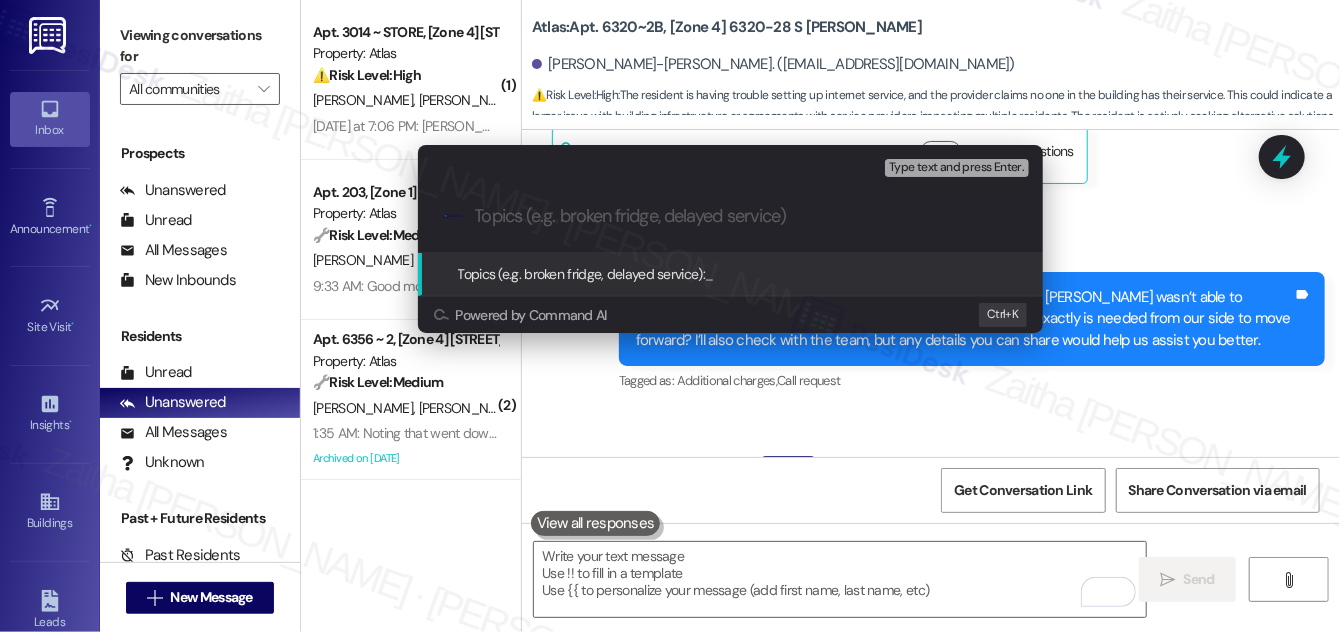 paste on "alternative internet options" 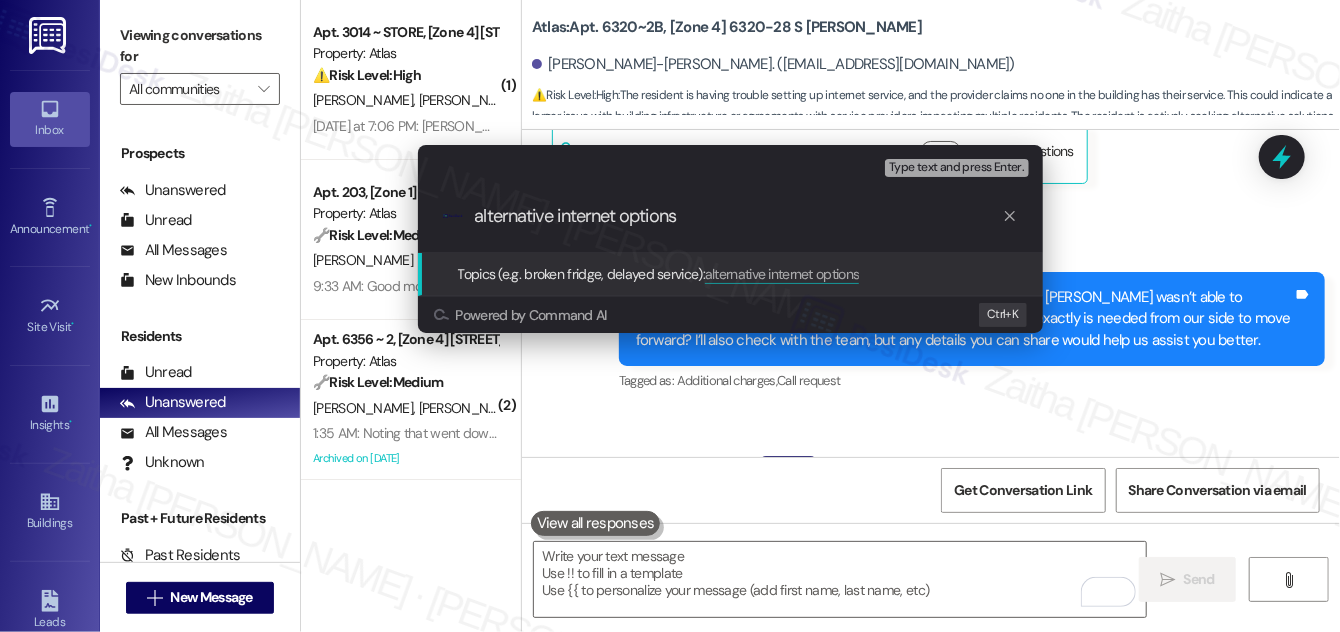 click on "alternative internet options" at bounding box center [738, 216] 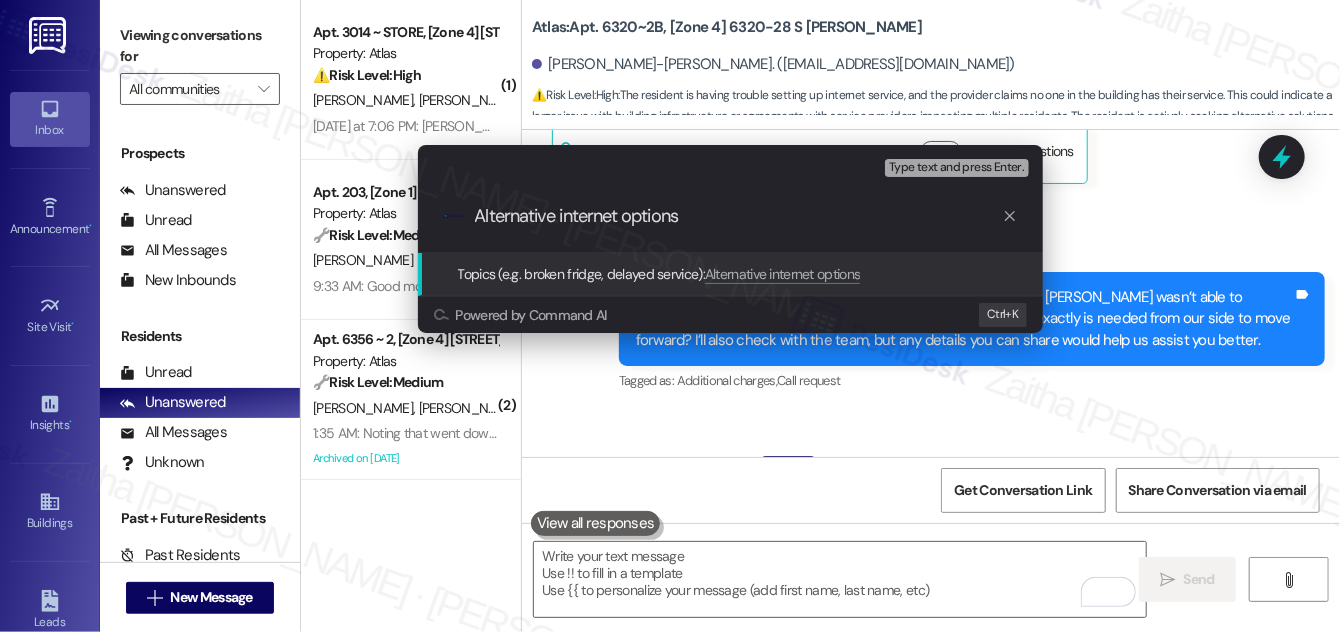 click on "Alternative internet options" at bounding box center (738, 216) 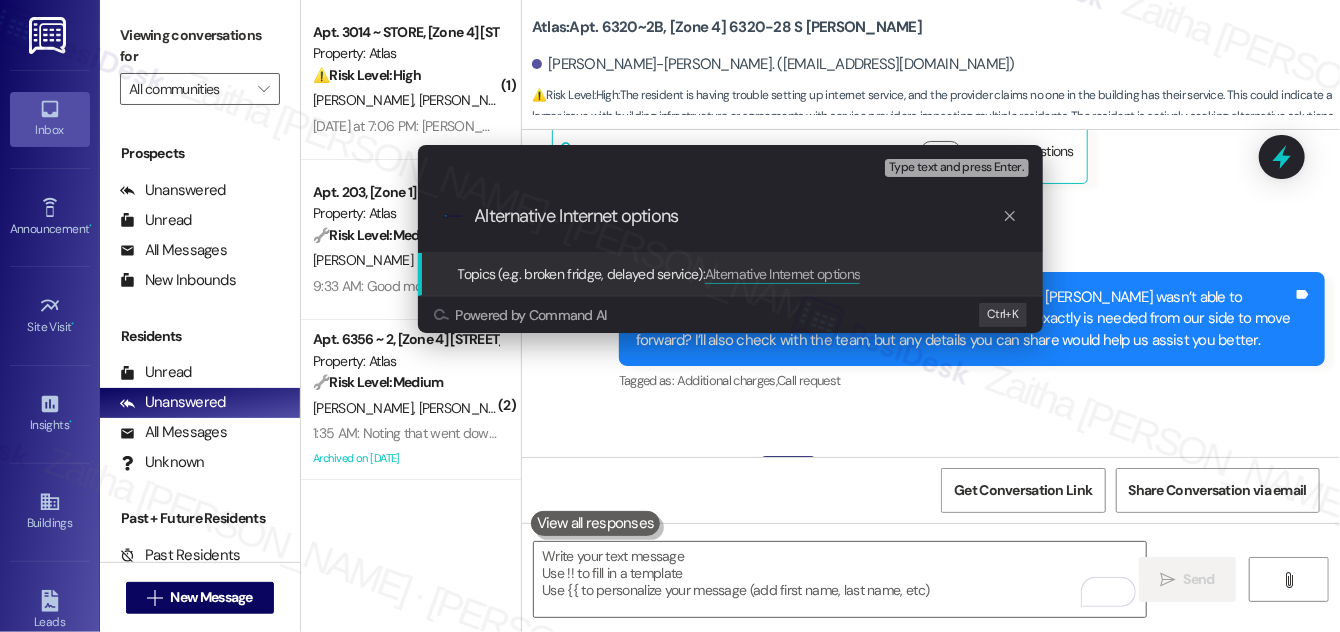 click on "Alternative Internet options" at bounding box center (738, 216) 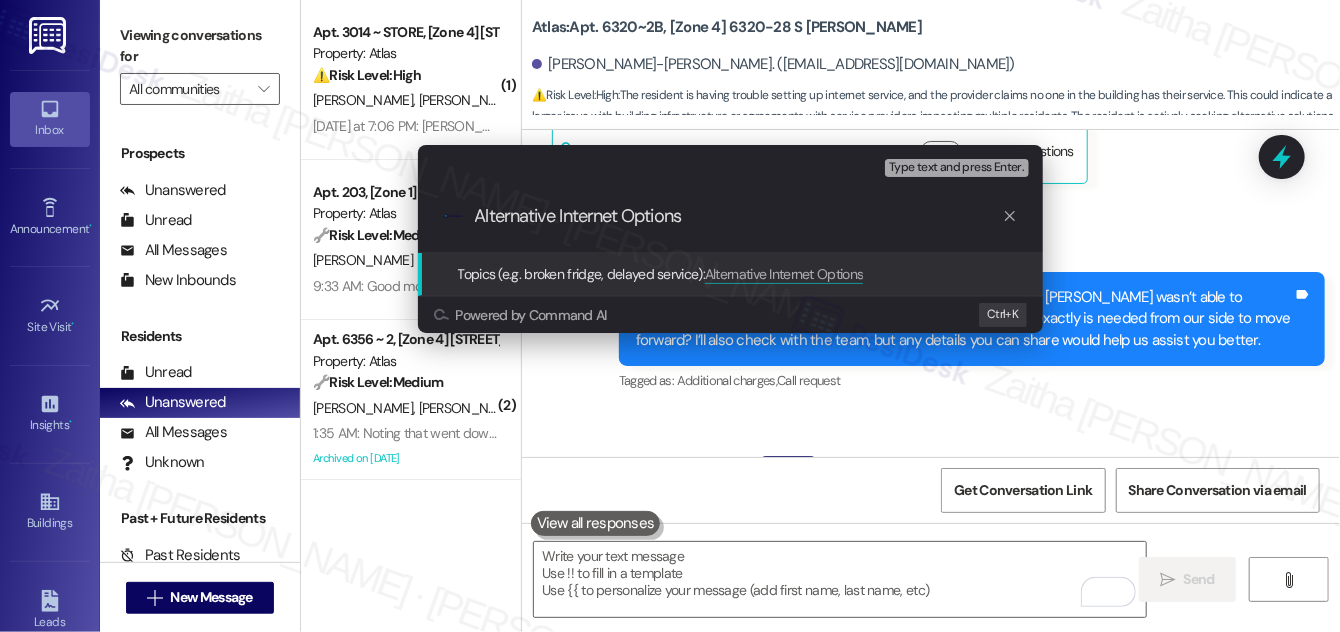 click on "Alternative Internet Options" at bounding box center (738, 216) 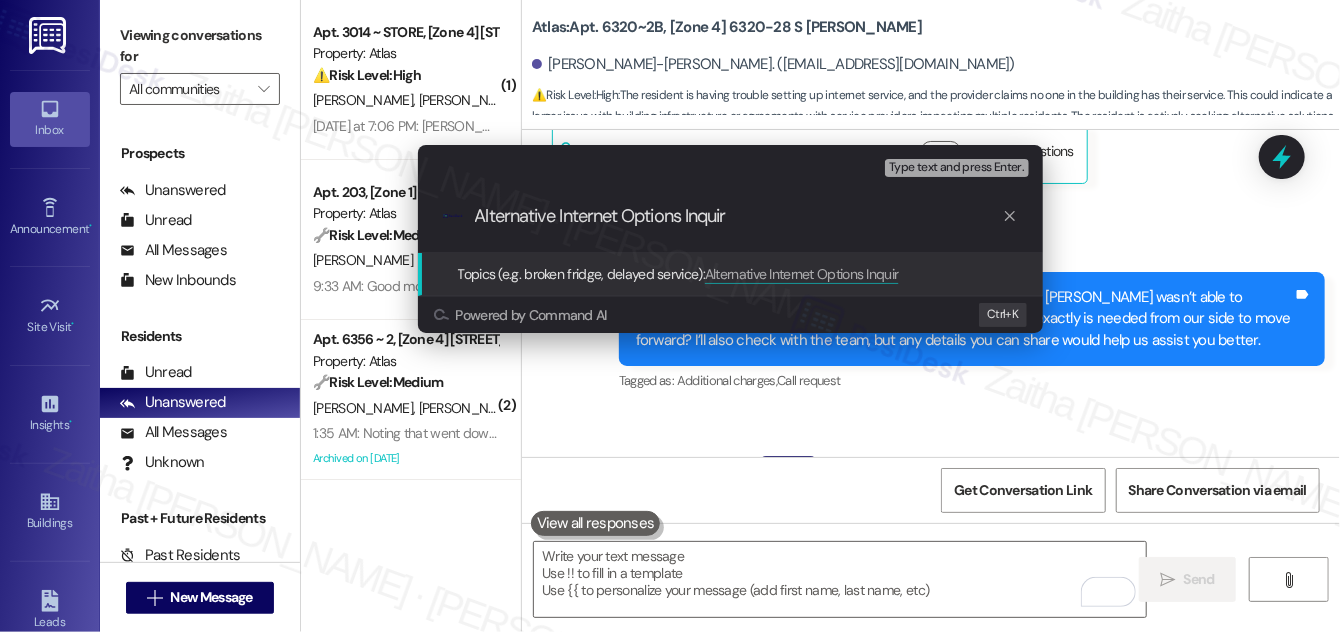 type on "Alternative Internet Options Inquiry" 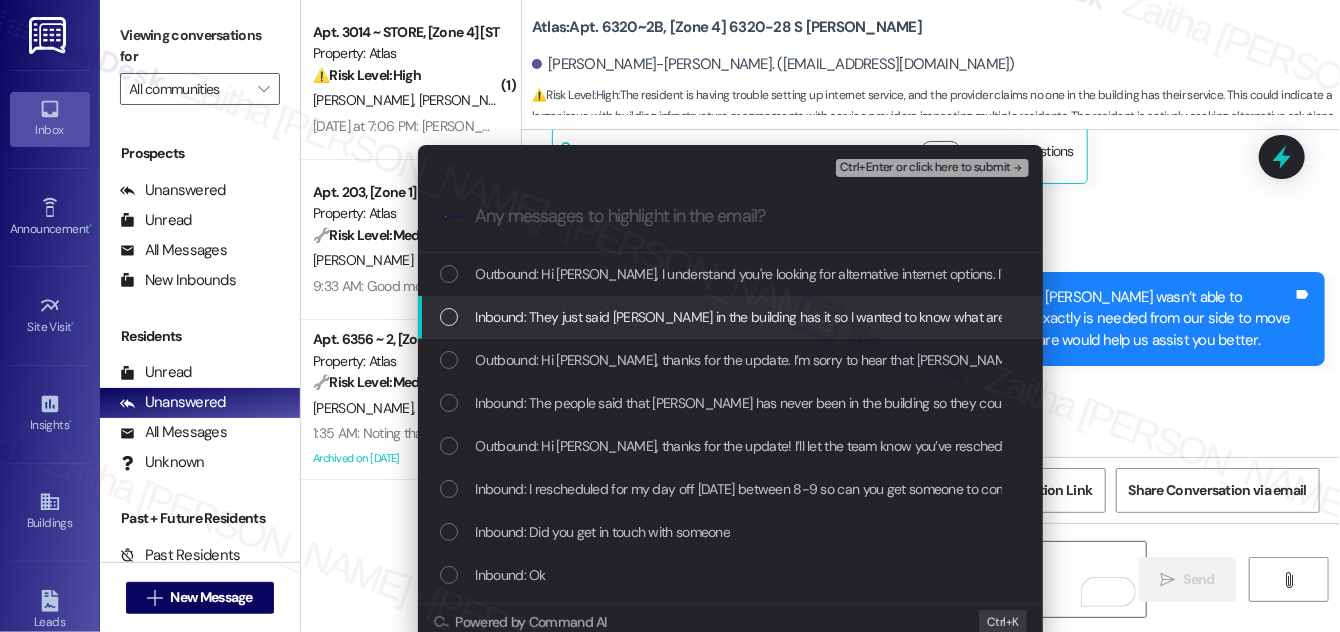 click at bounding box center (449, 317) 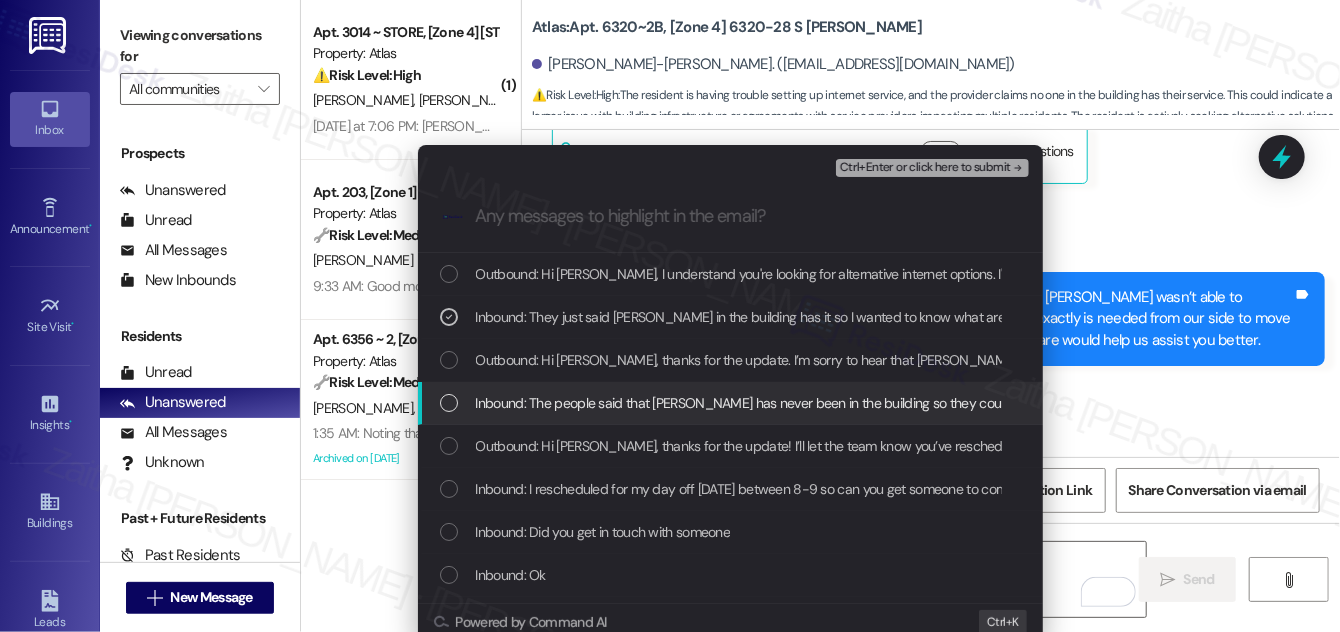 click at bounding box center (449, 403) 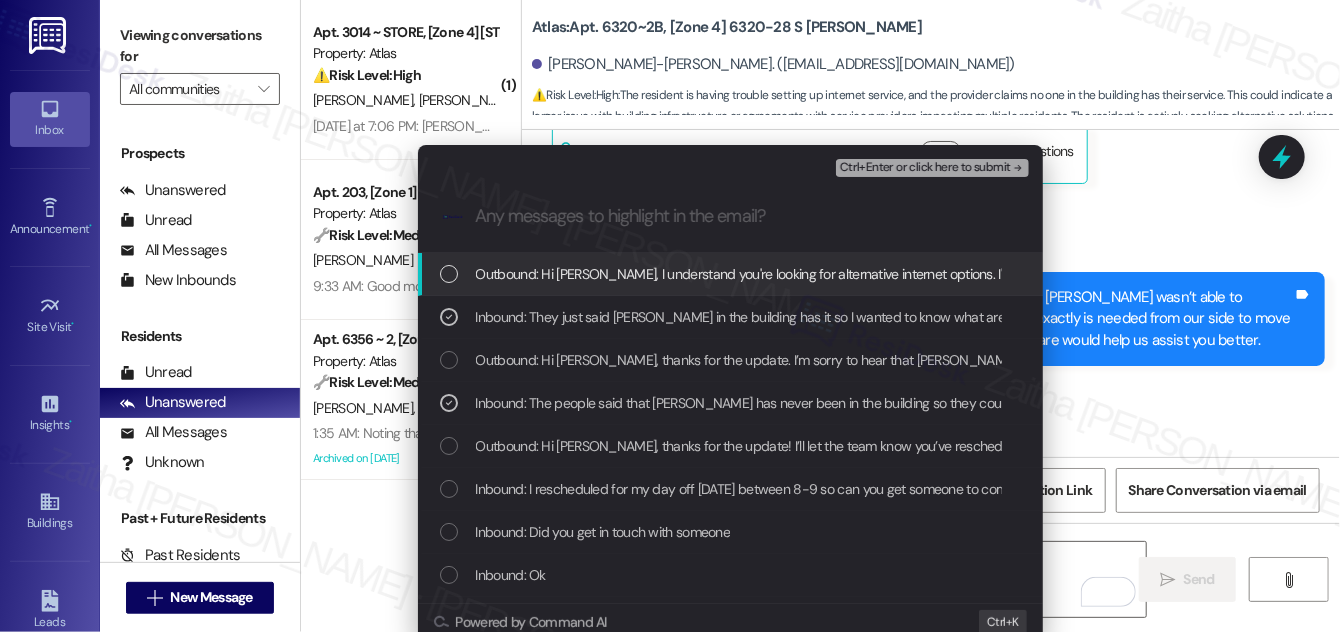 click on "Ctrl+Enter or click here to submit" at bounding box center (925, 168) 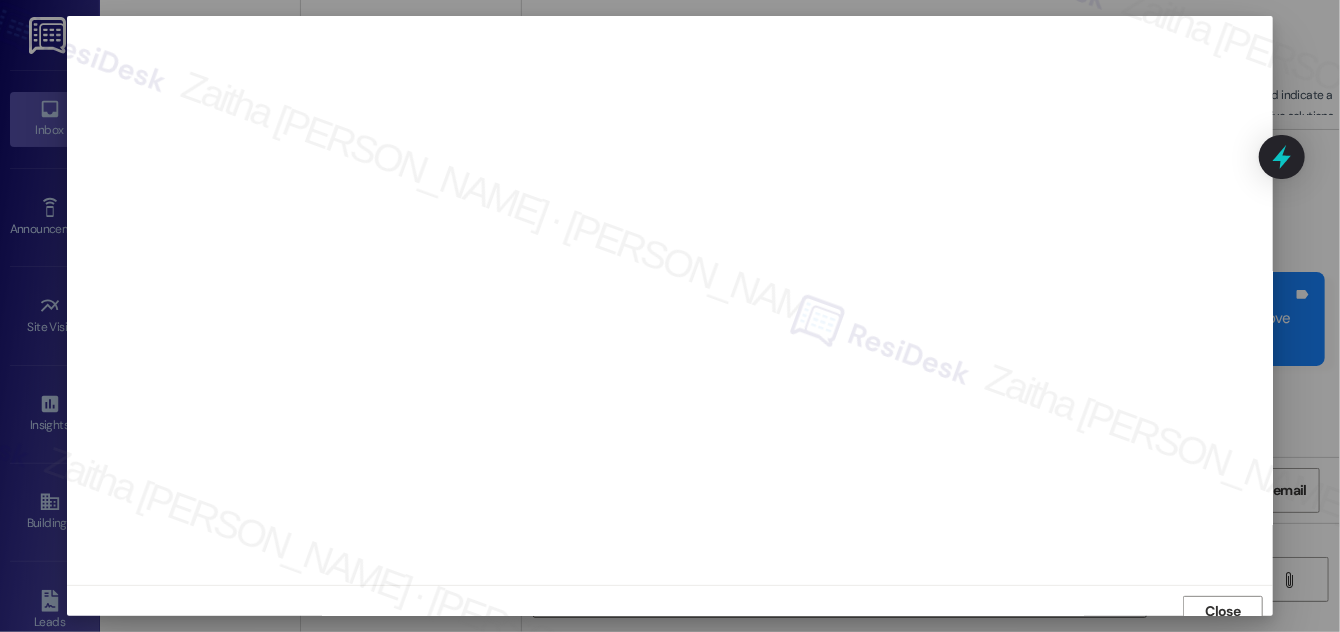scroll, scrollTop: 11, scrollLeft: 0, axis: vertical 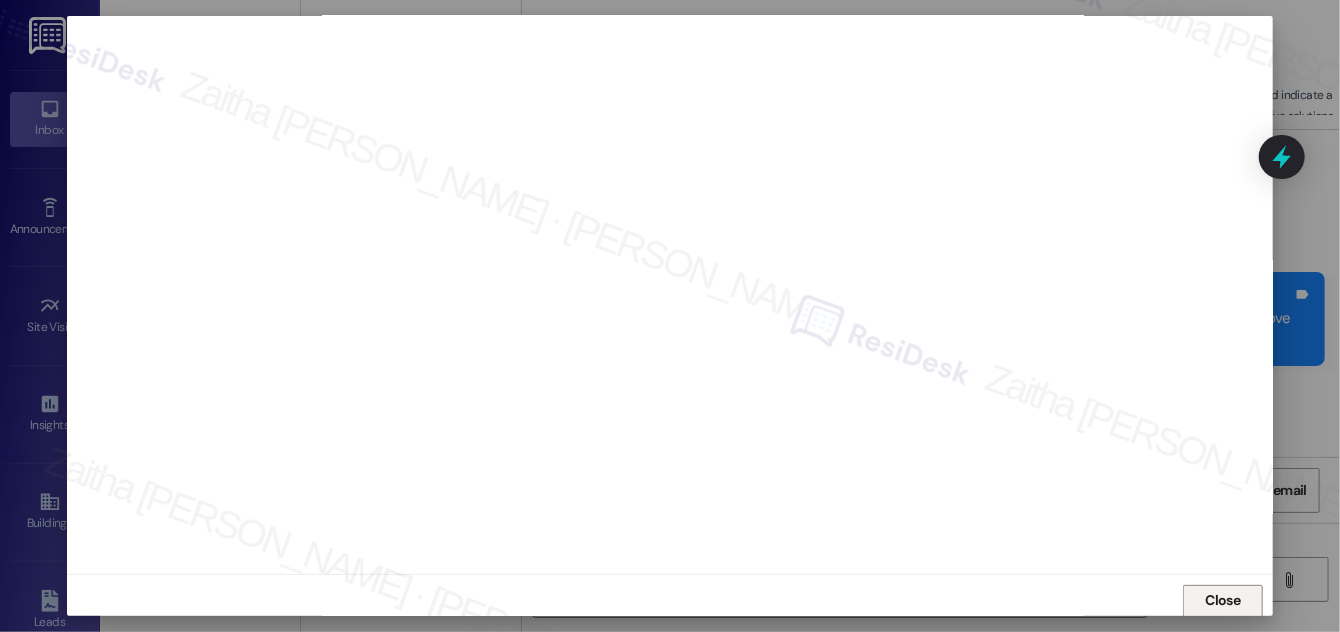 click on "Close" at bounding box center (1223, 600) 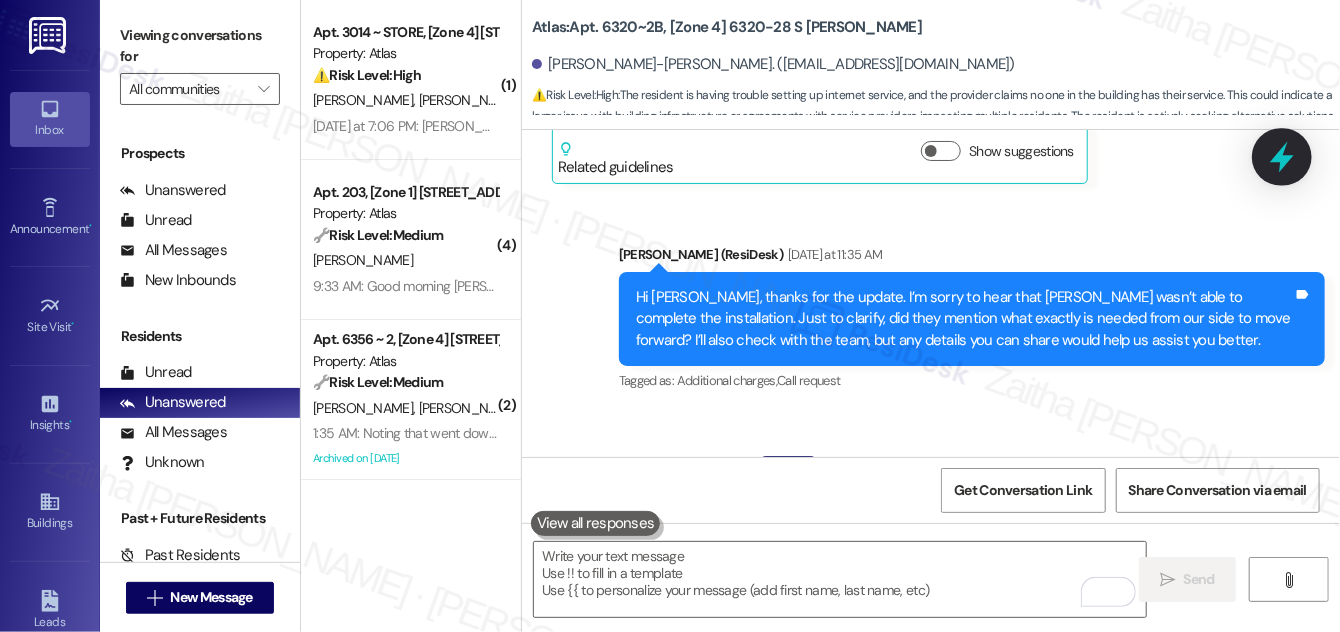 click 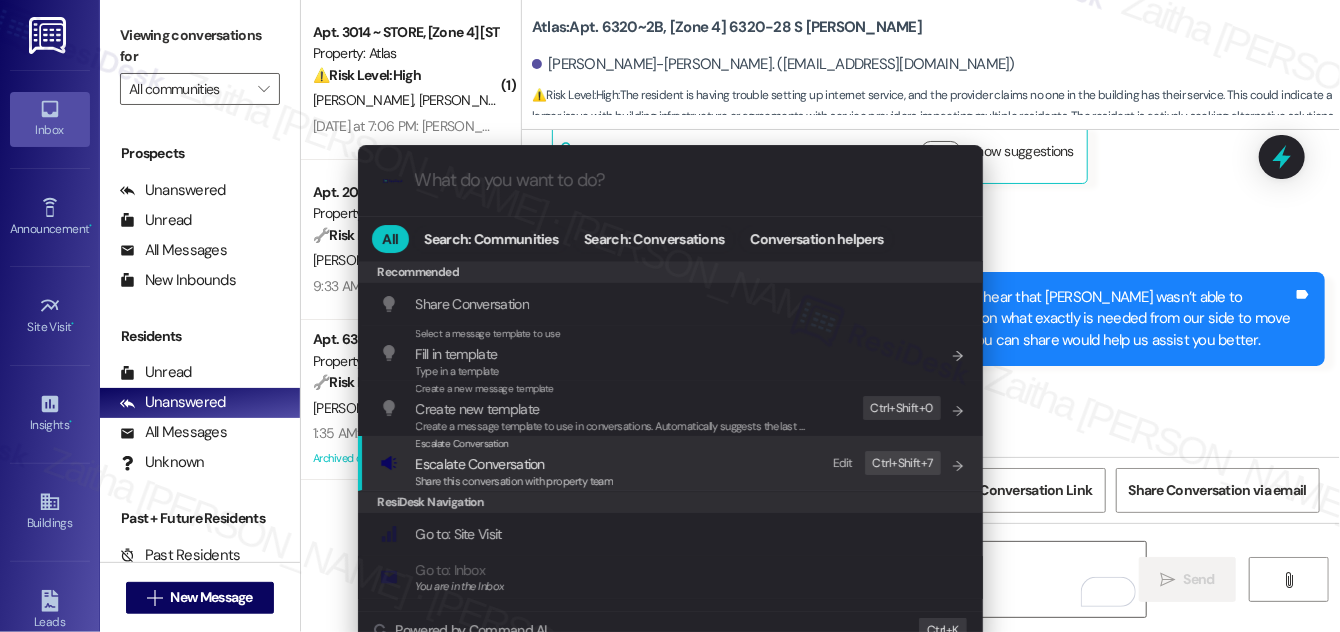 click on "Escalate Conversation" at bounding box center [480, 464] 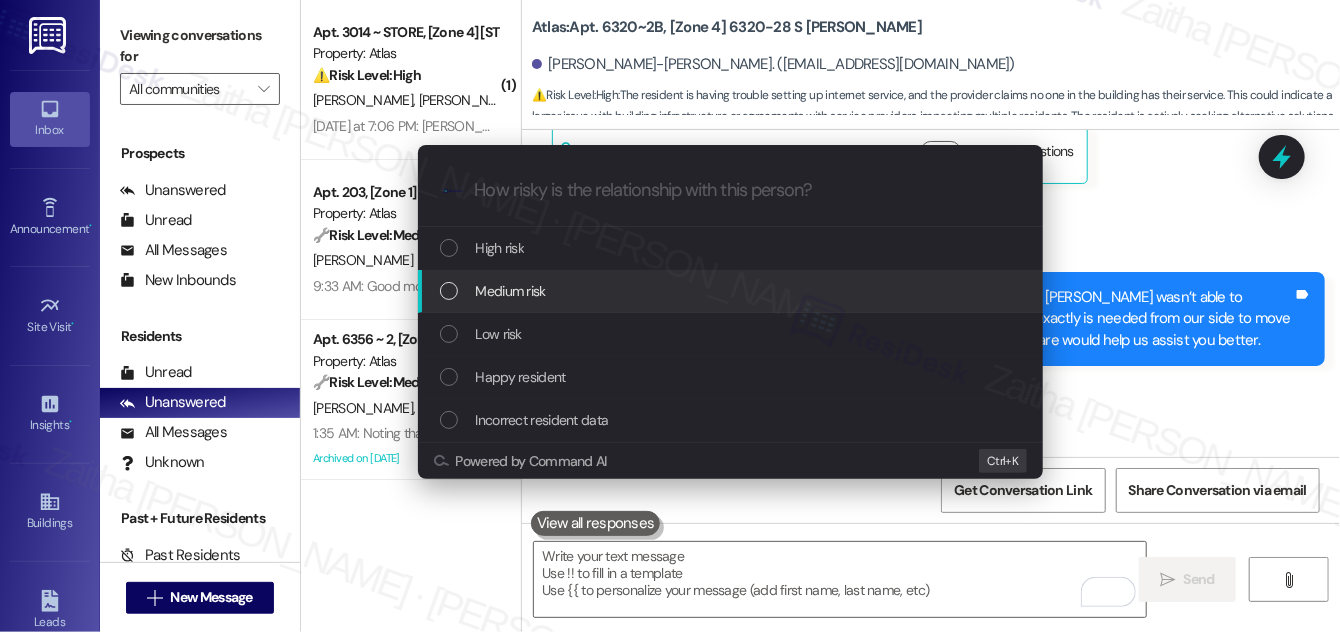 click on "Medium risk" at bounding box center (732, 291) 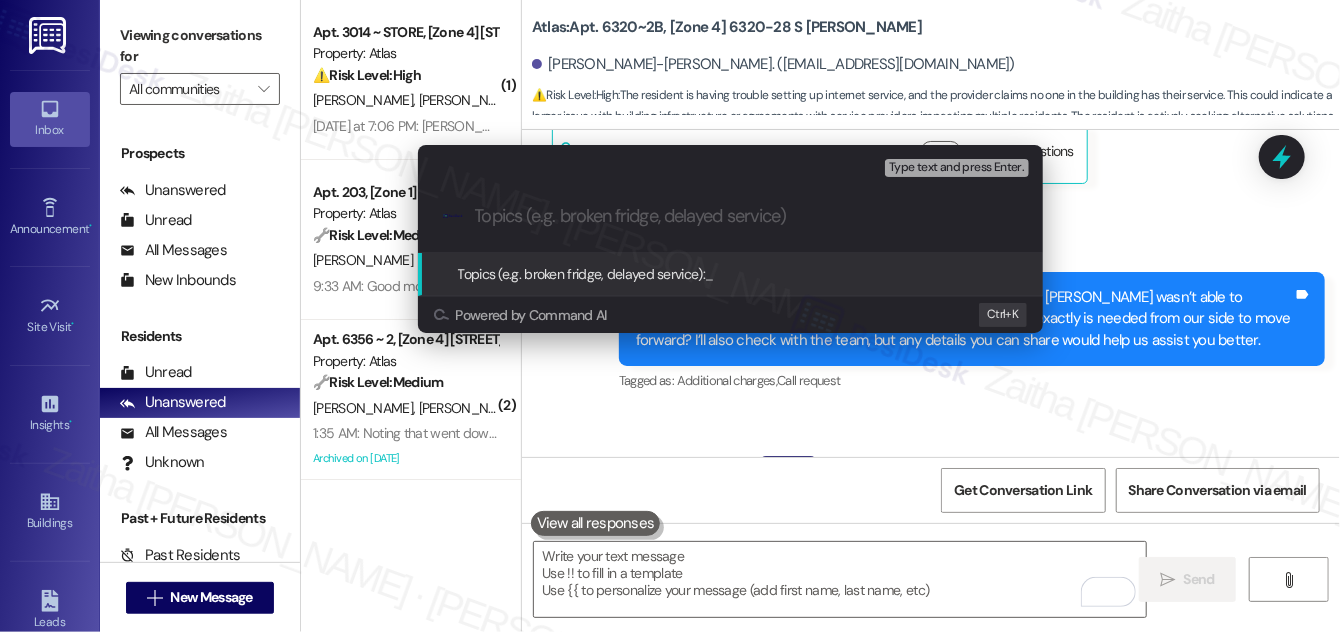 paste on "Alternative Internet Options Inquiry" 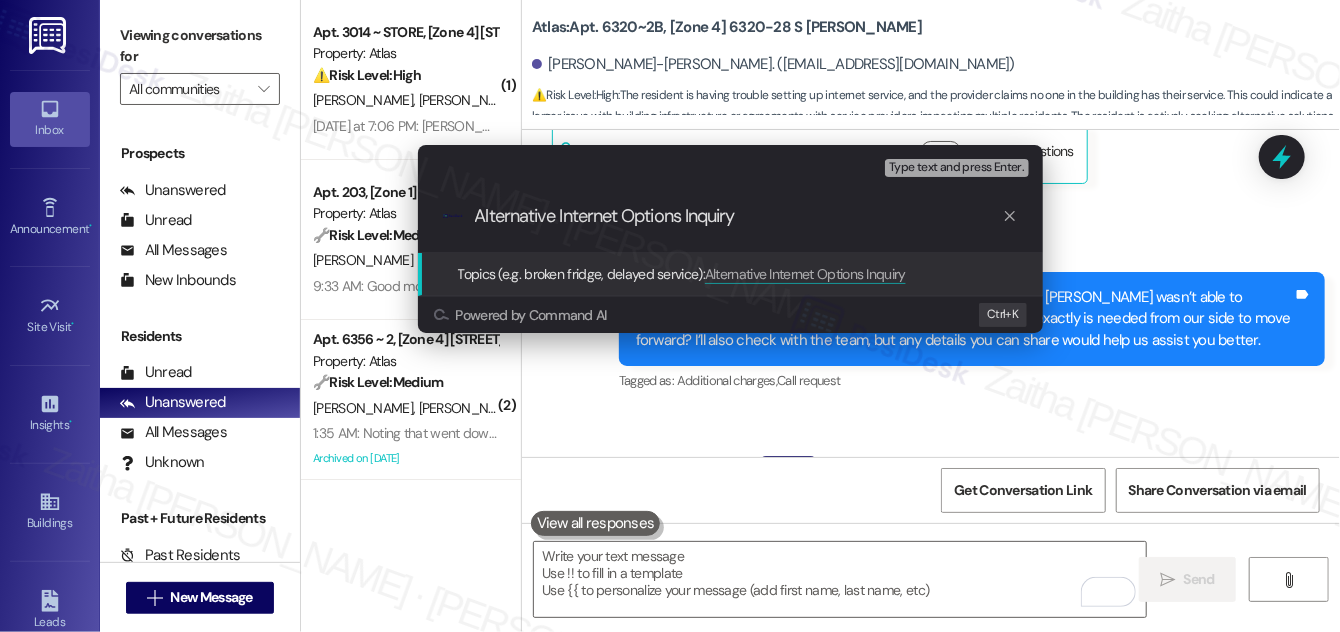 type 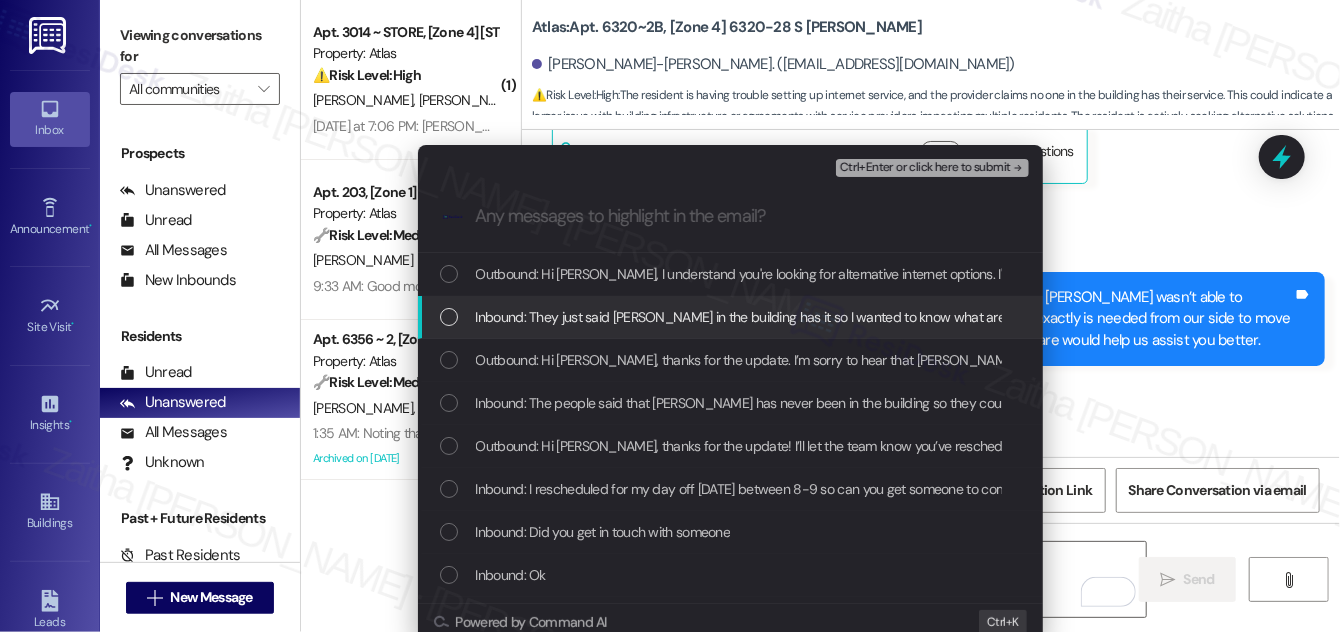 click at bounding box center [449, 317] 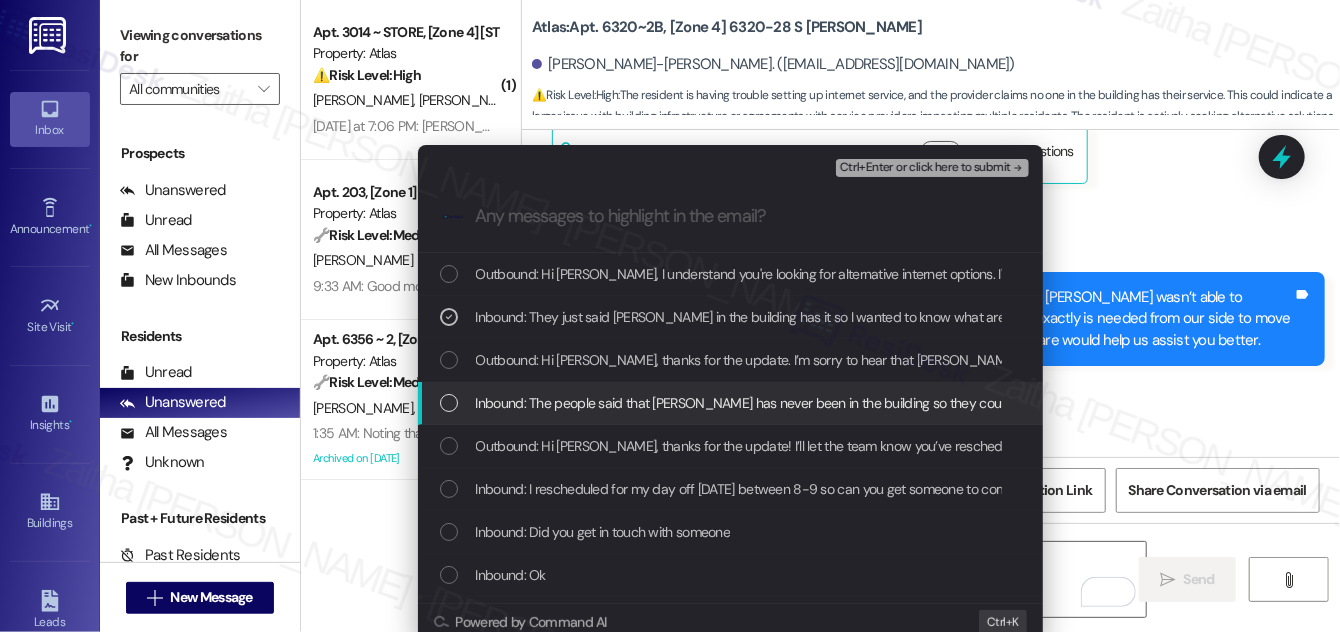 click at bounding box center [449, 403] 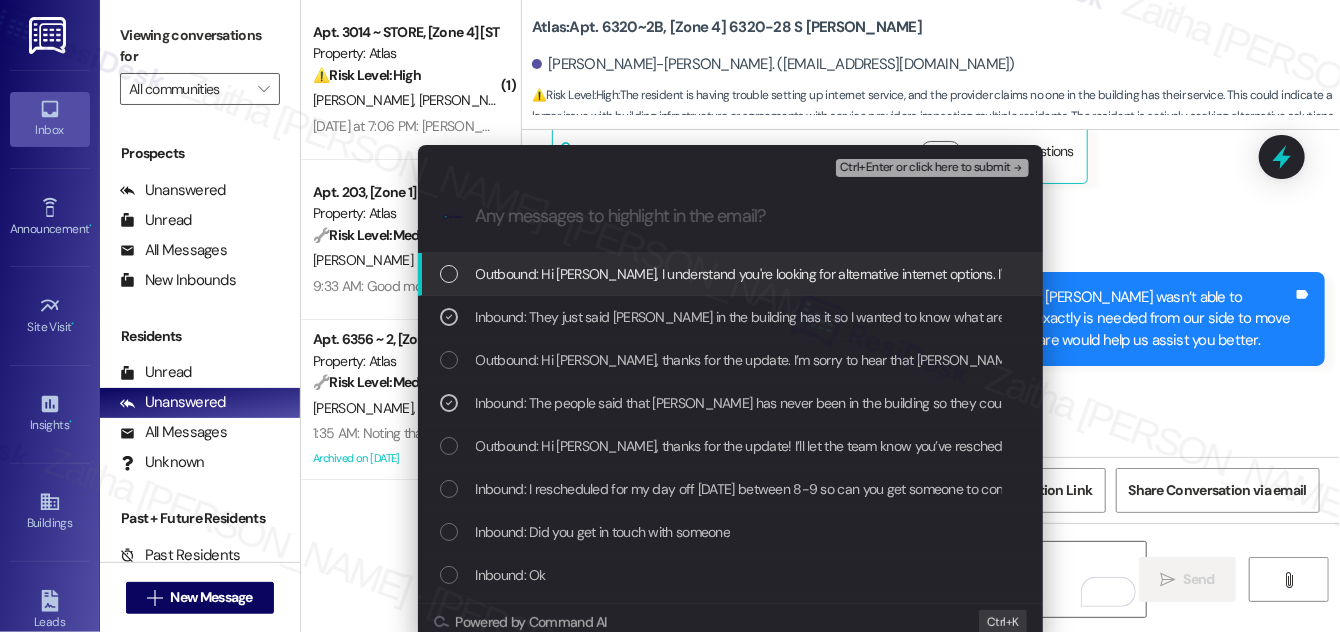 click on "Ctrl+Enter or click here to submit" at bounding box center [925, 168] 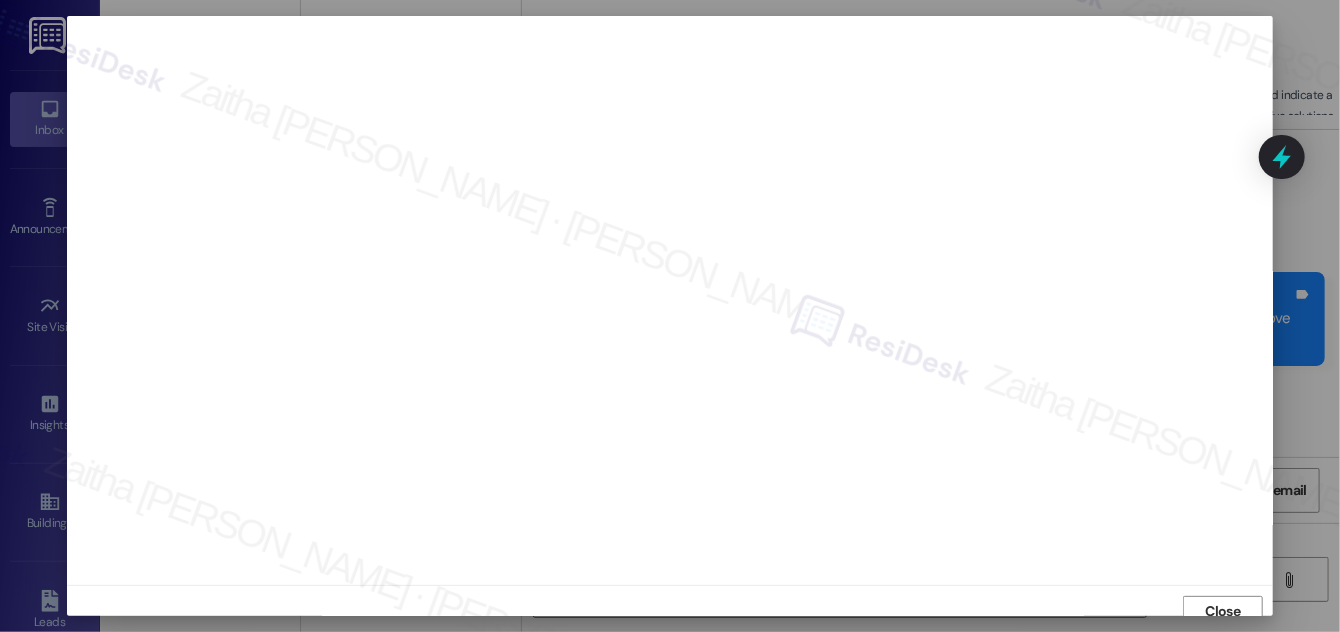 scroll, scrollTop: 11, scrollLeft: 0, axis: vertical 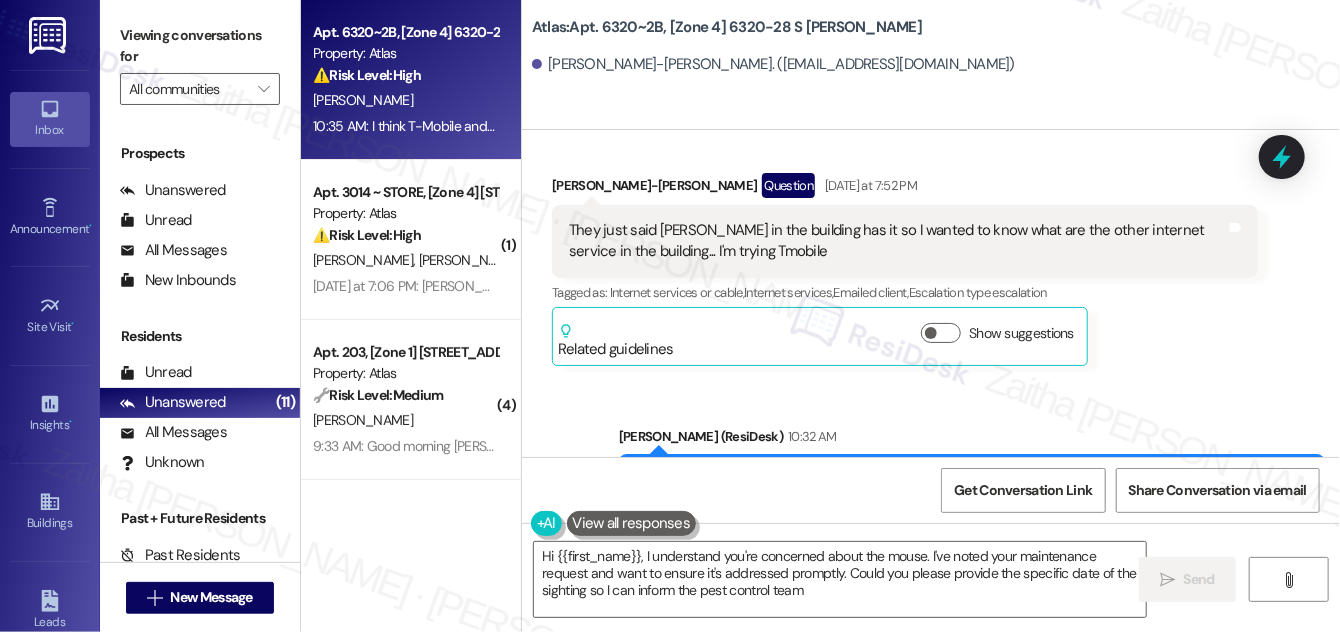 type on "Hi {{first_name}}, I understand you're concerned about the mouse. I've noted your maintenance request and want to ensure it's addressed promptly. Could you please provide the specific date of the sighting so I can inform the pest control team?" 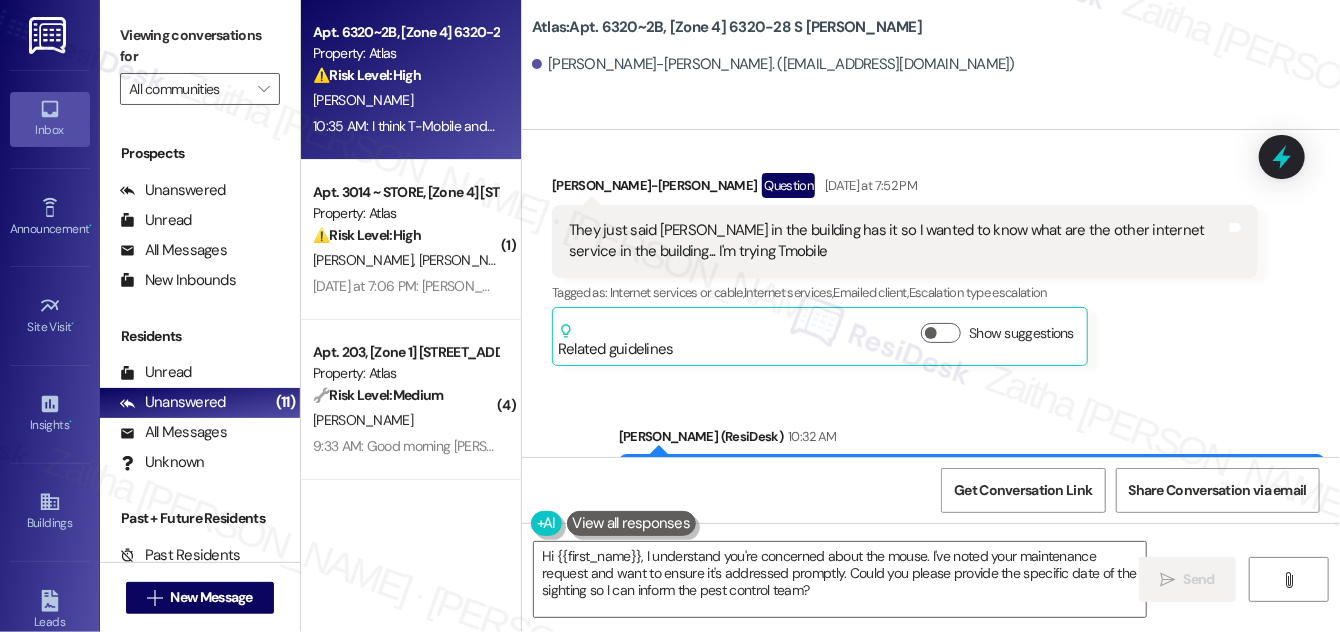 scroll, scrollTop: 45416, scrollLeft: 0, axis: vertical 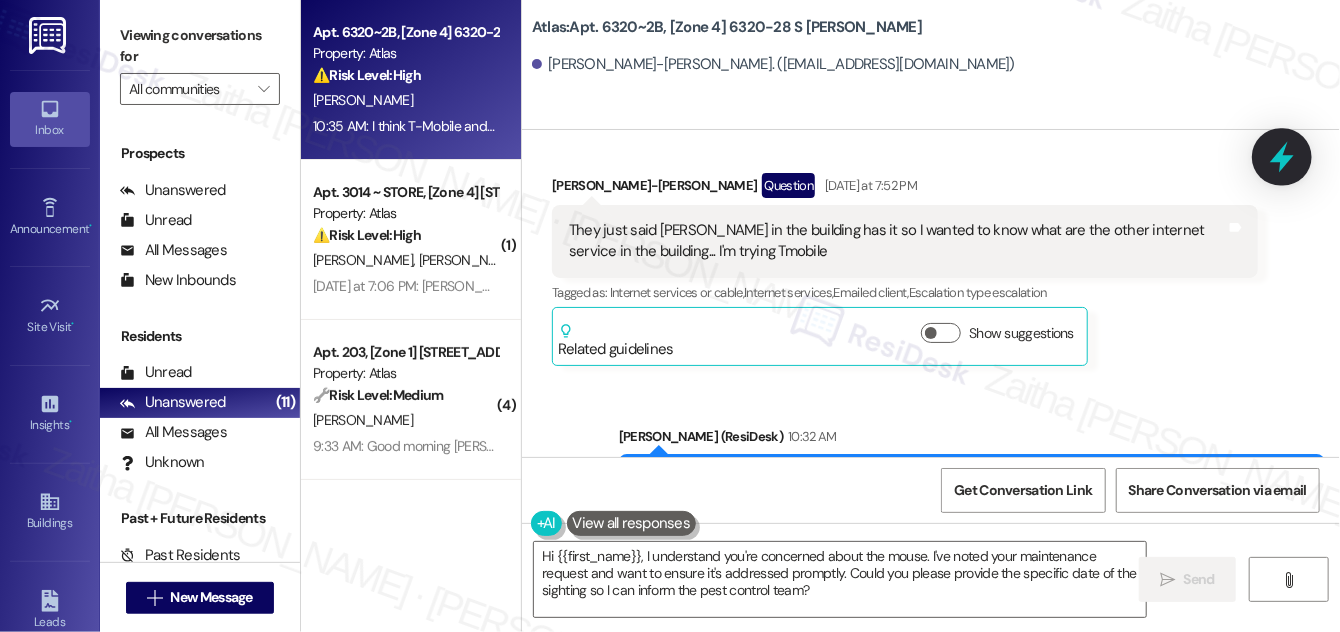 click 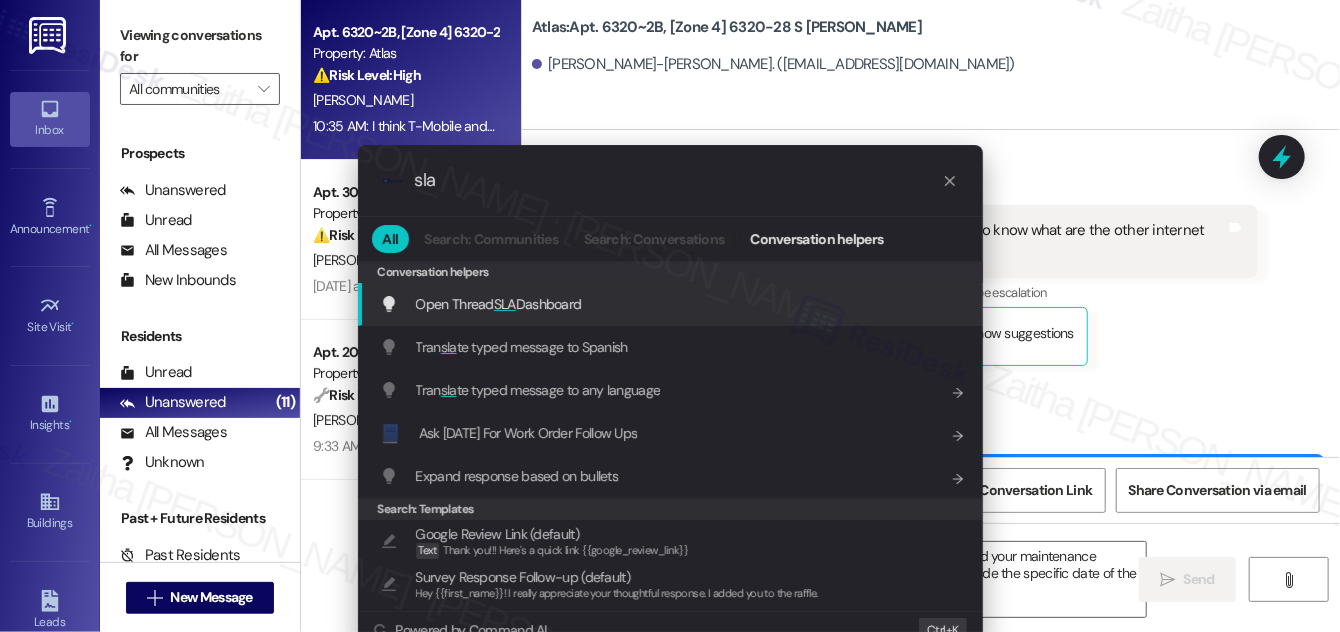 type on "sla" 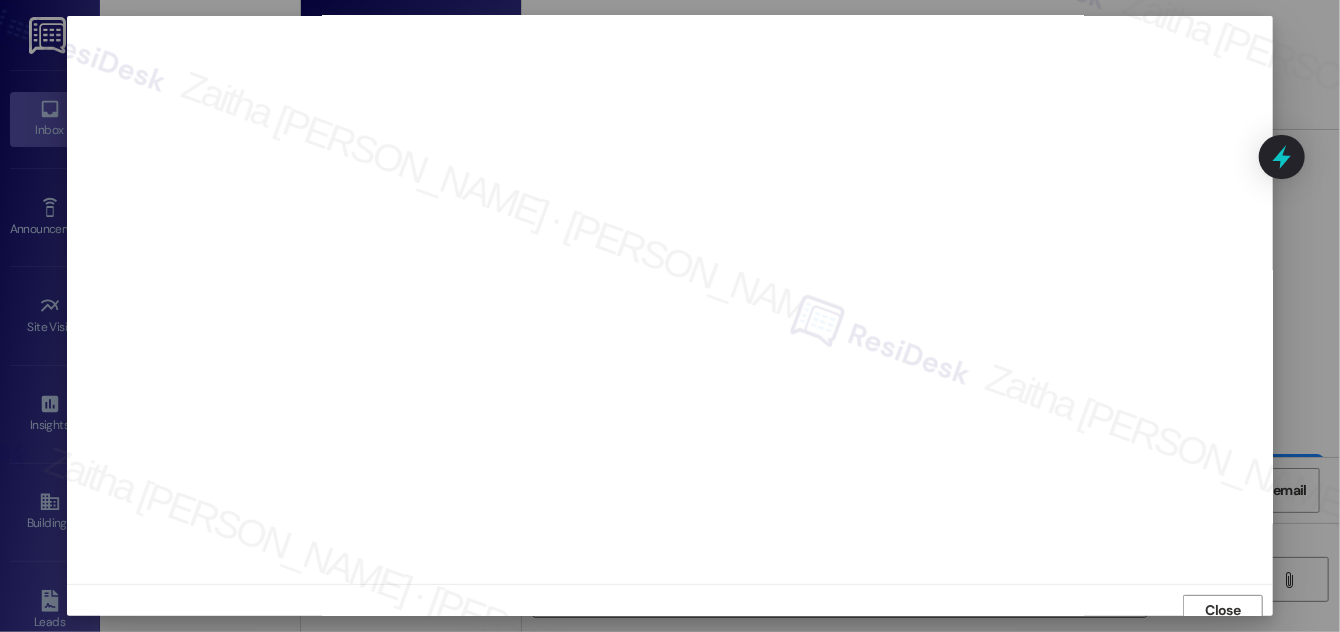 scroll, scrollTop: 0, scrollLeft: 0, axis: both 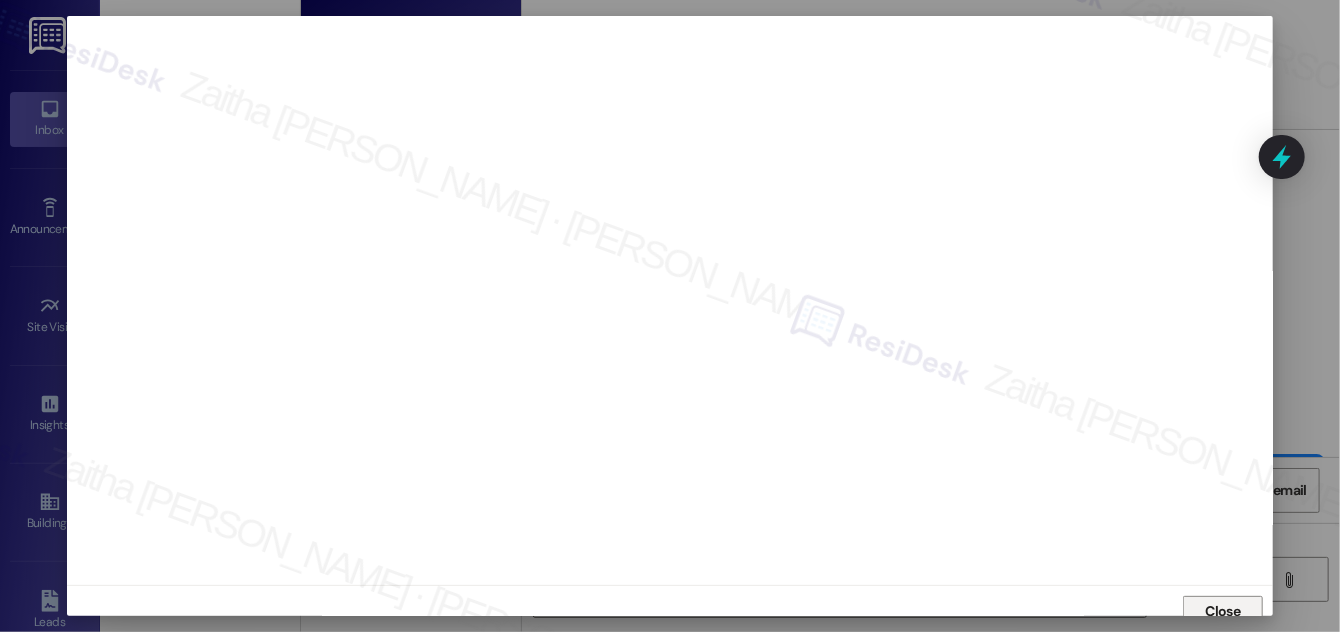 click on "Close" at bounding box center [1223, 611] 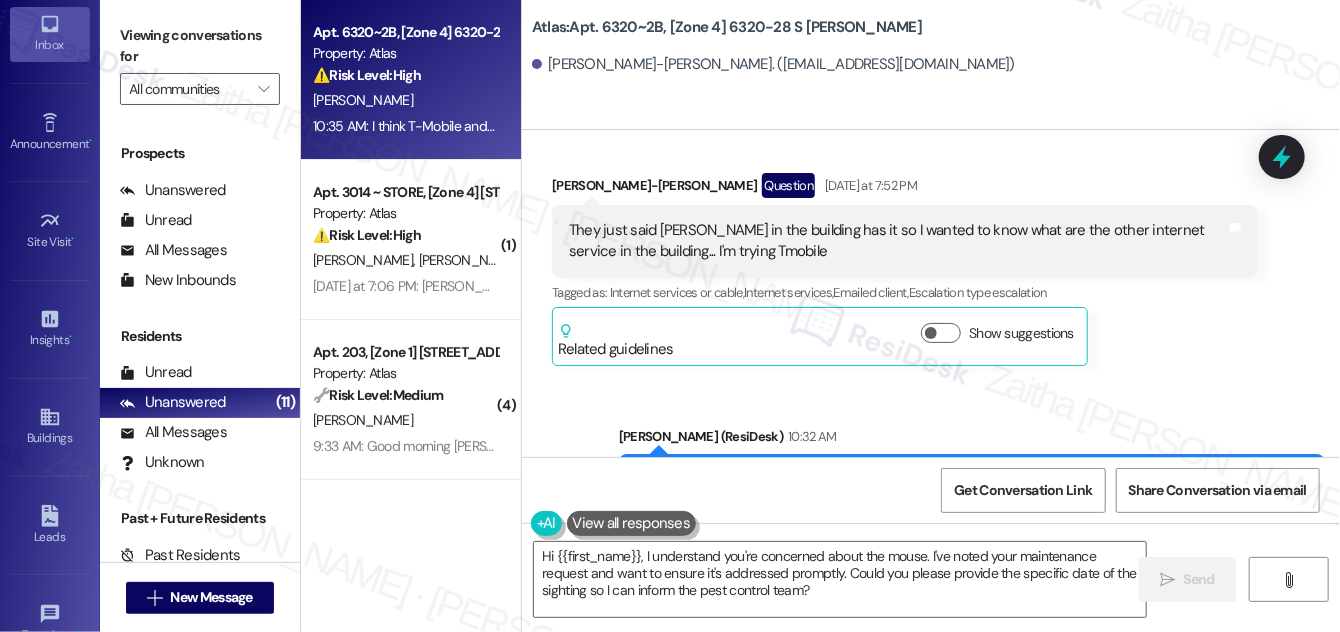 scroll, scrollTop: 314, scrollLeft: 0, axis: vertical 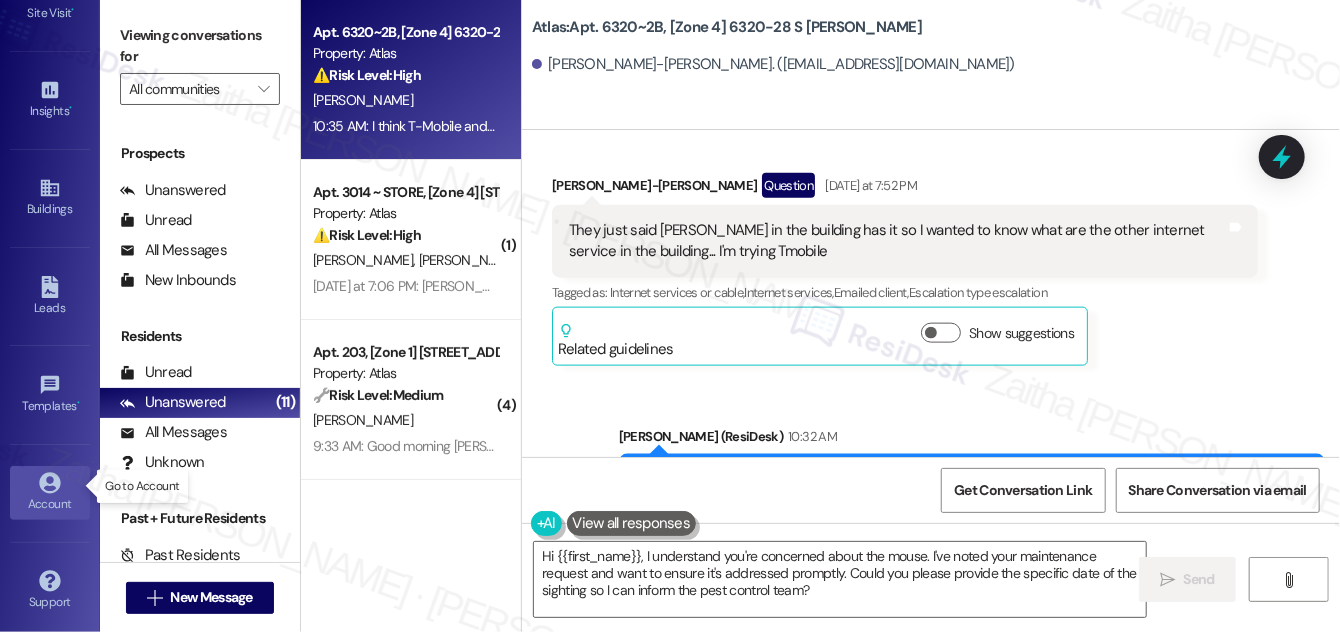 click 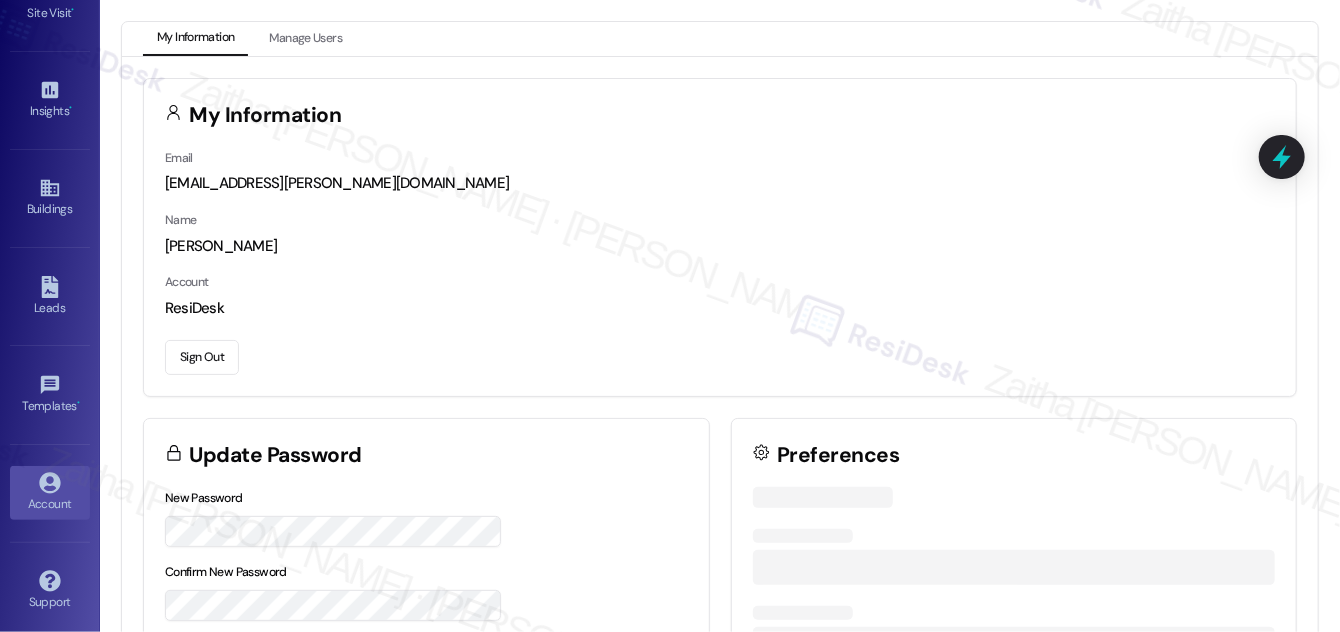 click on "Sign Out" at bounding box center (202, 357) 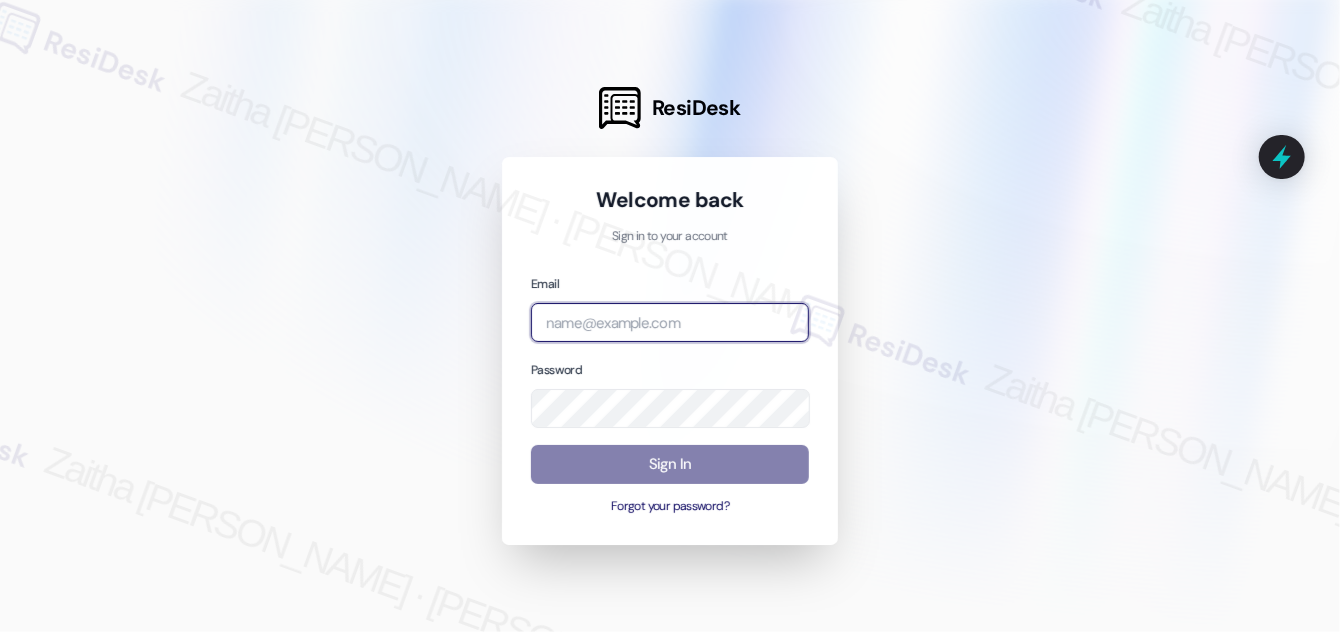 click at bounding box center [670, 322] 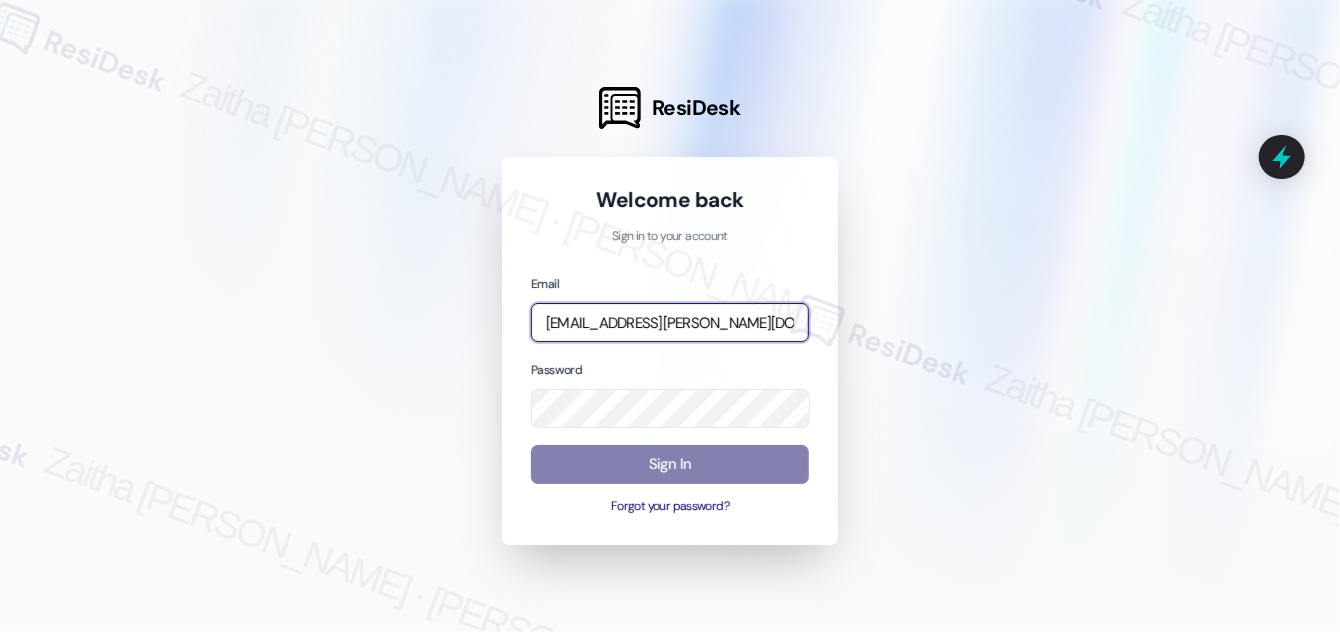 type on "automated-surveys-jag-zaitha.mae.garcia@jag.com" 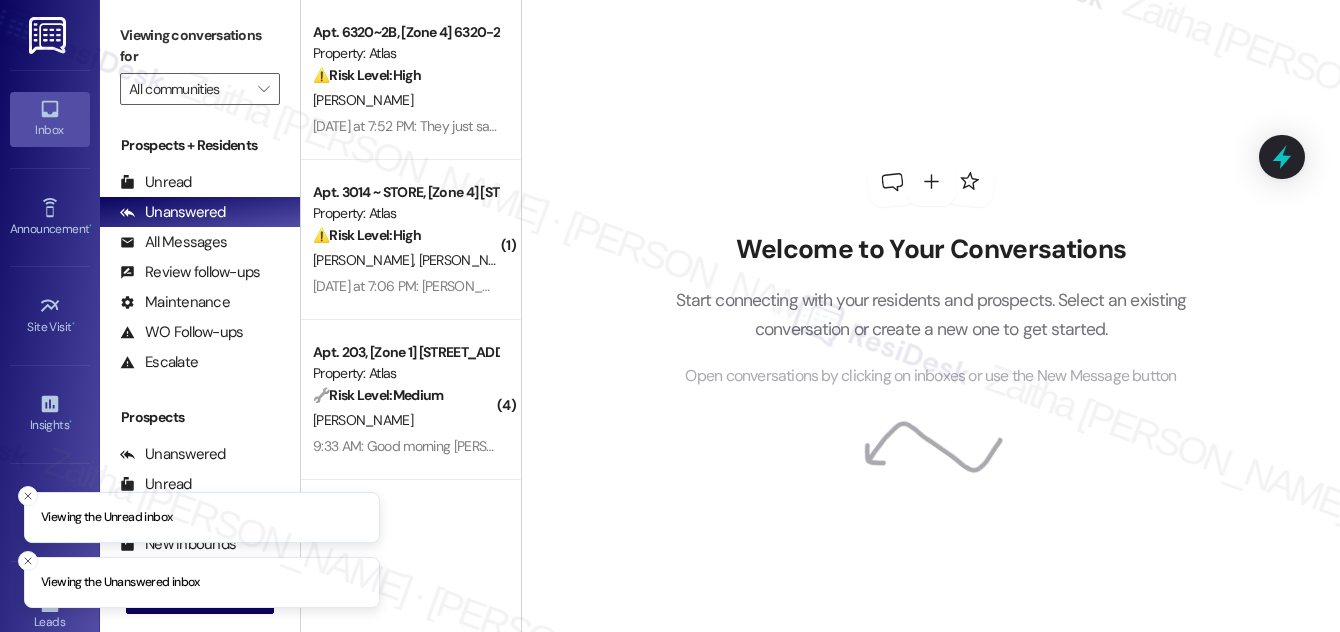 scroll, scrollTop: 0, scrollLeft: 0, axis: both 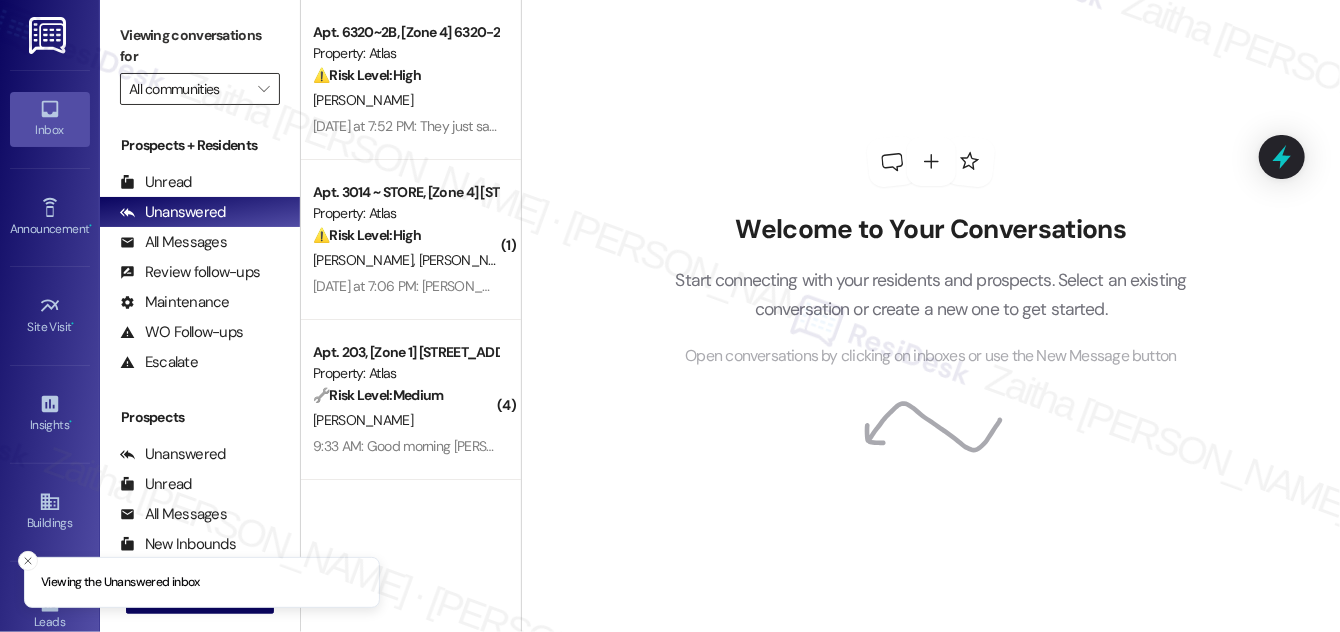 click on "All communities" at bounding box center (188, 89) 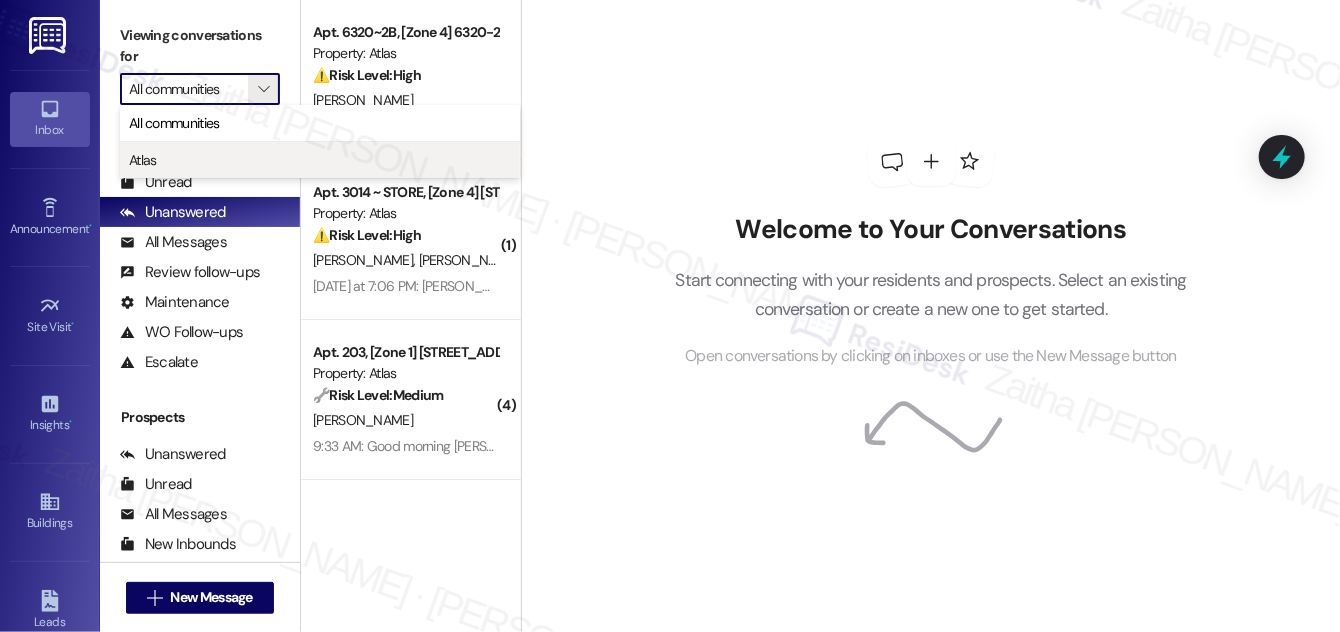 click on "Atlas" at bounding box center (320, 160) 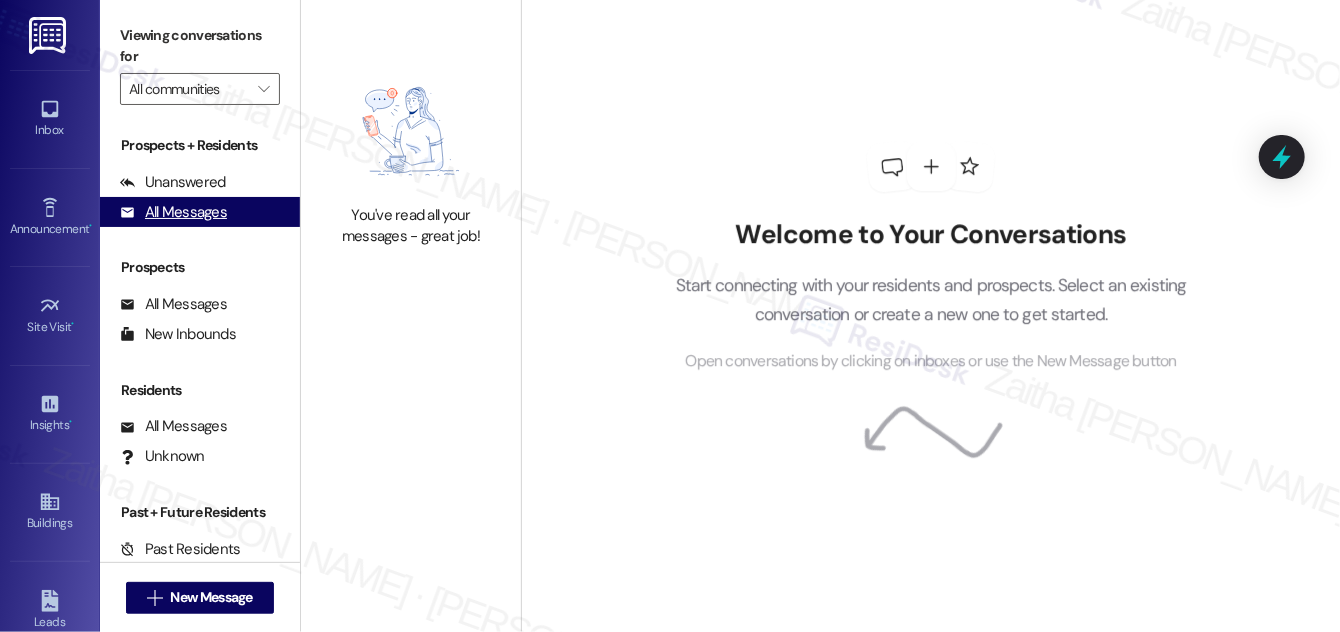 type on "Atlas" 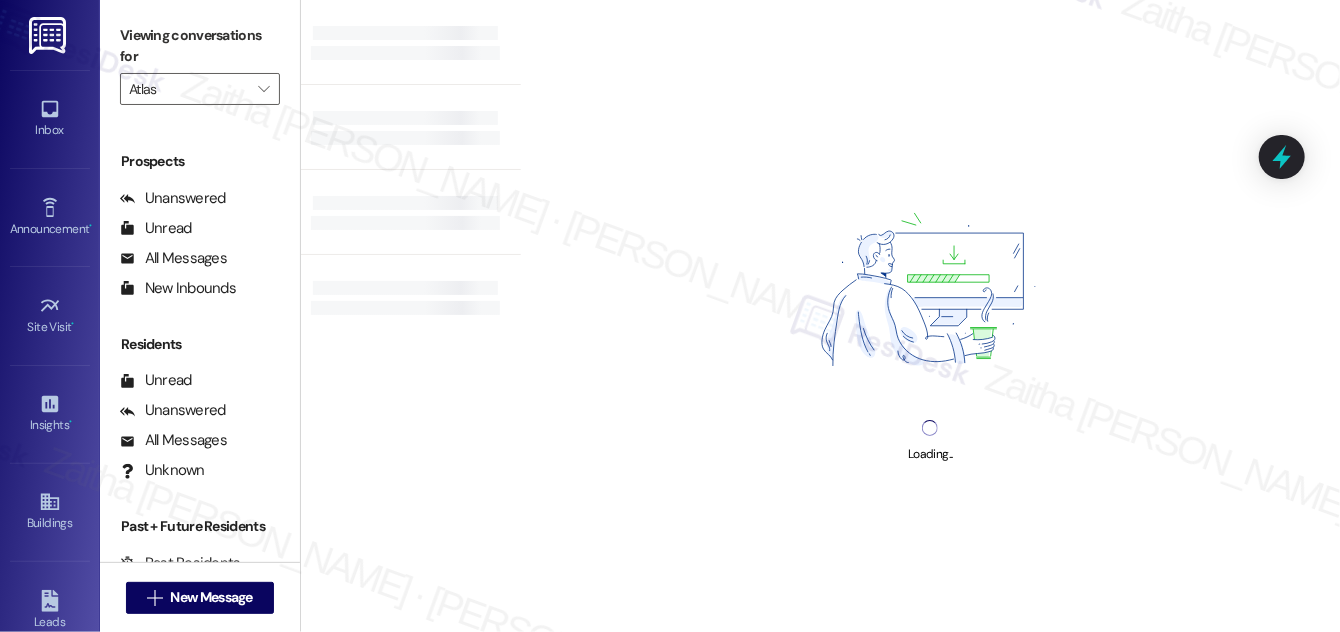 scroll, scrollTop: 264, scrollLeft: 0, axis: vertical 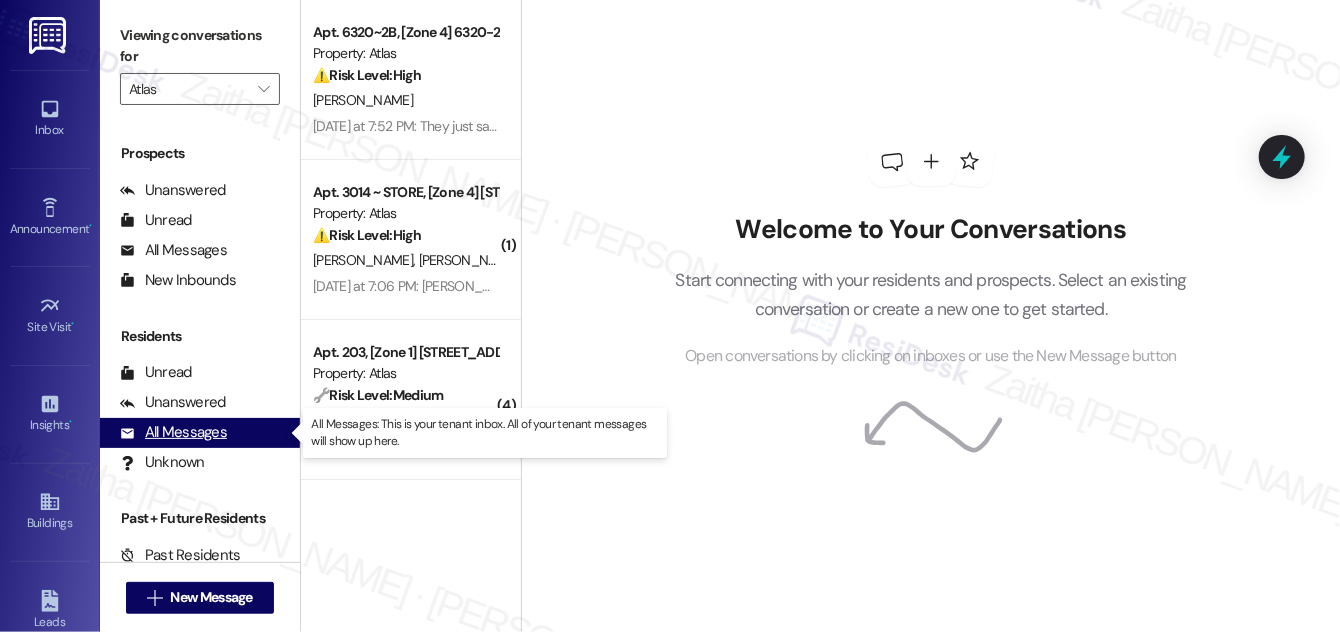 click on "All Messages" at bounding box center [173, 432] 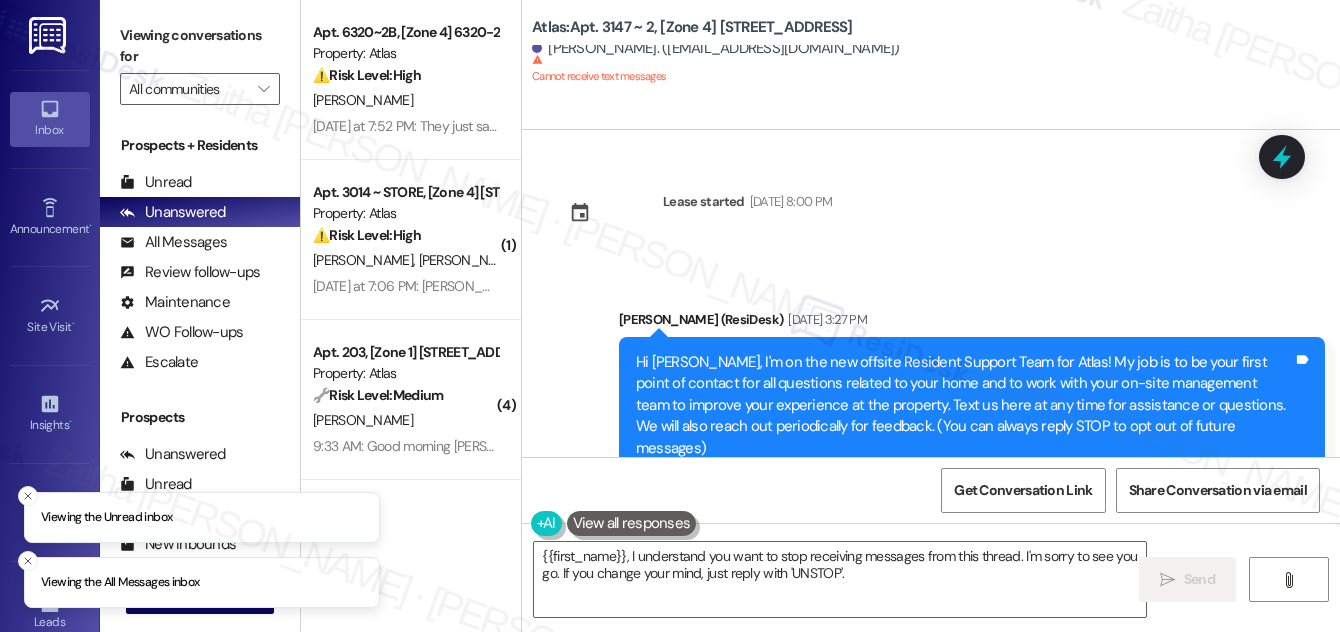 scroll, scrollTop: 0, scrollLeft: 0, axis: both 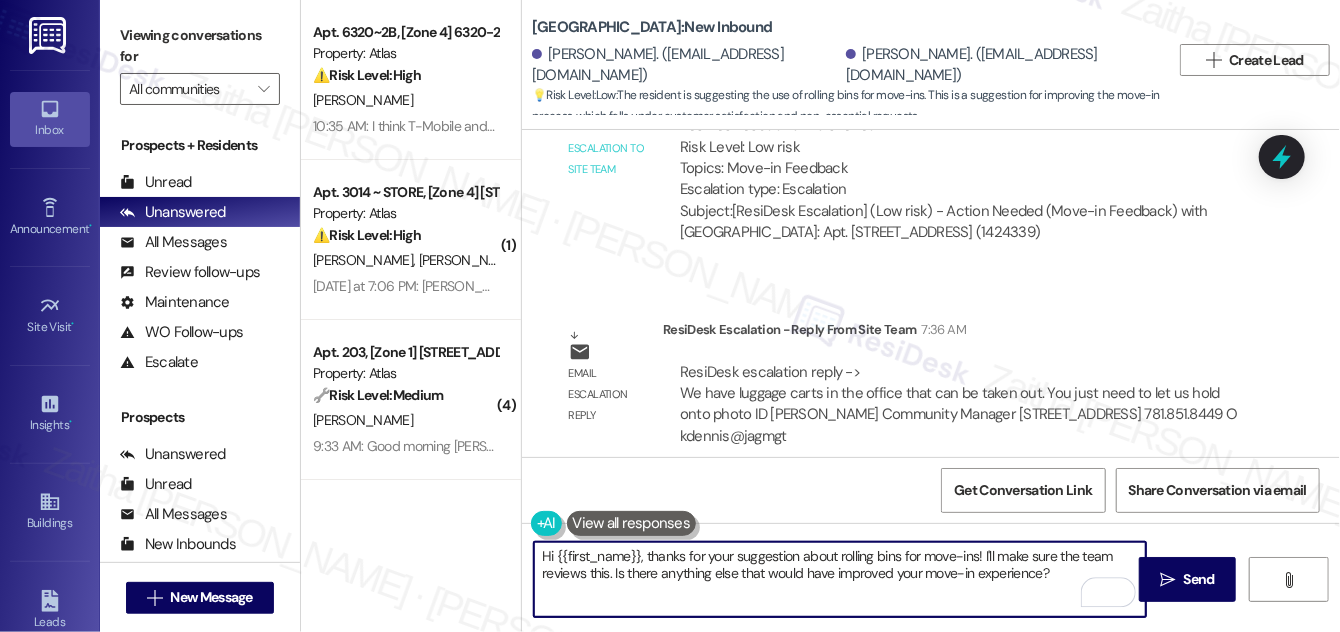 drag, startPoint x: 645, startPoint y: 553, endPoint x: 1046, endPoint y: 572, distance: 401.44986 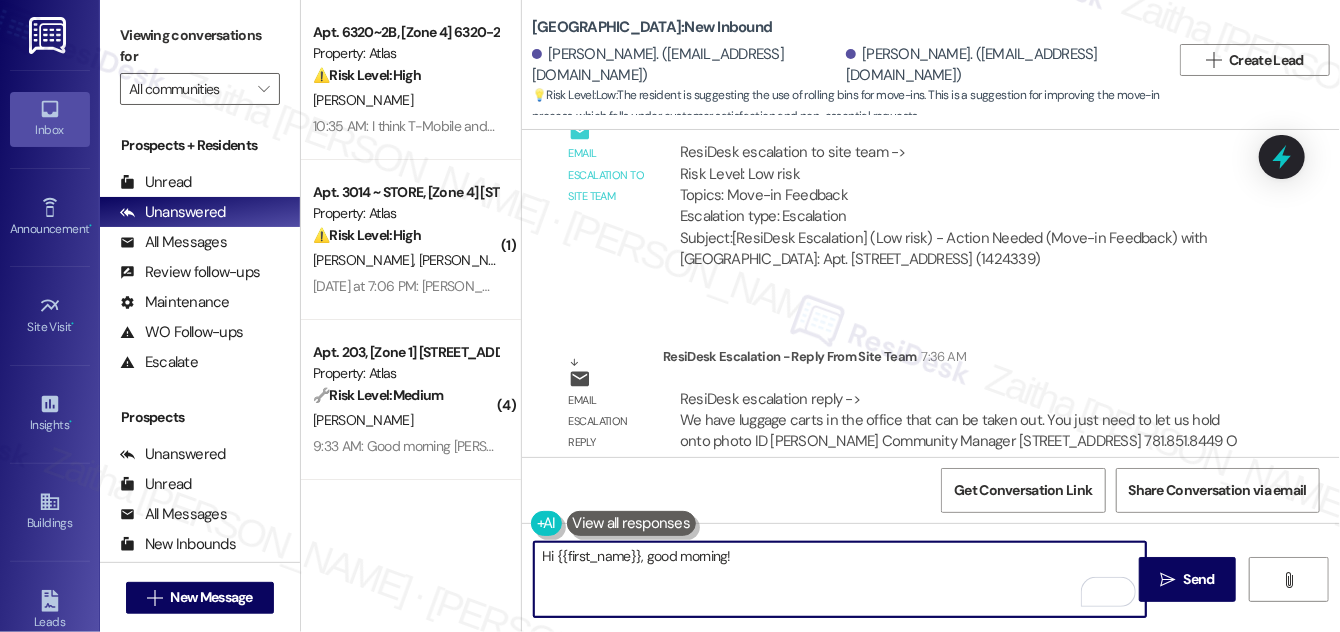 scroll, scrollTop: 901, scrollLeft: 0, axis: vertical 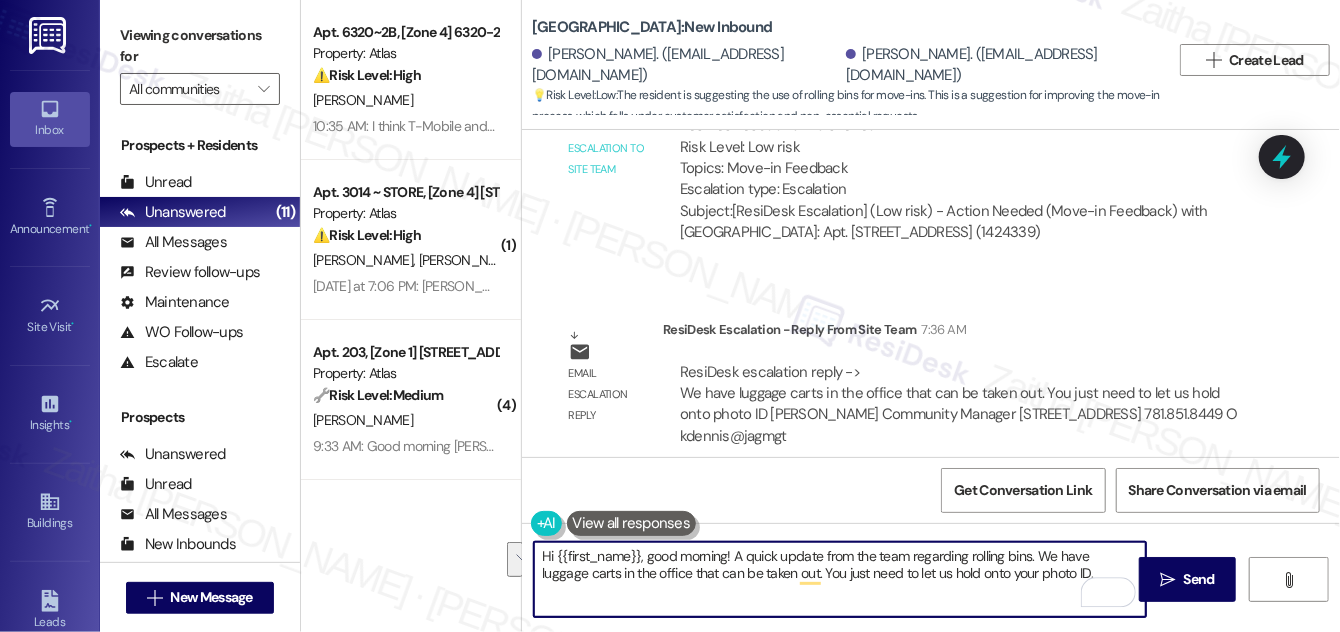 drag, startPoint x: 537, startPoint y: 557, endPoint x: 1056, endPoint y: 586, distance: 519.8096 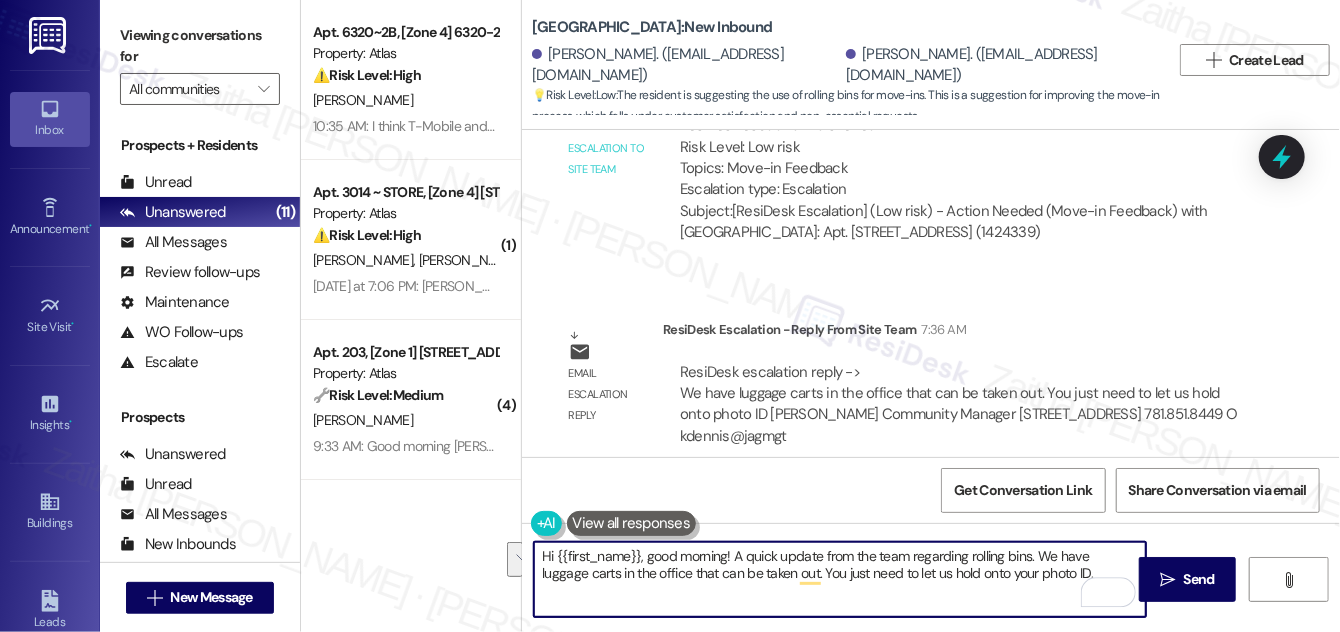 click on "Hi {{first_name}}, good morning! A quick update from the team regarding rolling bins. We have luggage carts in the office that can be taken out. You just need to let us hold onto your photo ID." at bounding box center (840, 579) 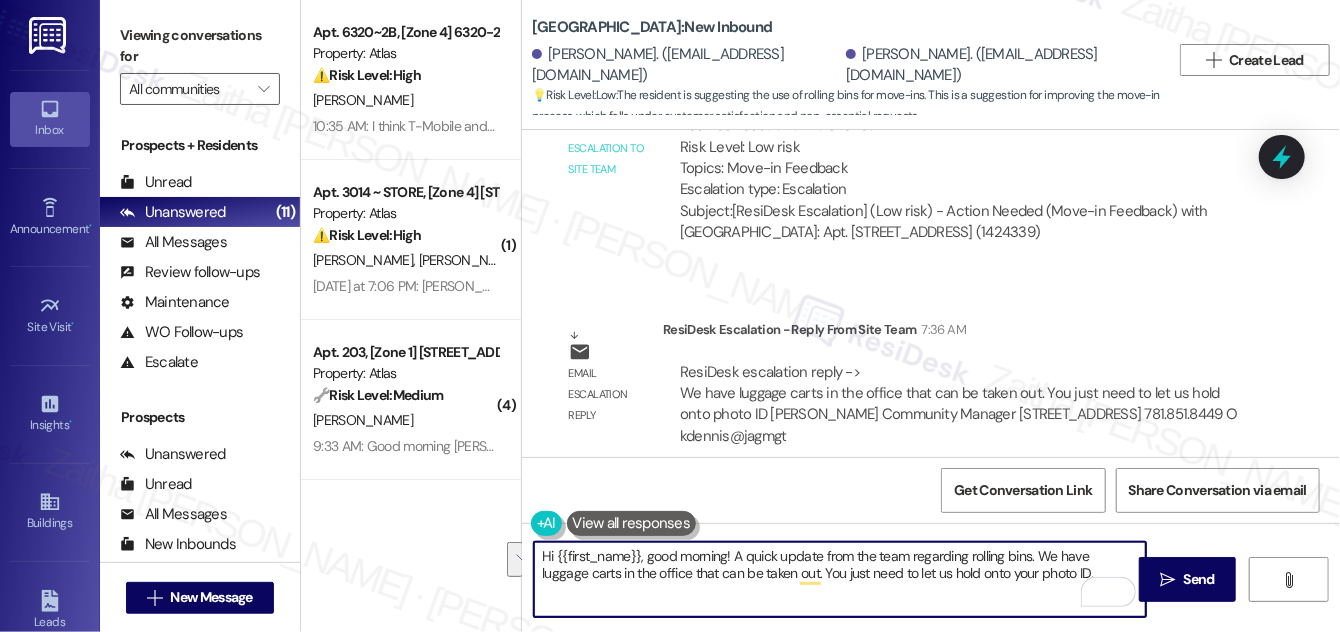 click on "Hi {{first_name}}, good morning! A quick update from the team regarding rolling bins. We have luggage carts in the office that can be taken out. You just need to let us hold onto your photo ID." at bounding box center [840, 579] 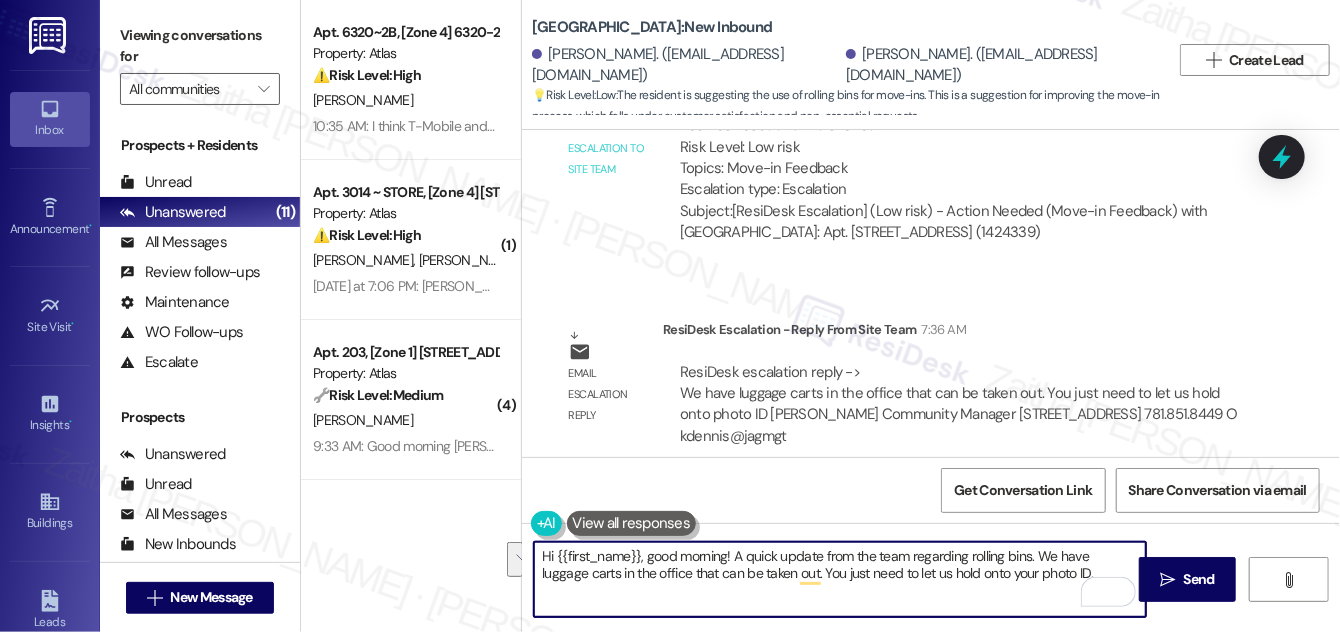 drag, startPoint x: 1036, startPoint y: 555, endPoint x: 1046, endPoint y: 576, distance: 23.259407 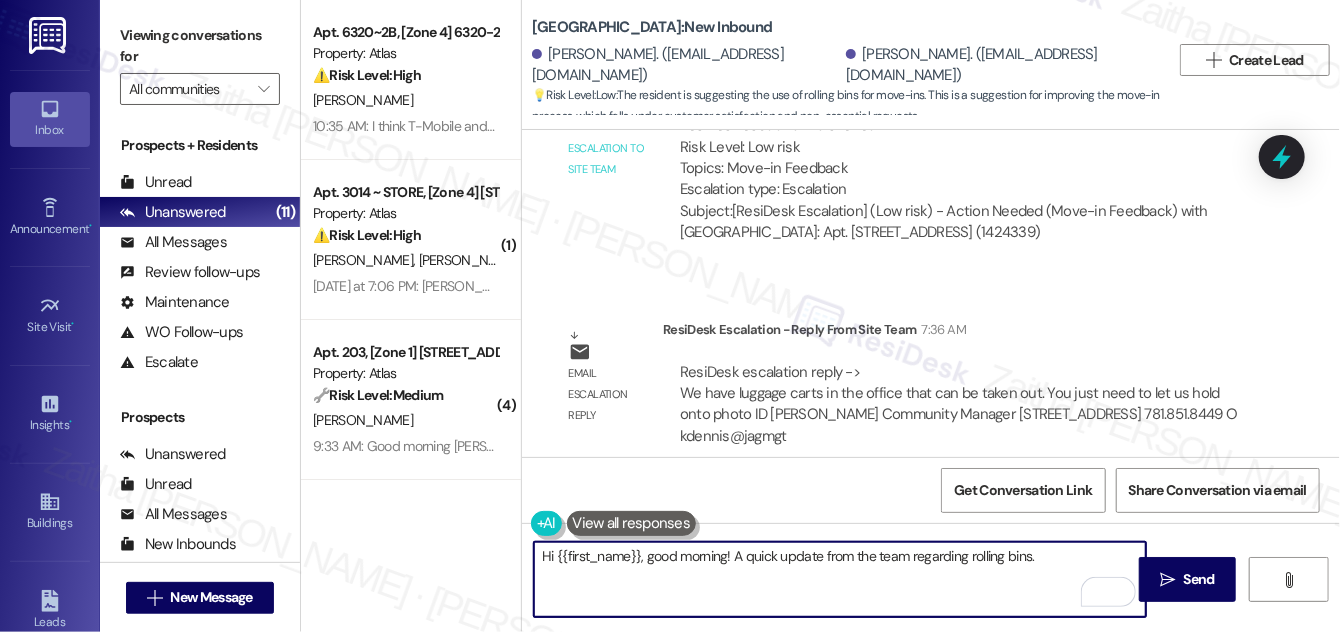paste on "we have luggage carts available in the office that you can borrow. We just ask that you leave a photo ID with us while using one." 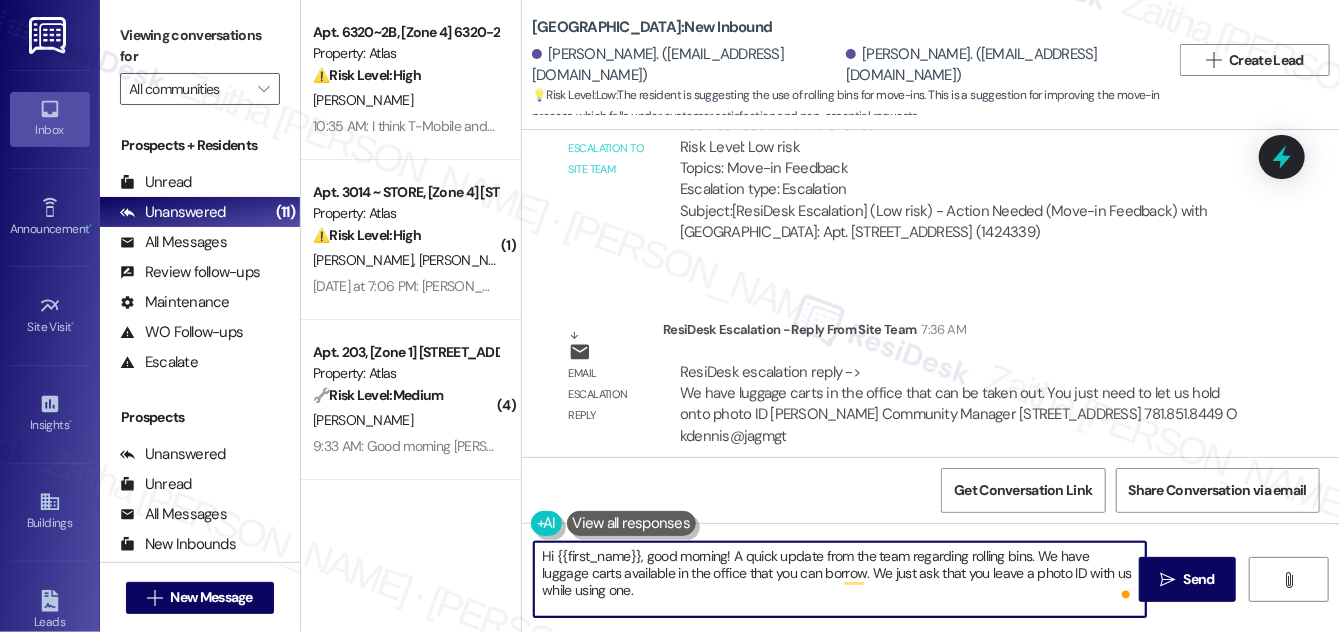 click on "Hi {{first_name}}, good morning! A quick update from the team regarding rolling bins. We have luggage carts available in the office that you can borrow. We just ask that you leave a photo ID with us while using one." at bounding box center (840, 579) 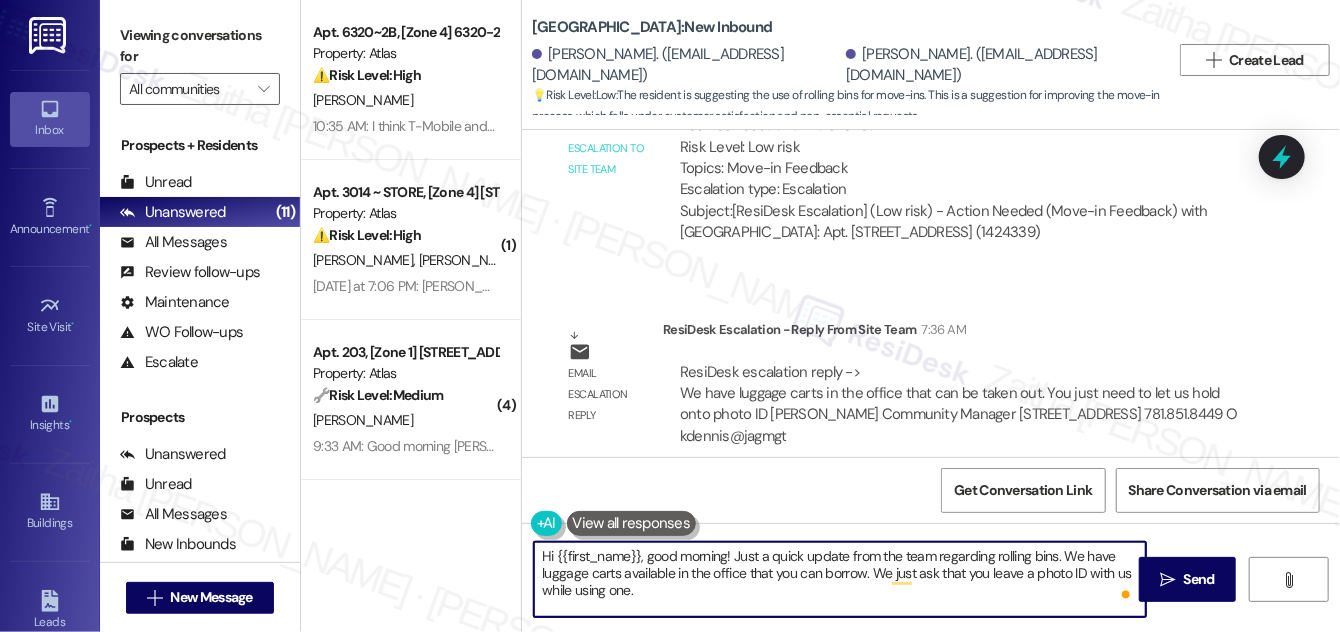 click on "Hi {{first_name}}, good morning! Just a quick update from the team regarding rolling bins. We have luggage carts available in the office that you can borrow. We just ask that you leave a photo ID with us while using one." at bounding box center (840, 579) 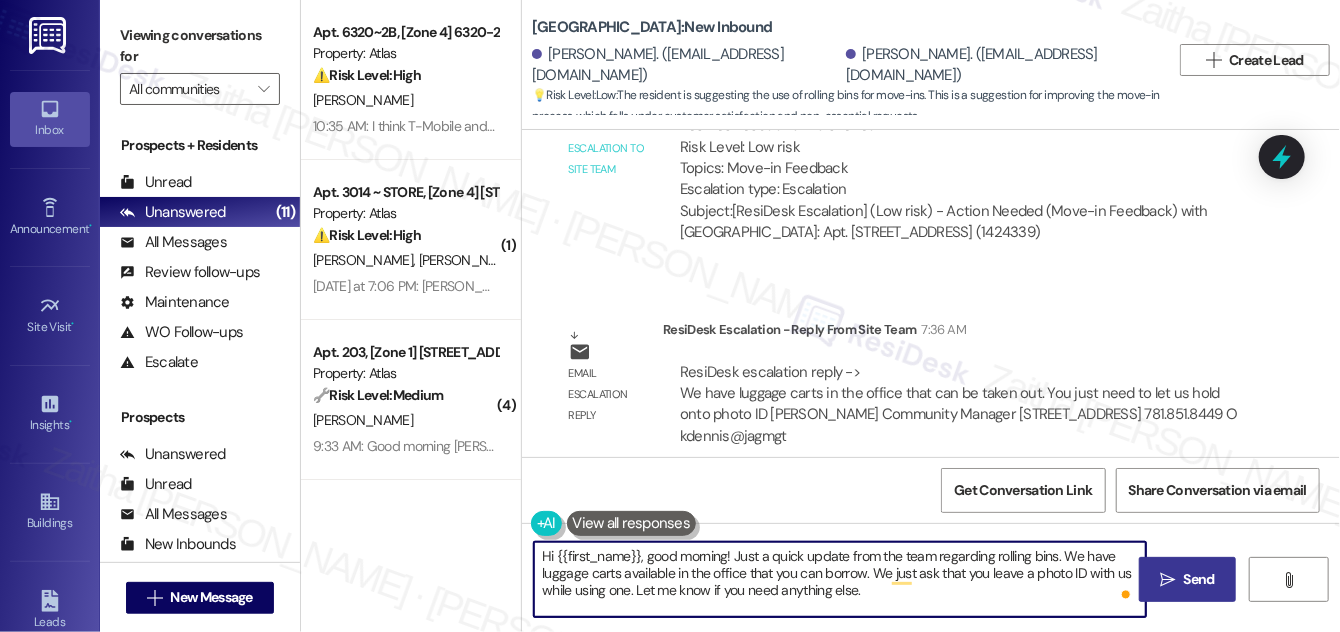 type on "Hi {{first_name}}, good morning! Just a quick update from the team regarding rolling bins. We have luggage carts available in the office that you can borrow. We just ask that you leave a photo ID with us while using one. Let me know if you need anything else." 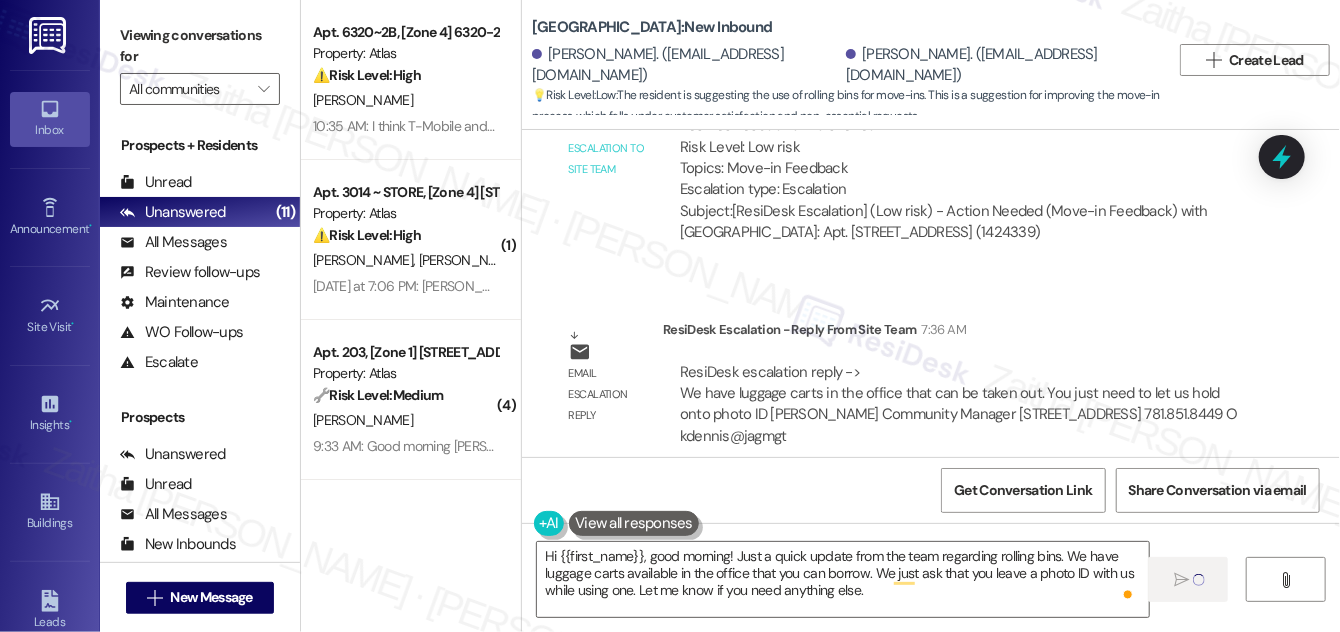 type 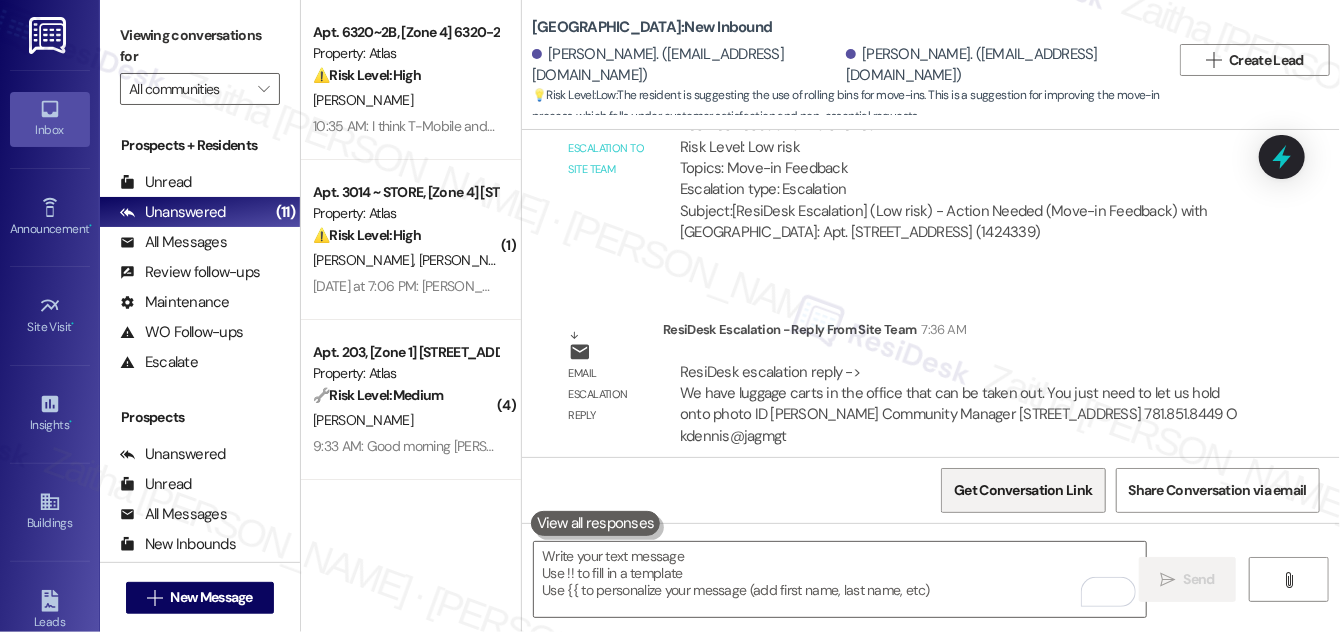 click on "Get Conversation Link" at bounding box center [1023, 490] 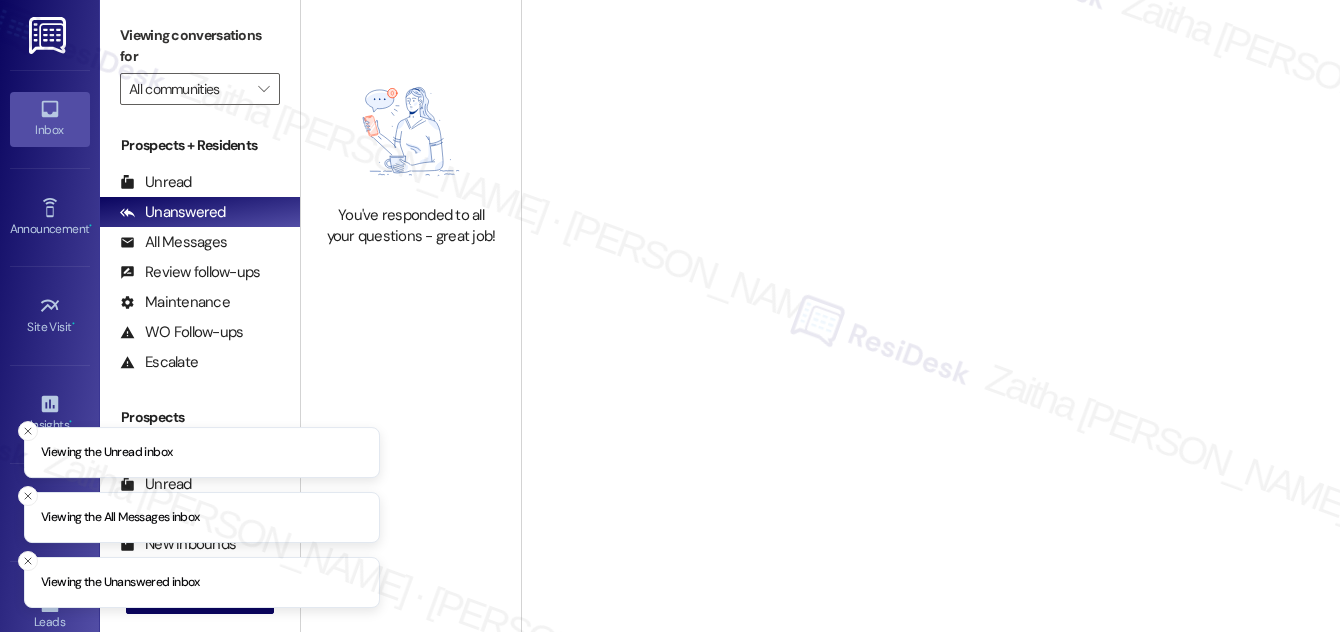 scroll, scrollTop: 0, scrollLeft: 0, axis: both 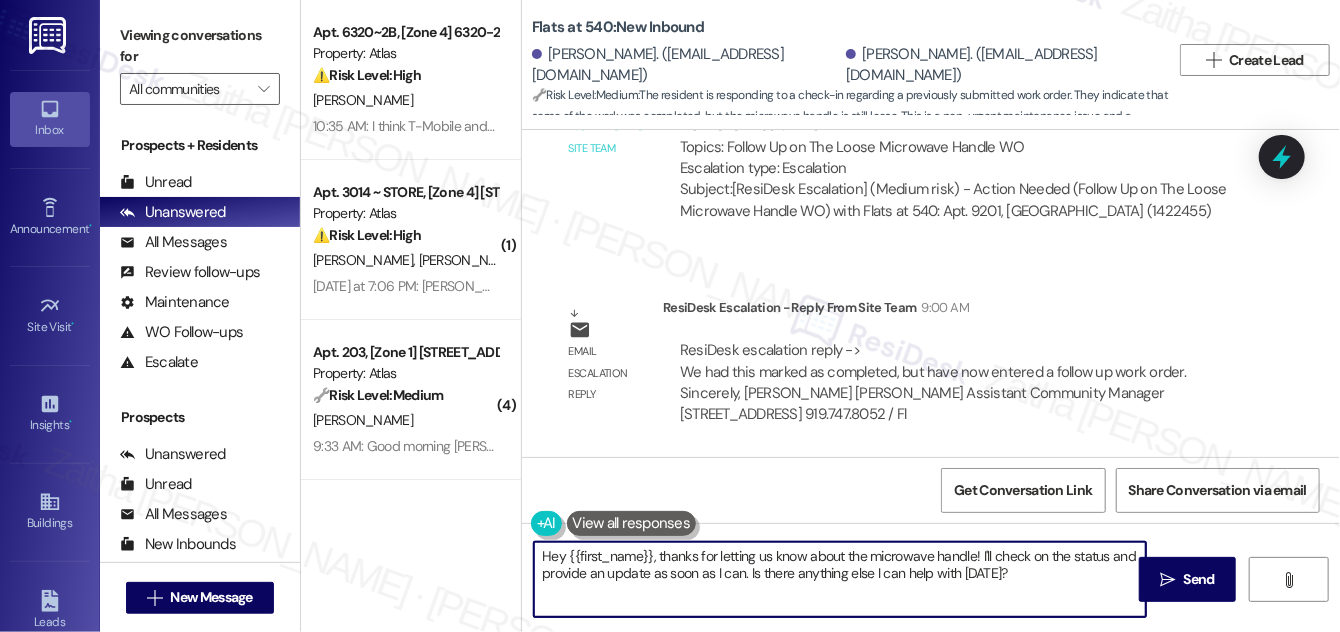 click on "Hey {{first_name}}, thanks for letting us know about the microwave handle! I'll check on the status and provide an update as soon as I can. Is there anything else I can help with today?" at bounding box center [840, 579] 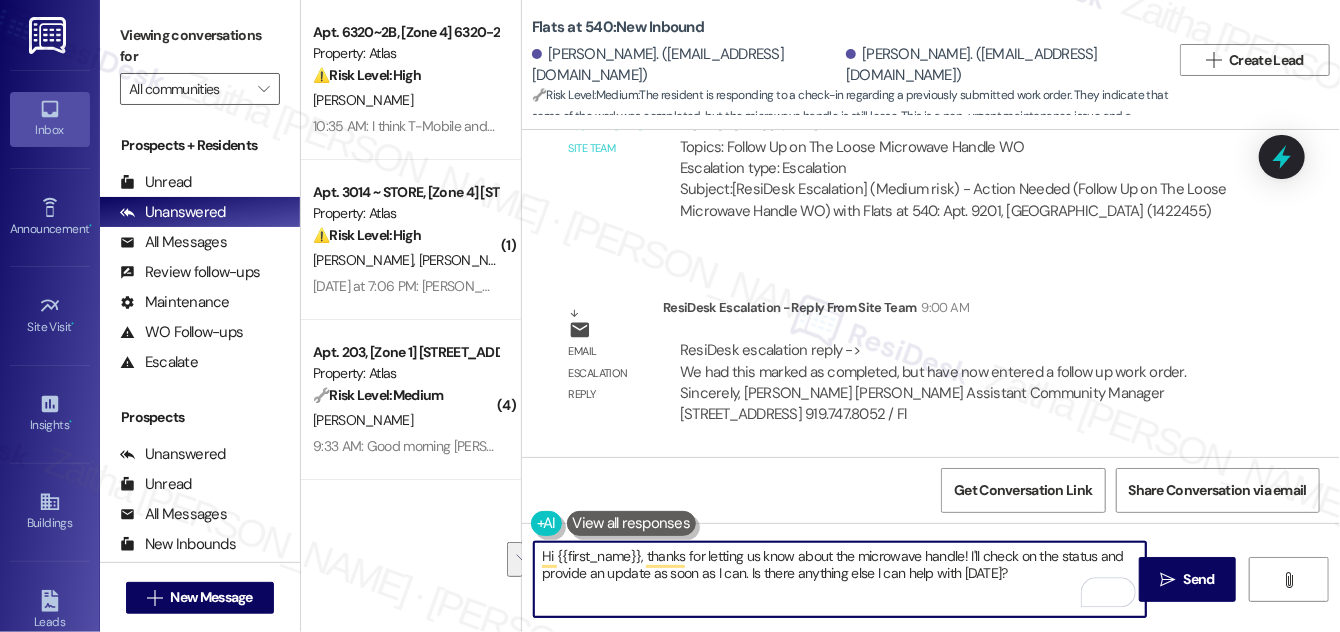 drag, startPoint x: 645, startPoint y: 556, endPoint x: 1014, endPoint y: 584, distance: 370.0608 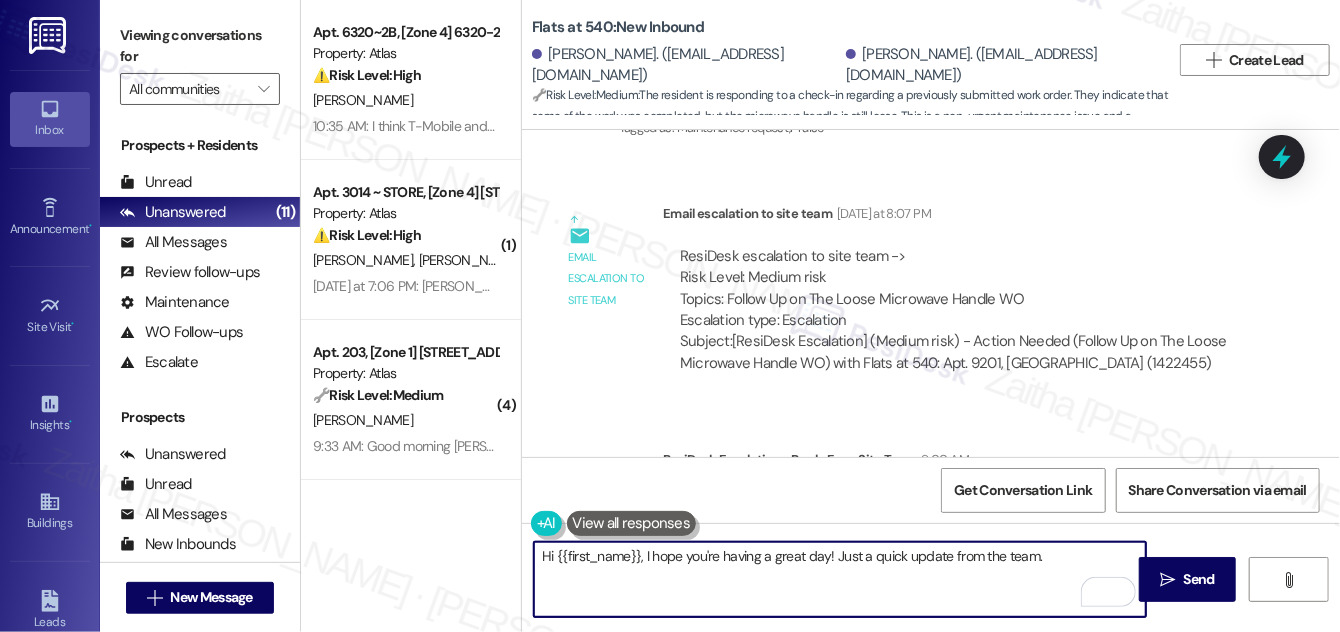 scroll, scrollTop: 922, scrollLeft: 0, axis: vertical 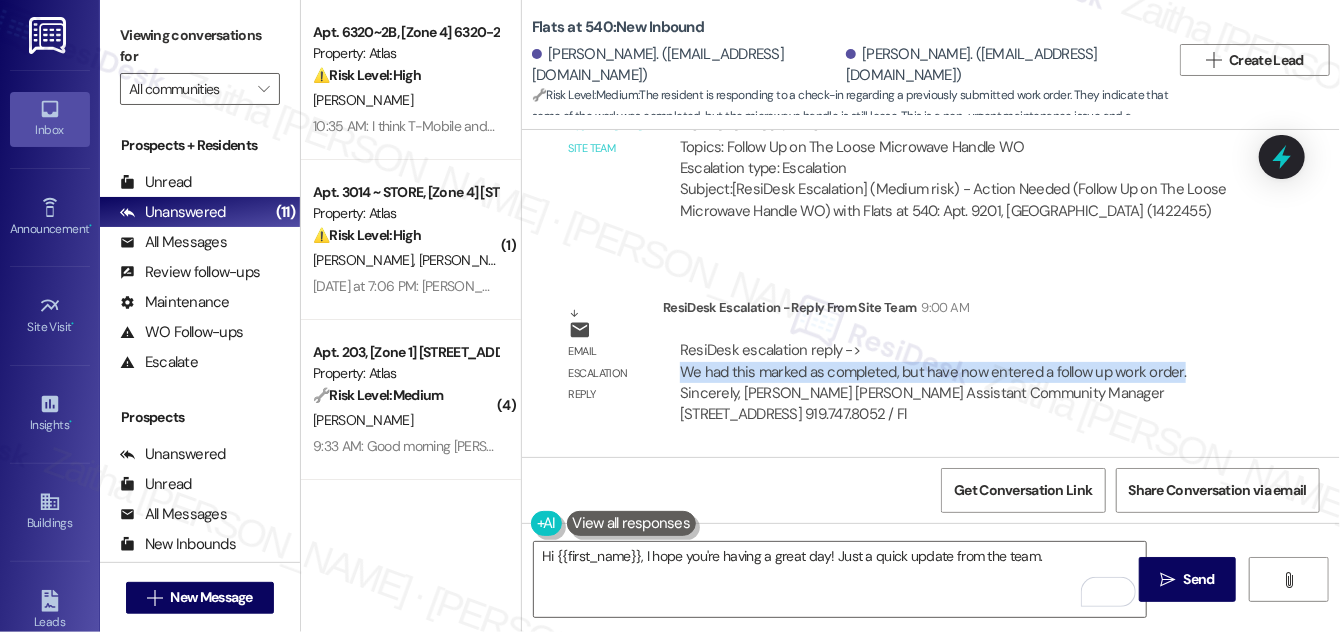 drag, startPoint x: 680, startPoint y: 369, endPoint x: 1195, endPoint y: 375, distance: 515.035 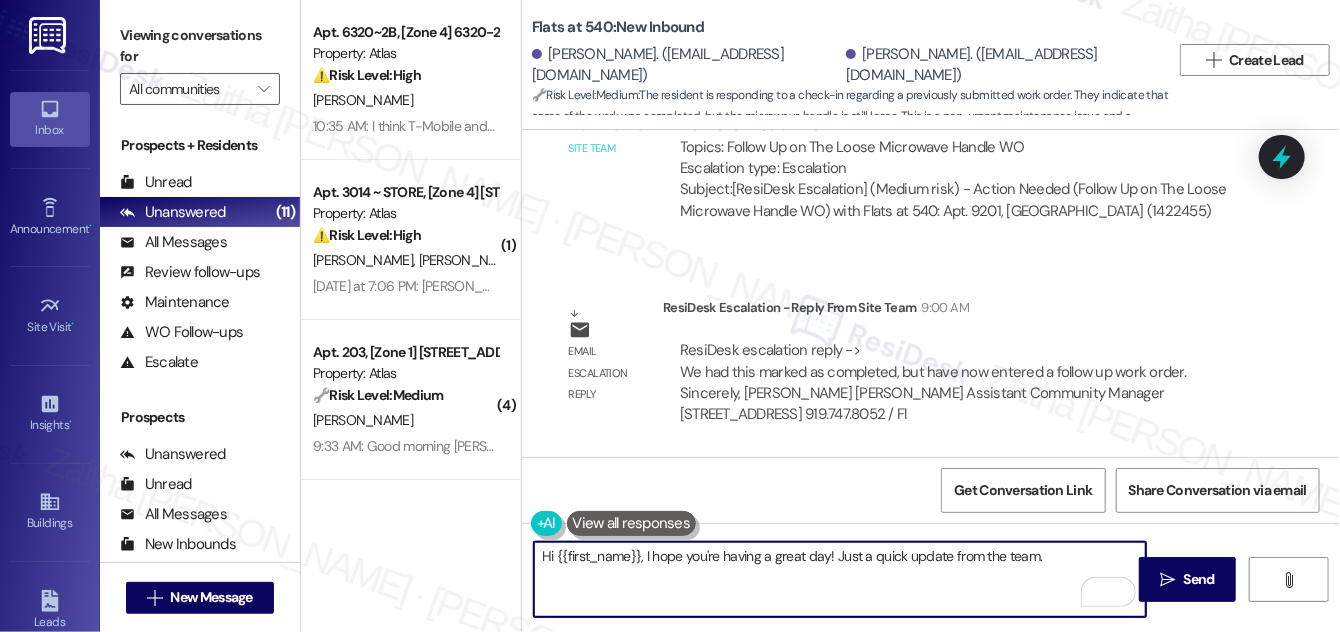 click on "Hi {{first_name}}, I hope you're having a great day! Just a quick update from the team." at bounding box center [840, 579] 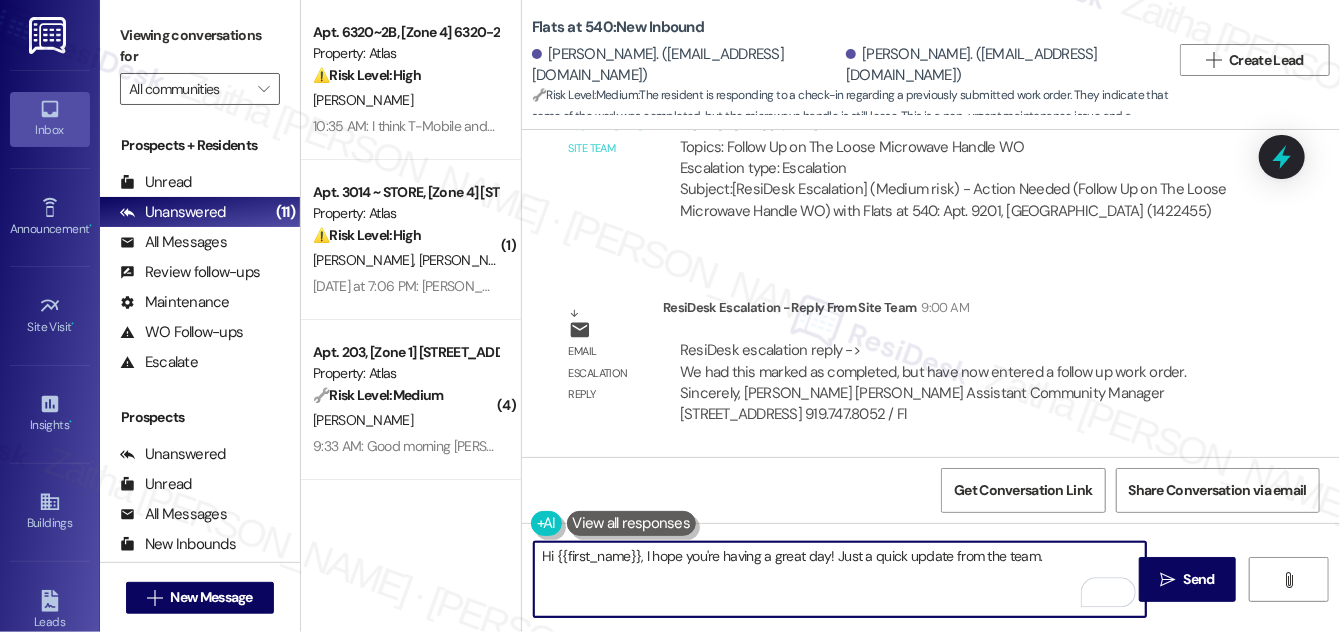 paste on "we've now submitted a follow-up" 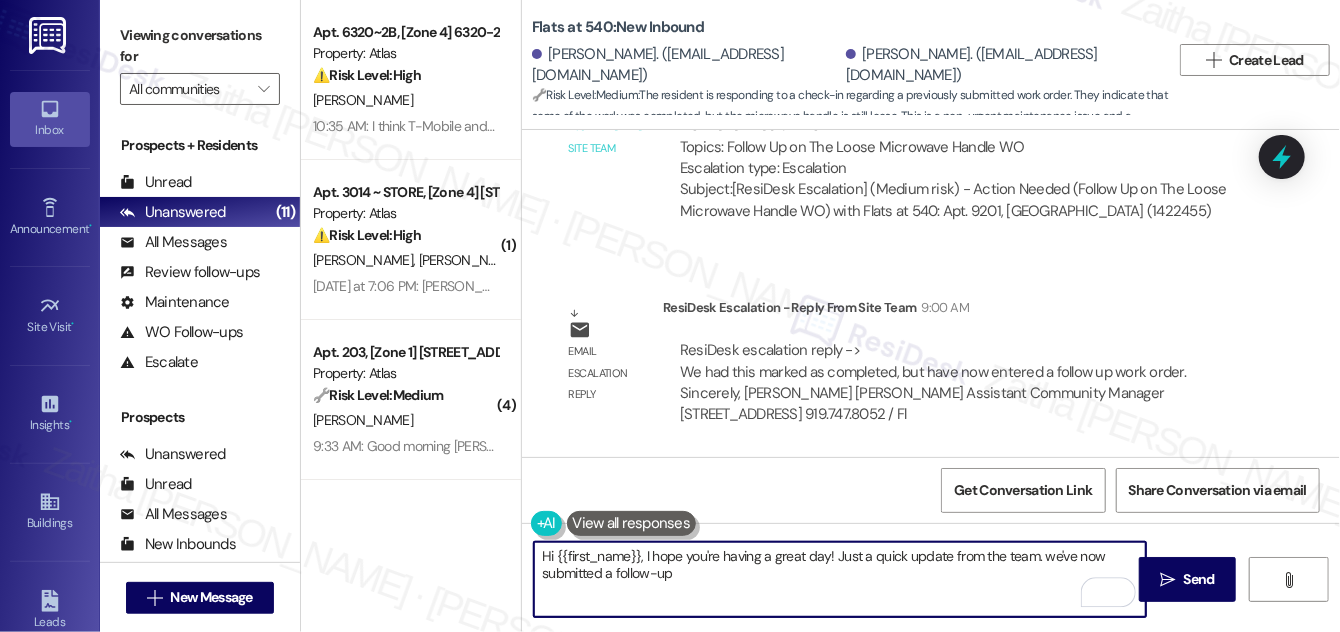 click on "Hi {{first_name}}, I hope you're having a great day! Just a quick update from the team. we've now submitted a follow-up" at bounding box center [840, 579] 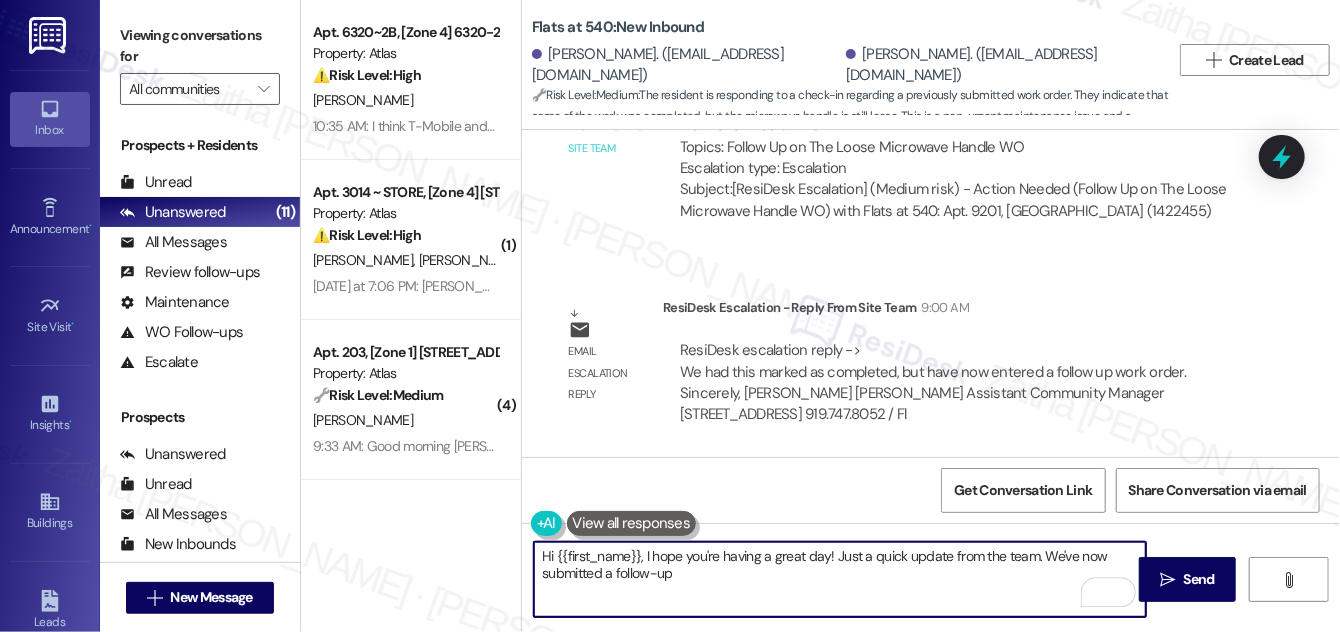 click on "Hi {{first_name}}, I hope you're having a great day! Just a quick update from the team. We've now submitted a follow-up" at bounding box center (840, 579) 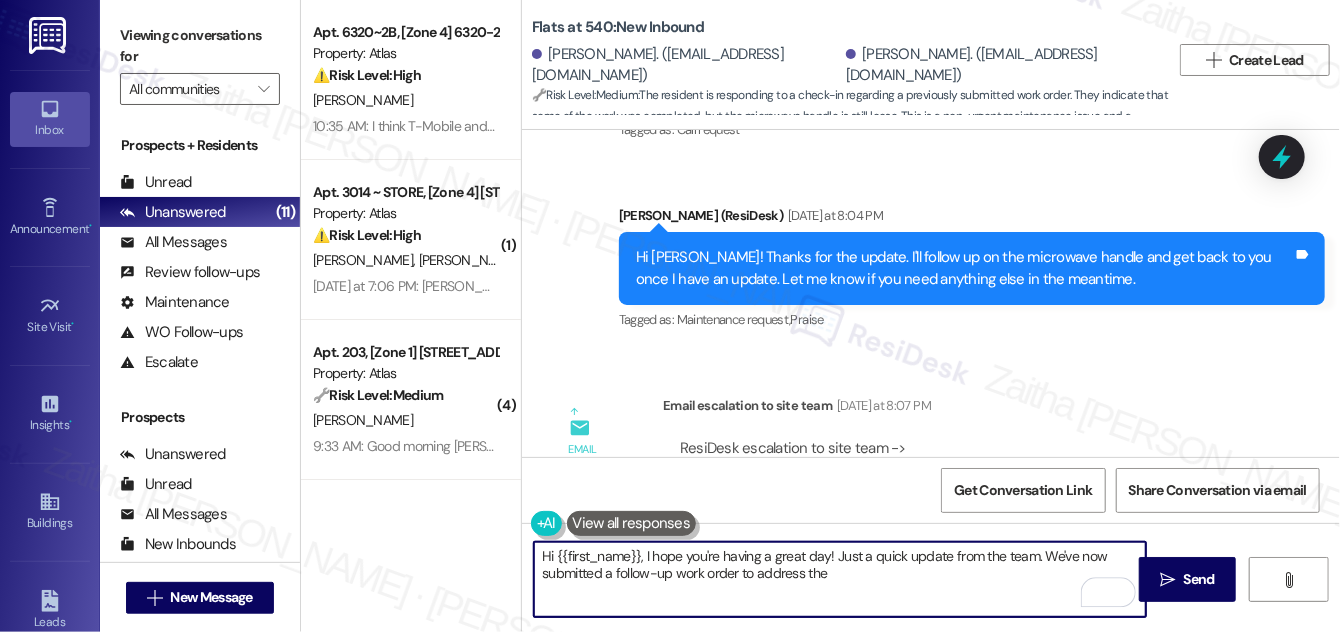scroll, scrollTop: 558, scrollLeft: 0, axis: vertical 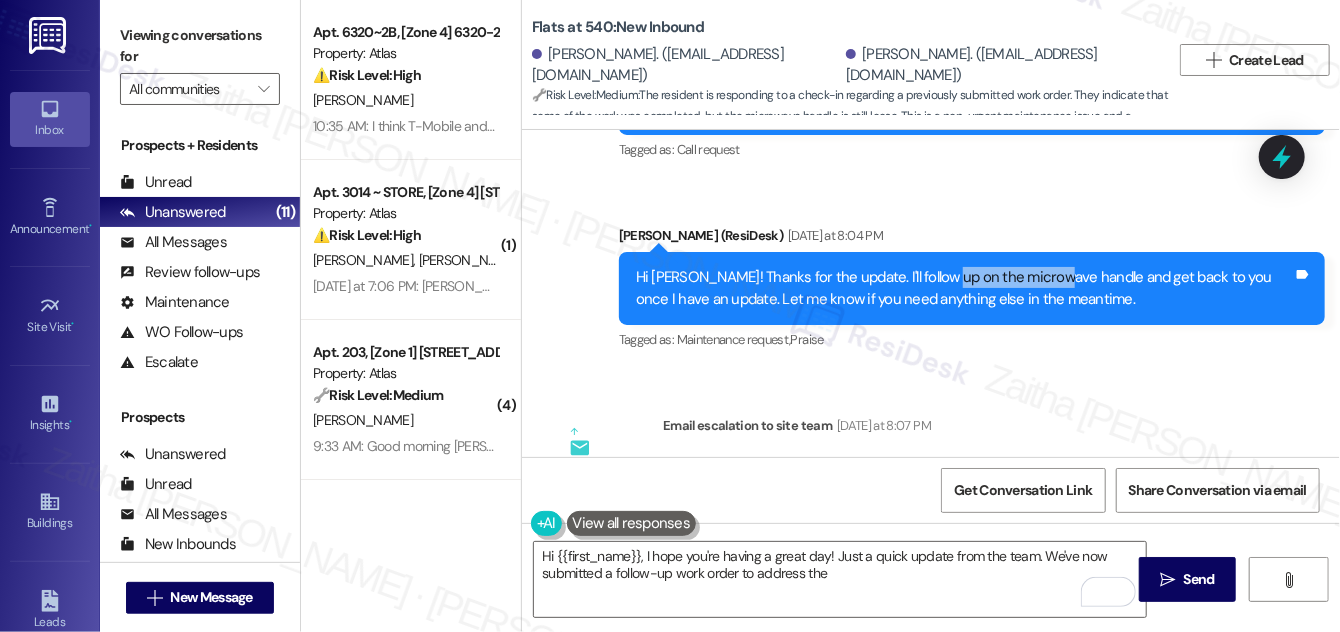 drag, startPoint x: 935, startPoint y: 276, endPoint x: 1048, endPoint y: 269, distance: 113.216606 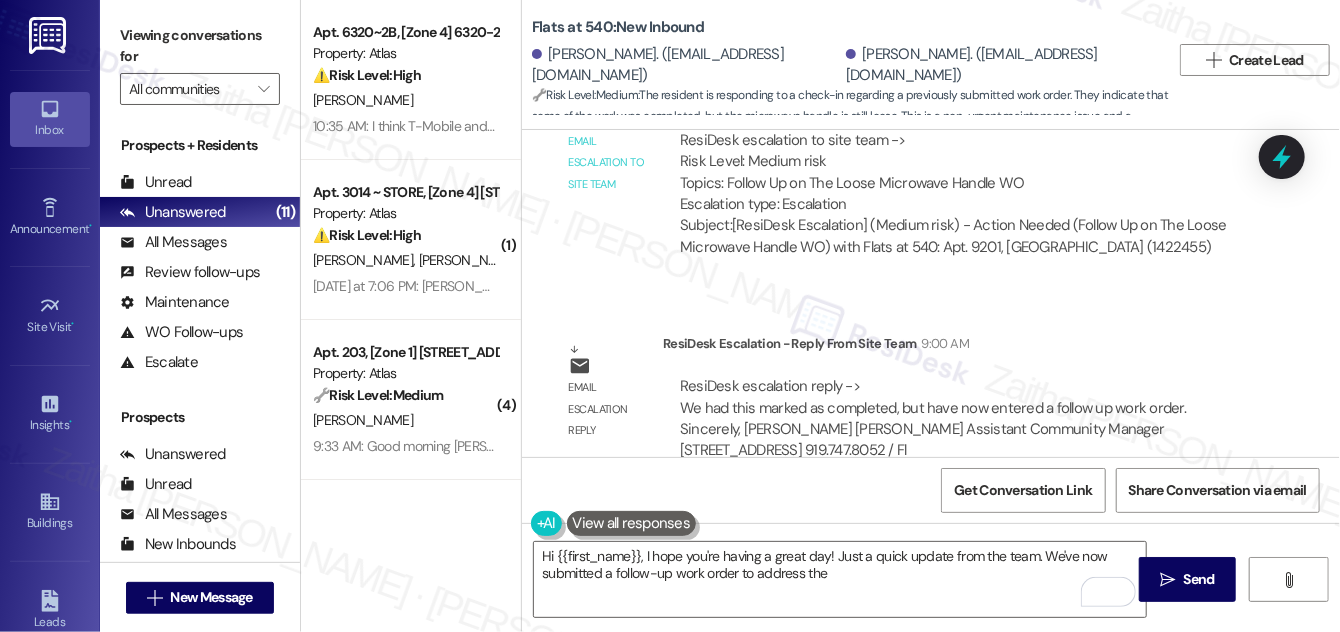 scroll, scrollTop: 922, scrollLeft: 0, axis: vertical 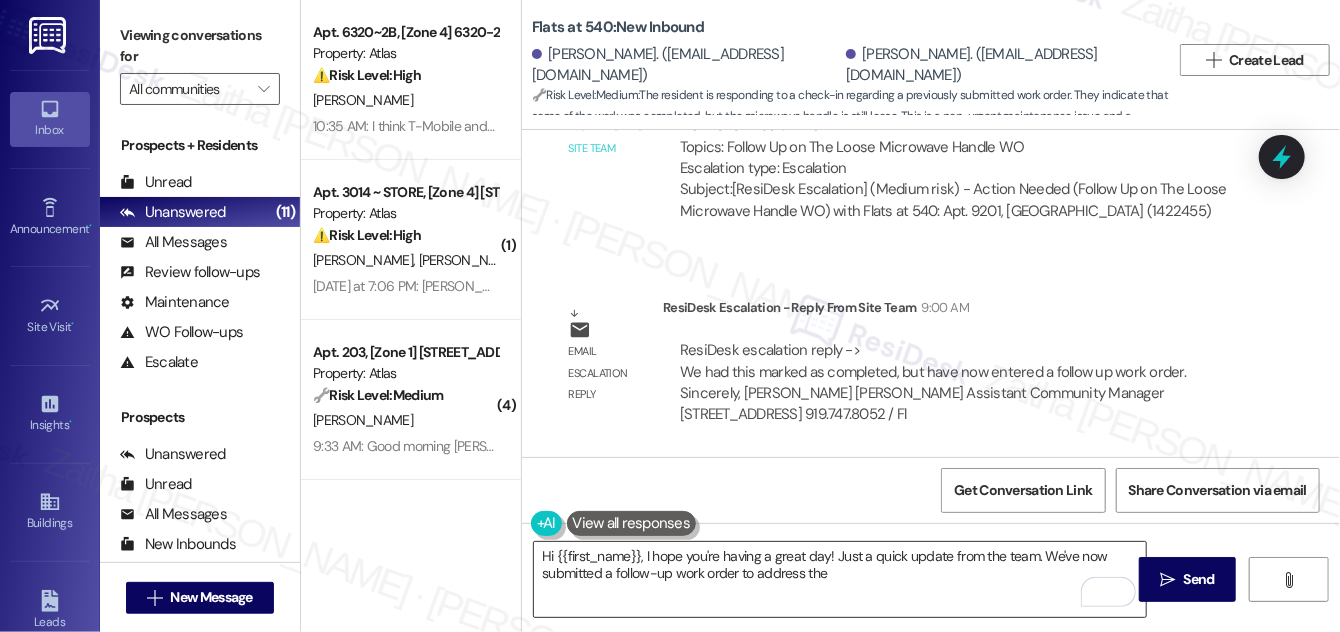 click on "Hi {{first_name}}, I hope you're having a great day! Just a quick update from the team. We've now submitted a follow-up work order to address the" at bounding box center (840, 579) 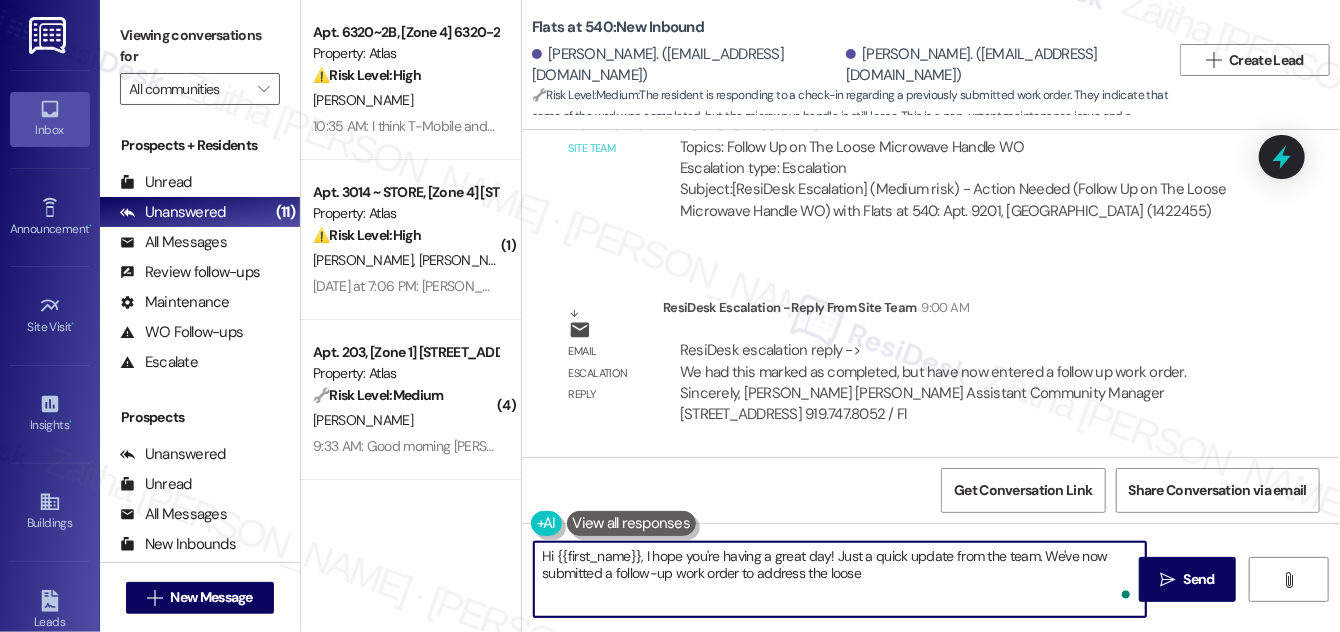 paste on "microwave handle" 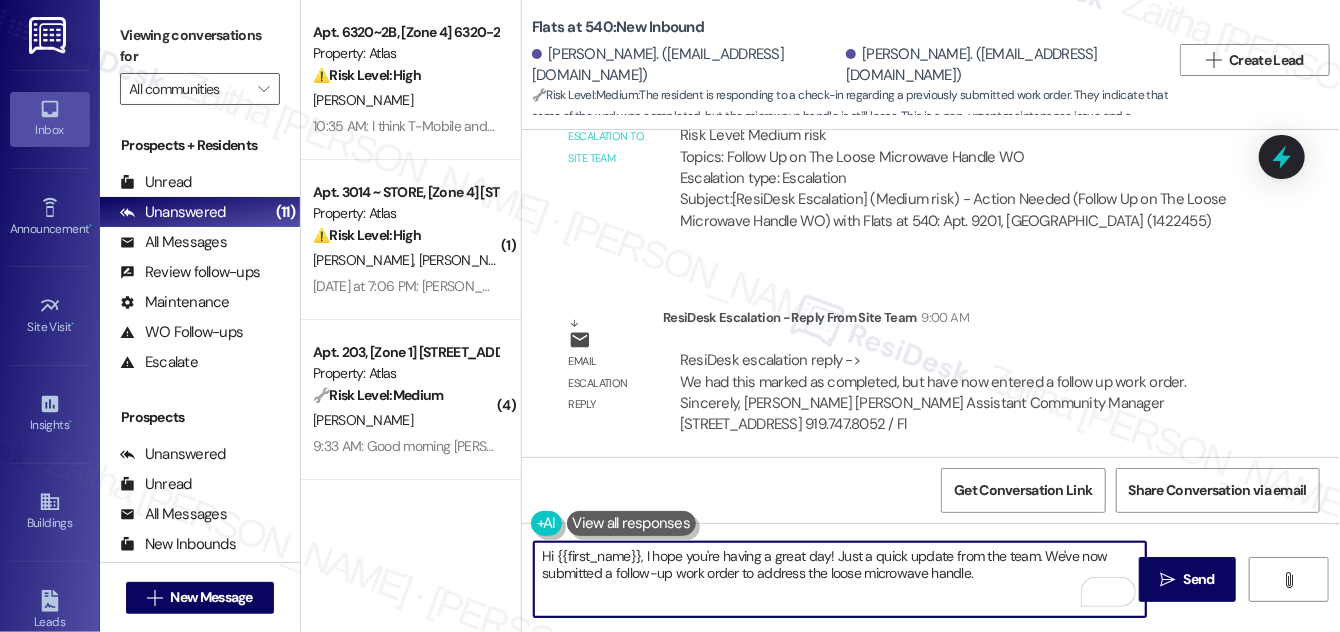 scroll, scrollTop: 922, scrollLeft: 0, axis: vertical 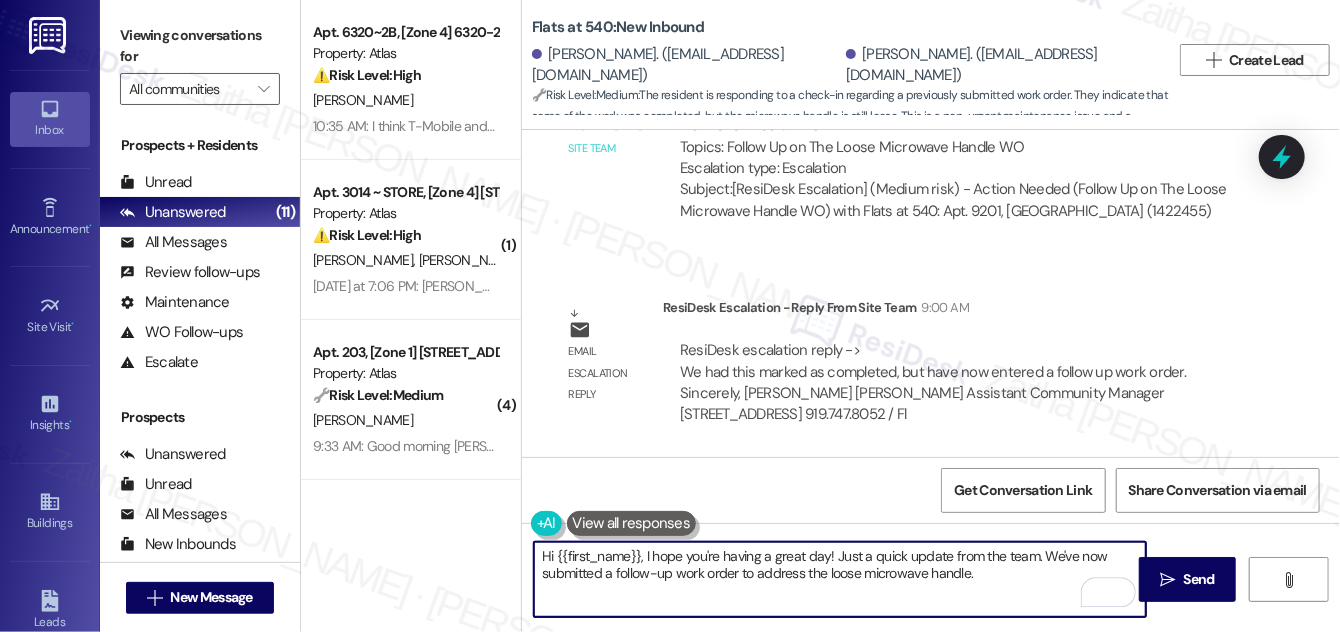 paste on "Please let me know if anything changes in the meantime!" 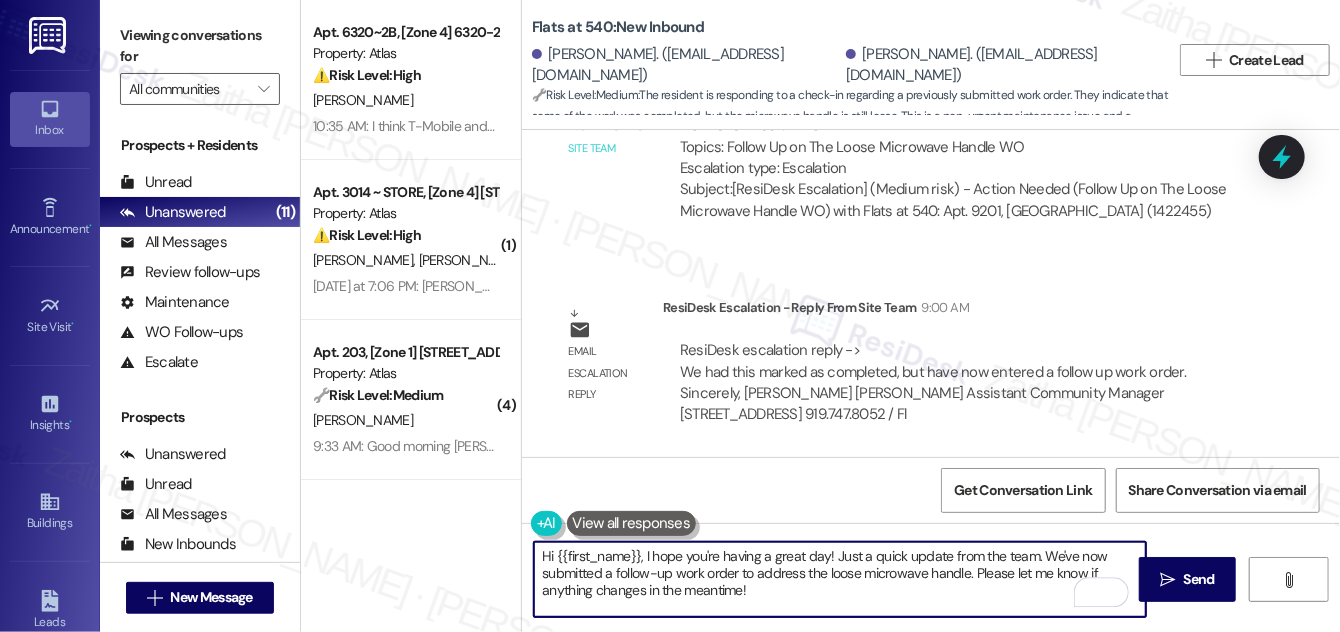scroll, scrollTop: 16, scrollLeft: 0, axis: vertical 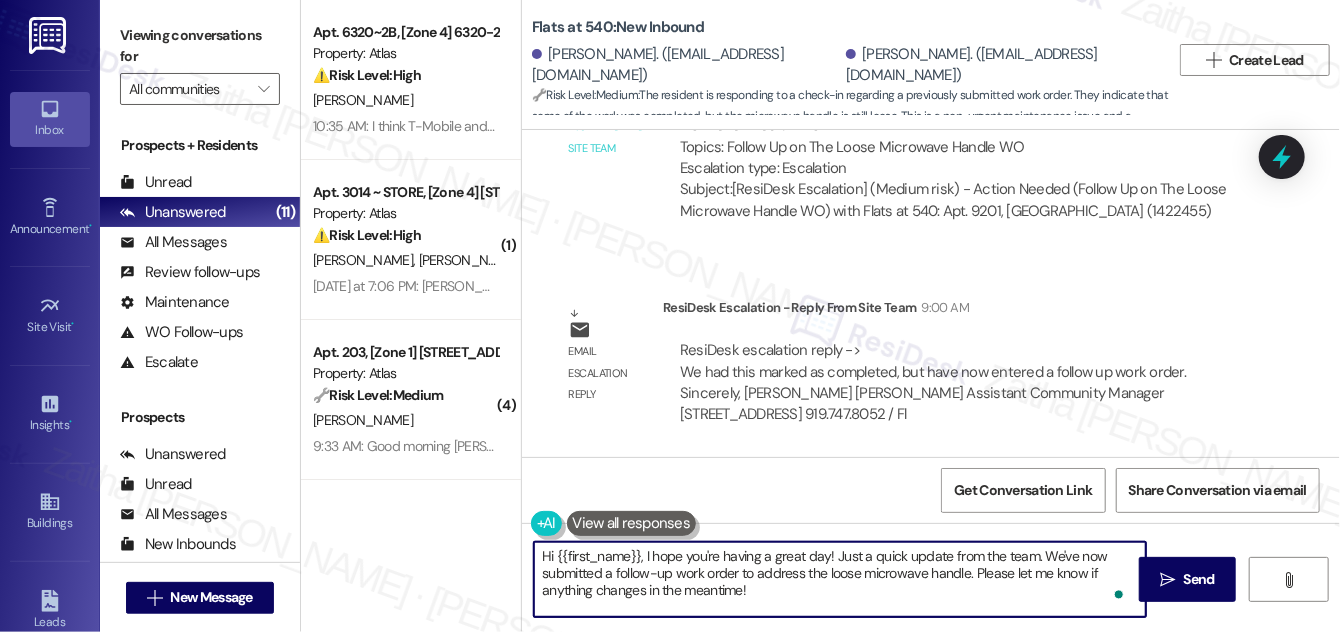 click on "Hi {{first_name}}, I hope you're having a great day! Just a quick update from the team. We've now submitted a follow-up work order to address the loose microwave handle. Please let me know if anything changes in the meantime!" at bounding box center [840, 579] 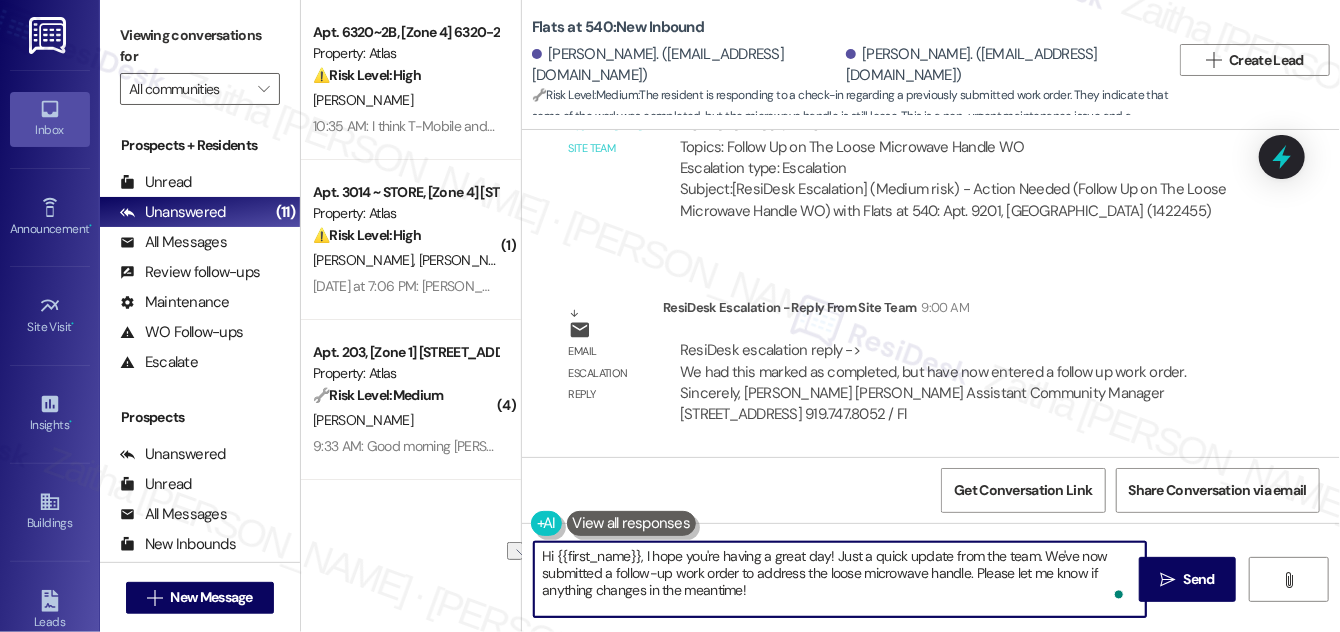 drag, startPoint x: 968, startPoint y: 570, endPoint x: 742, endPoint y: 580, distance: 226.22113 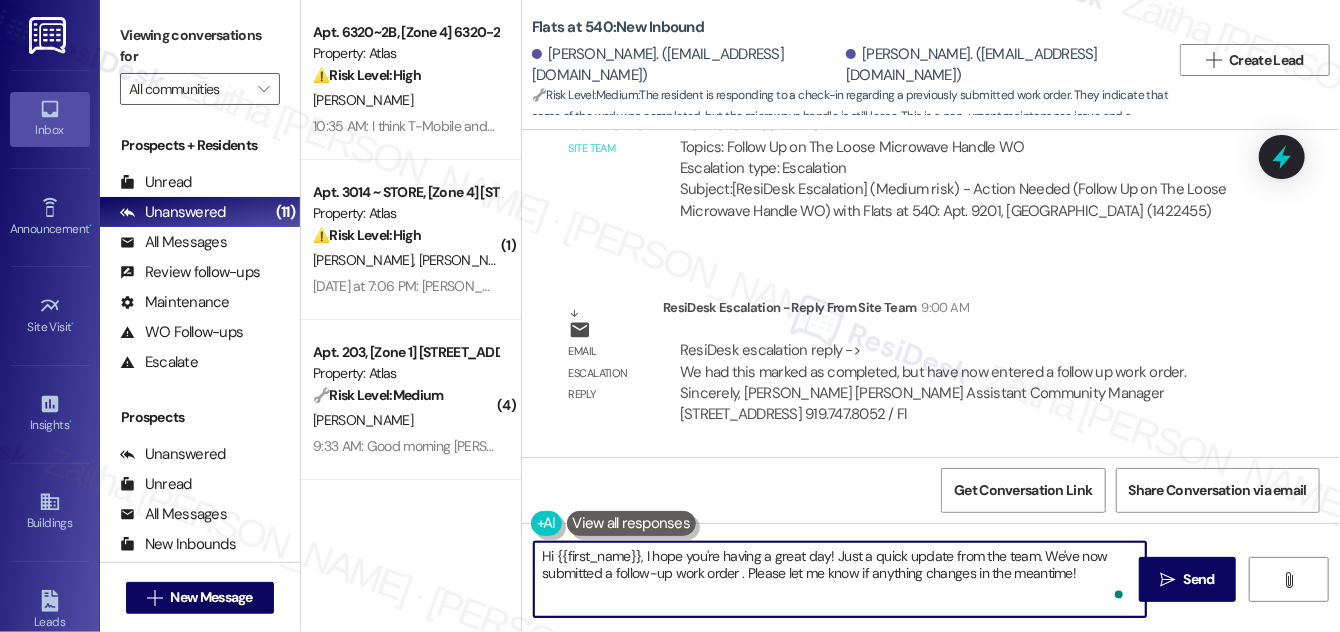 paste on "to make sure everything is fully taken care of" 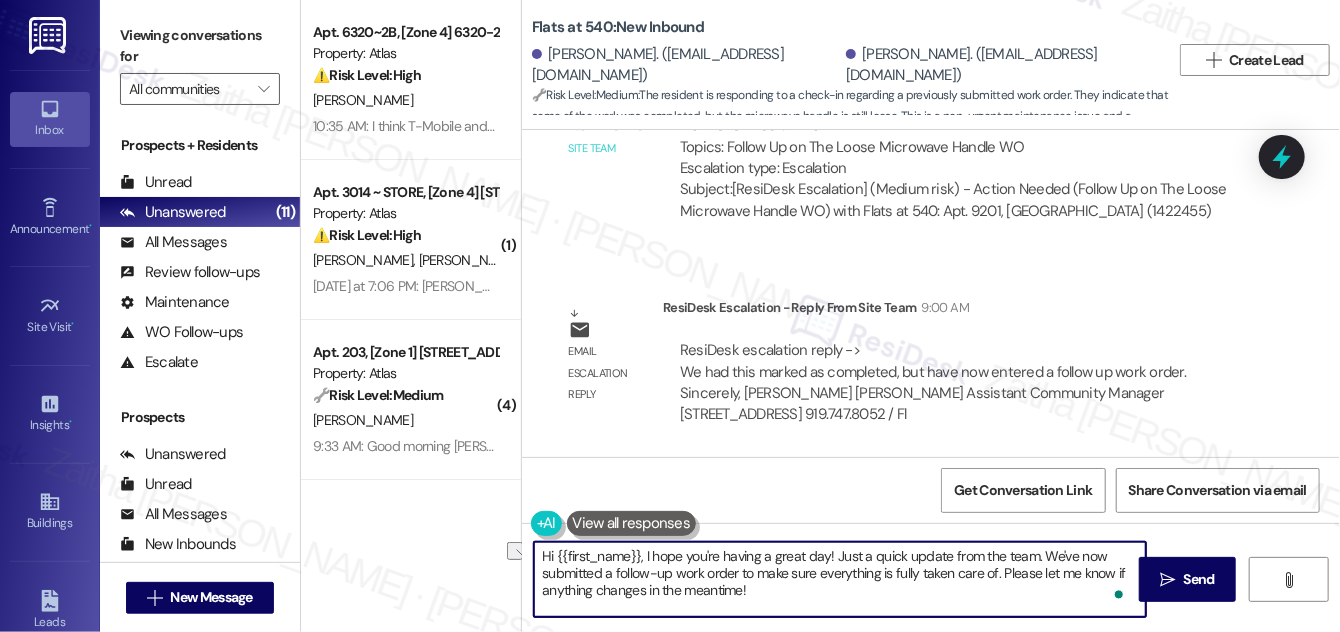 drag, startPoint x: 994, startPoint y: 571, endPoint x: 734, endPoint y: 572, distance: 260.00192 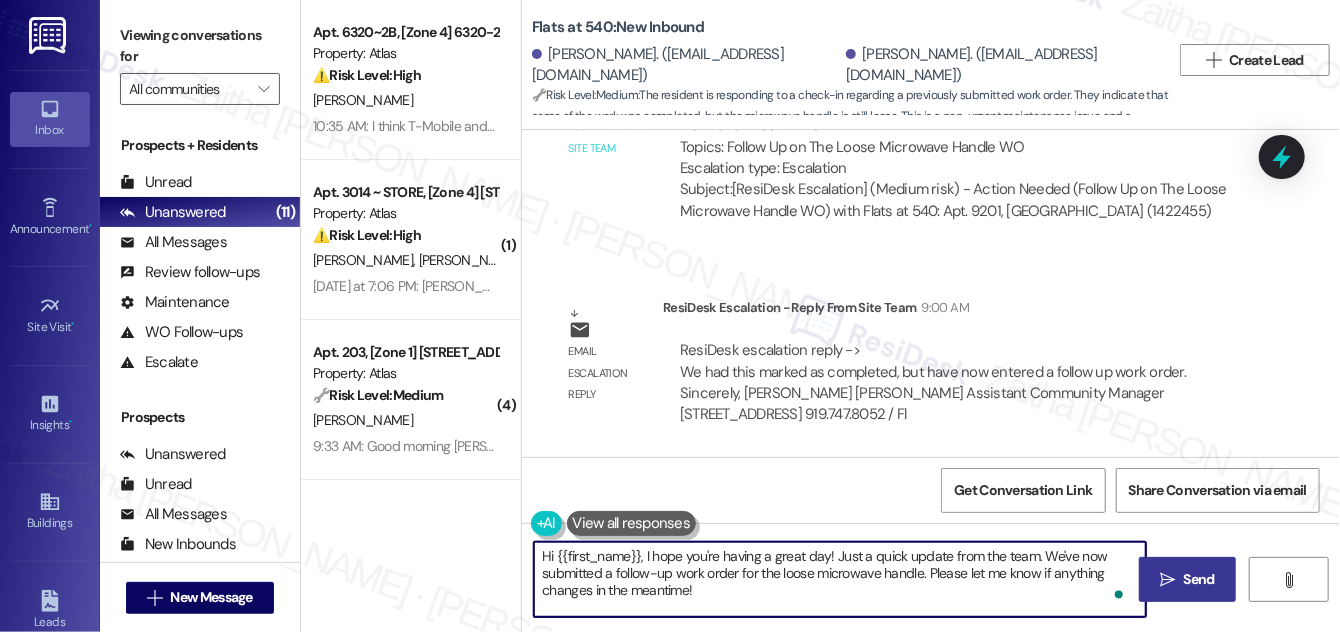 type on "Hi {{first_name}}, I hope you're having a great day! Just a quick update from the team. We've now submitted a follow-up work order for the loose microwave handle. Please let me know if anything changes in the meantime!" 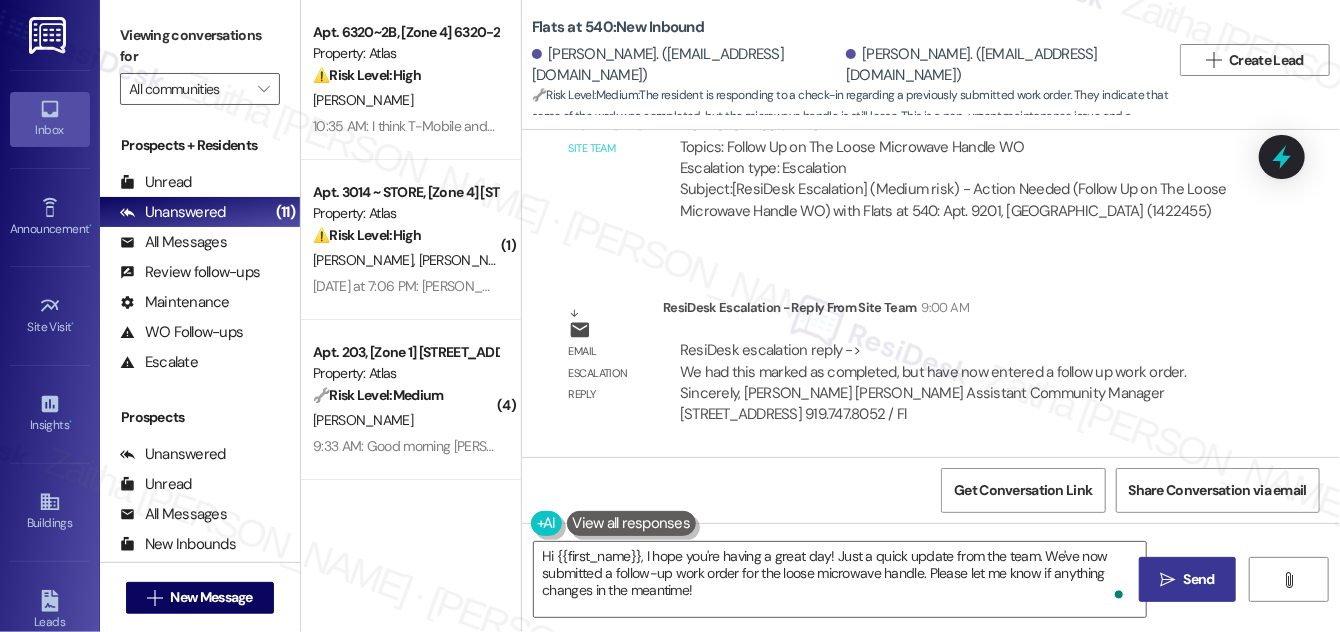 click on "Send" at bounding box center [1199, 579] 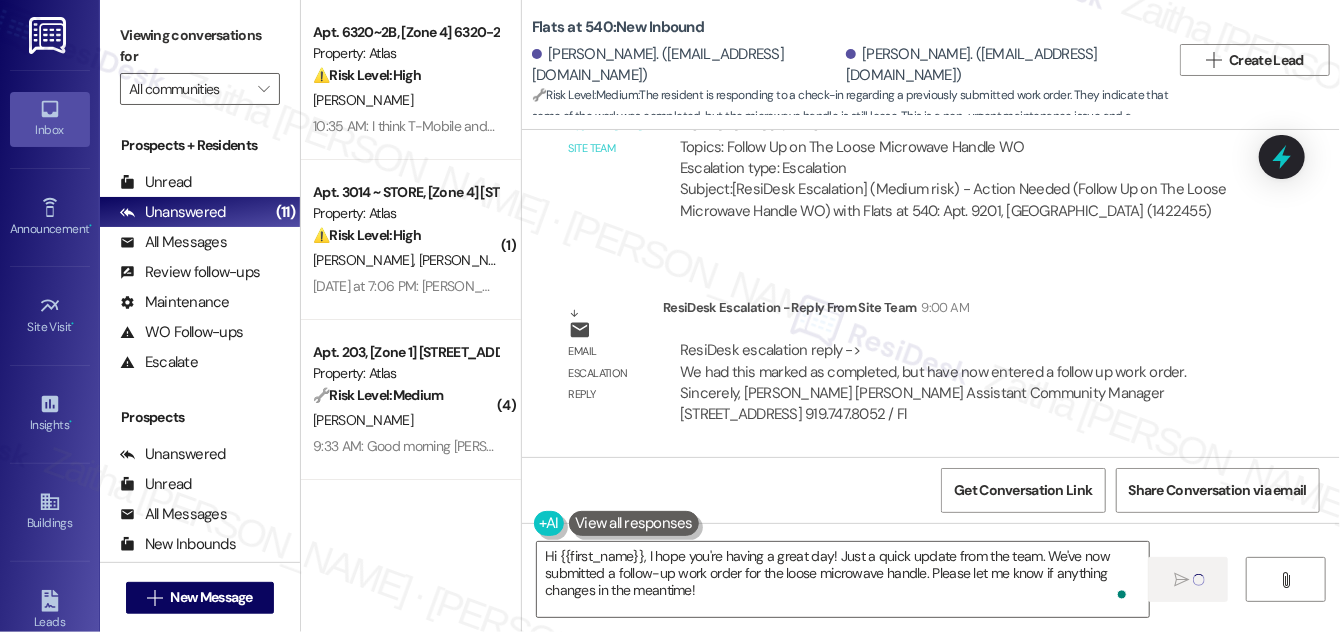 type 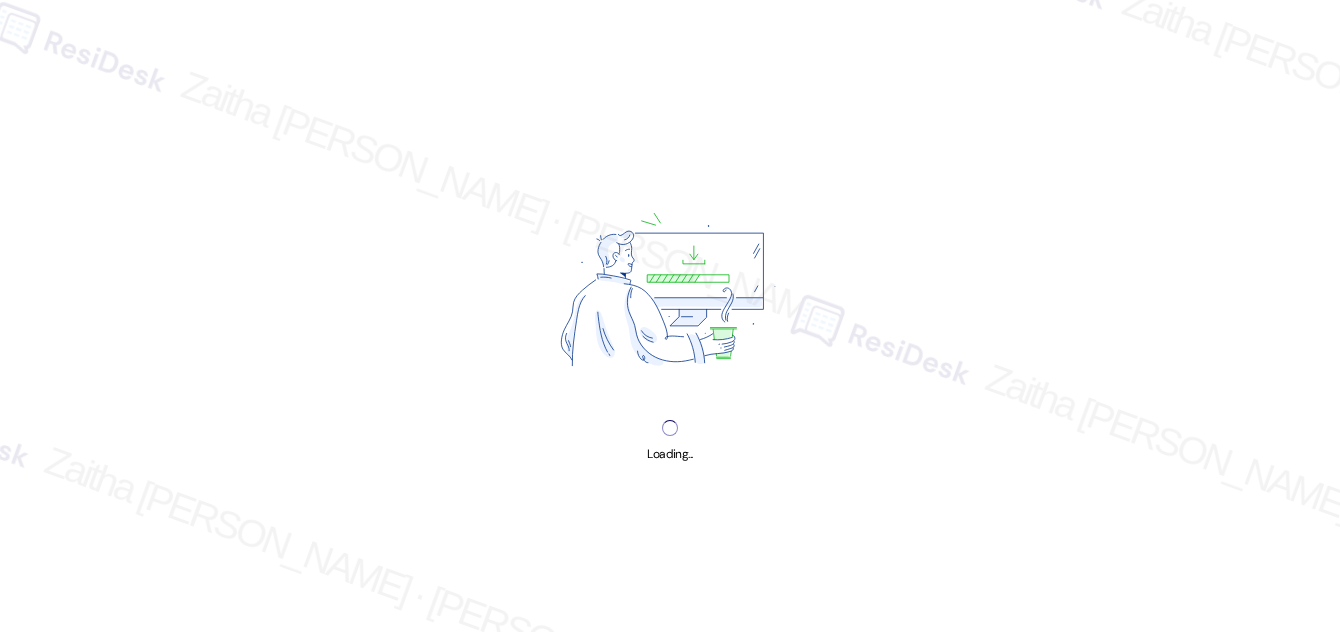 scroll, scrollTop: 0, scrollLeft: 0, axis: both 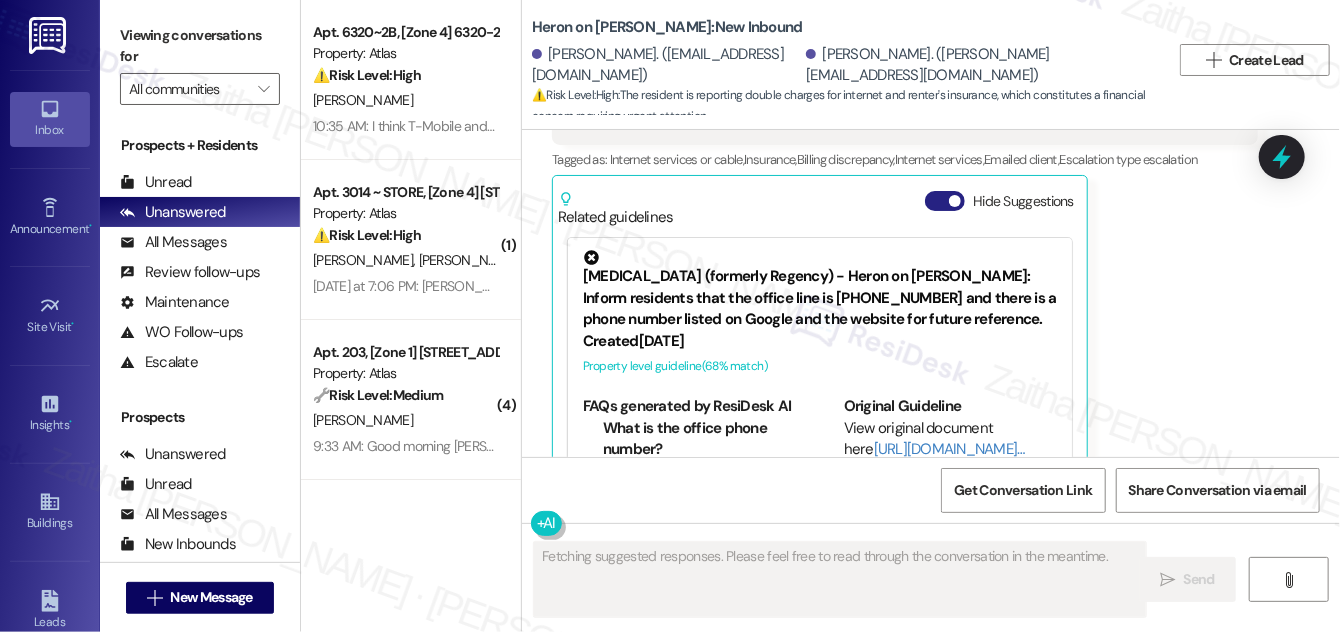 click on "Hide Suggestions" at bounding box center [945, 201] 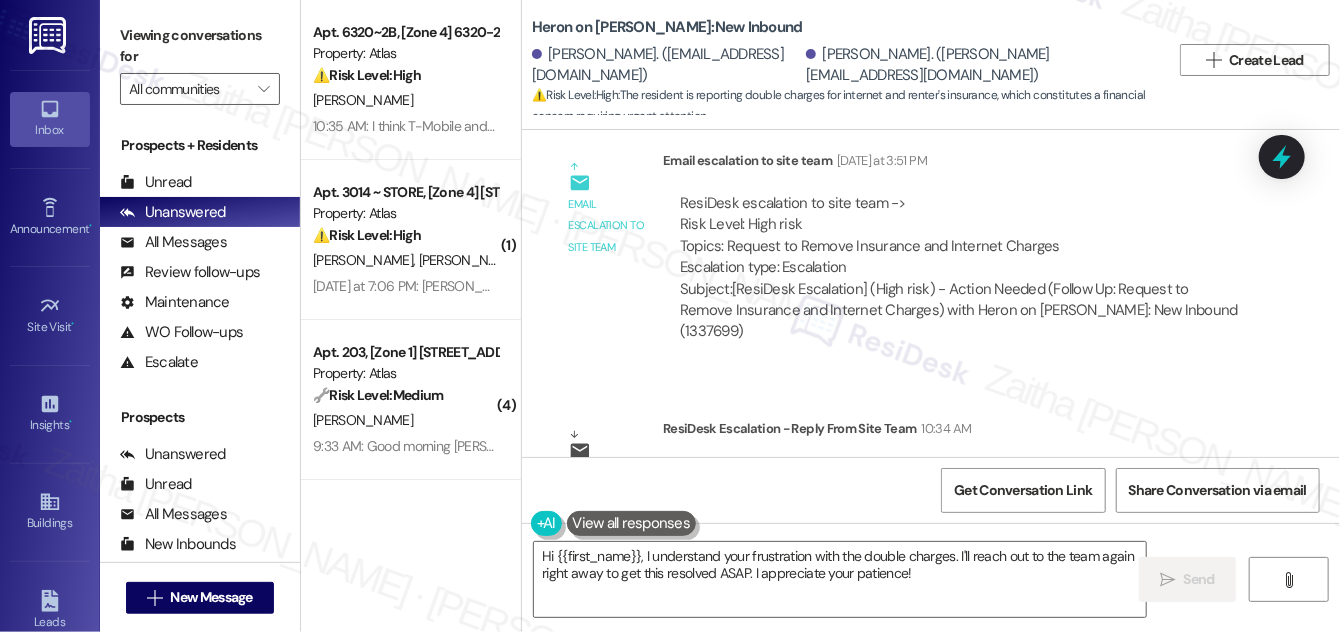scroll, scrollTop: 4302, scrollLeft: 0, axis: vertical 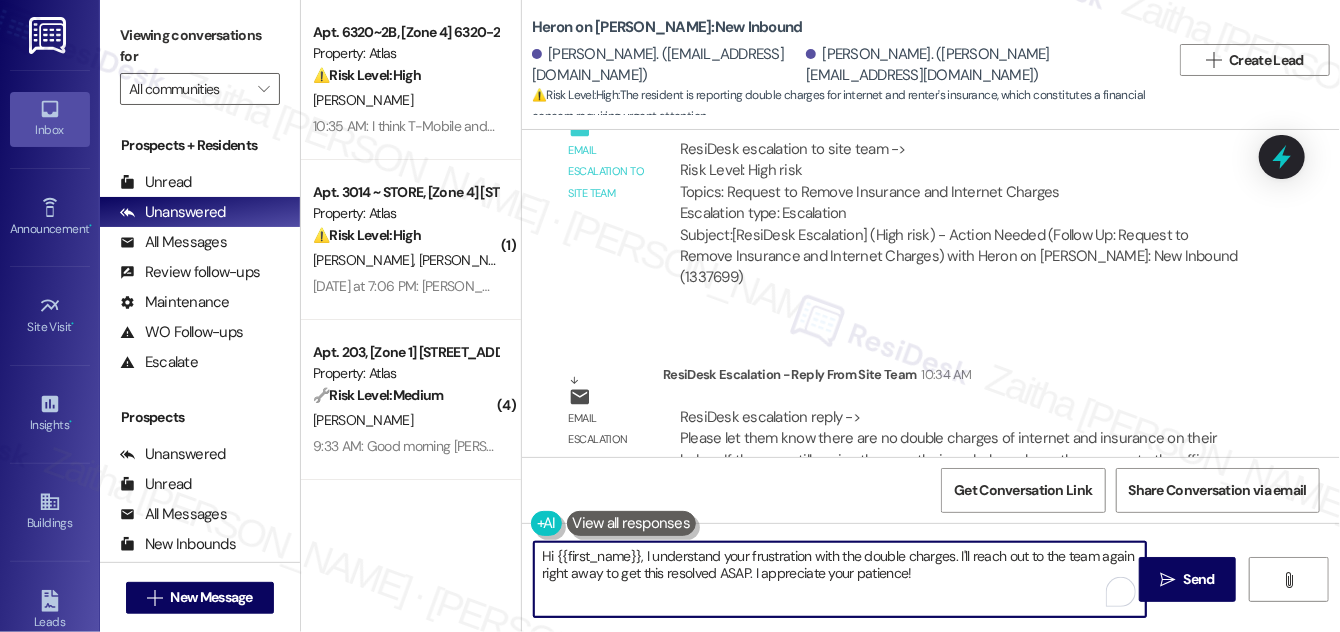 drag, startPoint x: 642, startPoint y: 554, endPoint x: 960, endPoint y: 585, distance: 319.50745 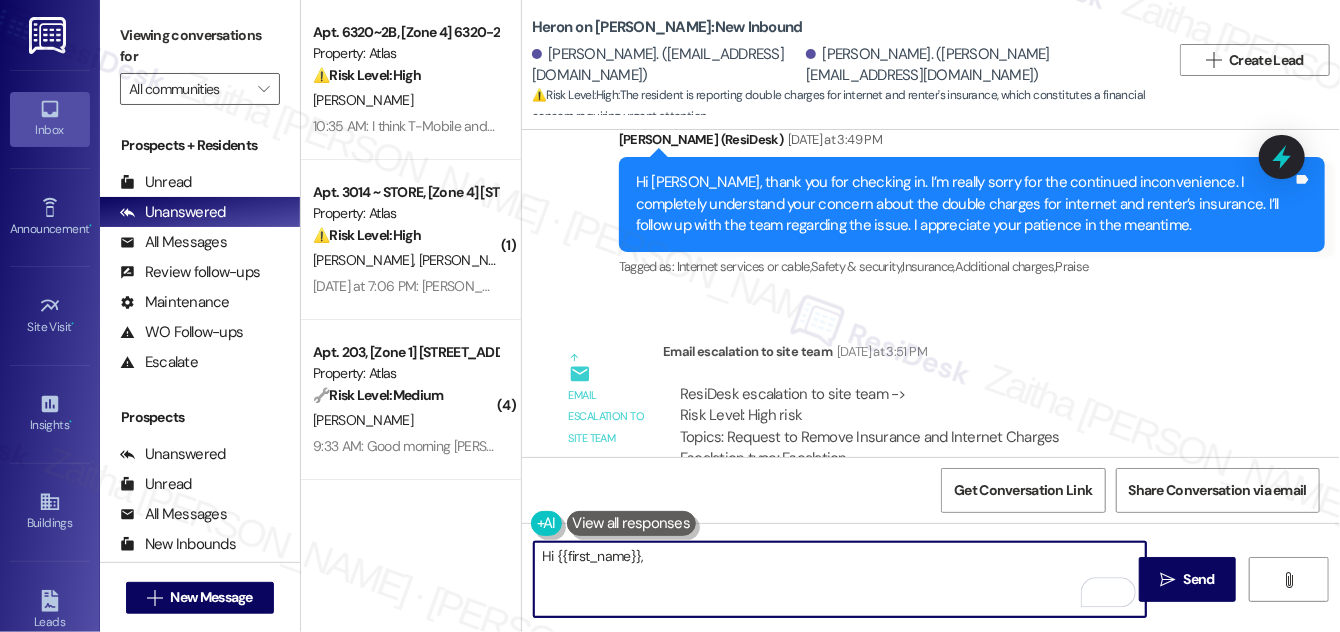 scroll, scrollTop: 4302, scrollLeft: 0, axis: vertical 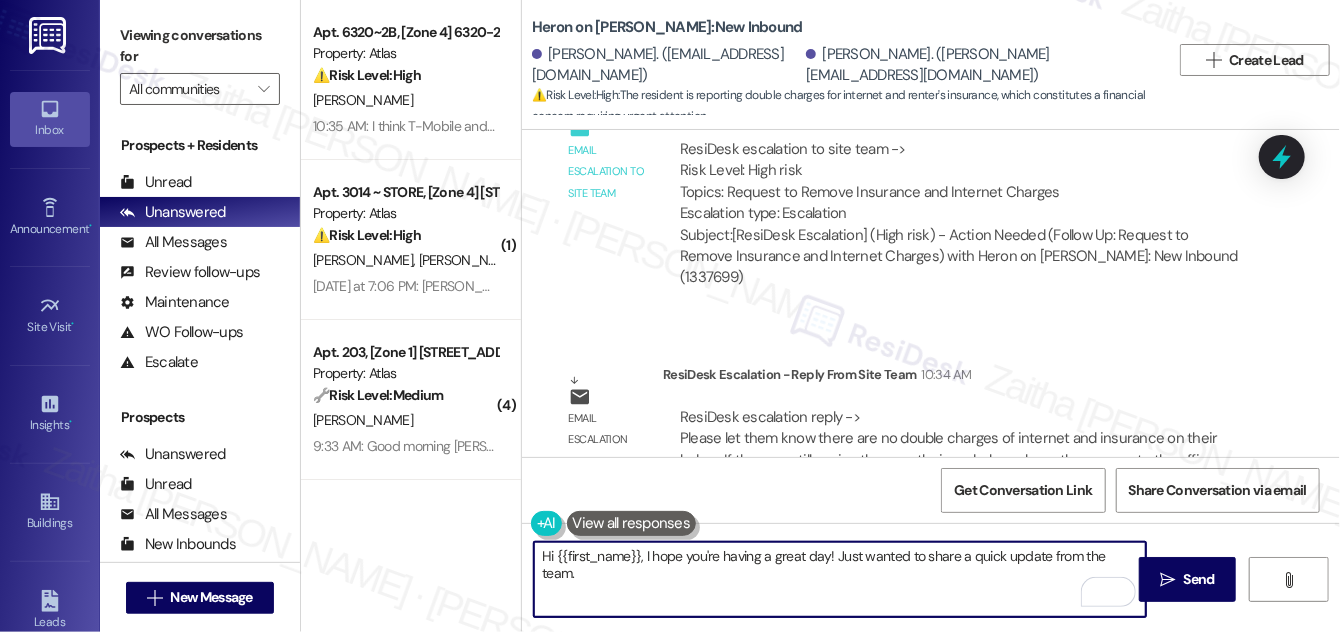 paste on "There are no duplicate charges for internet or insurance on the ledger. If you're still seeing them on your end, feel free to stop by the office so we can review it with you in person." 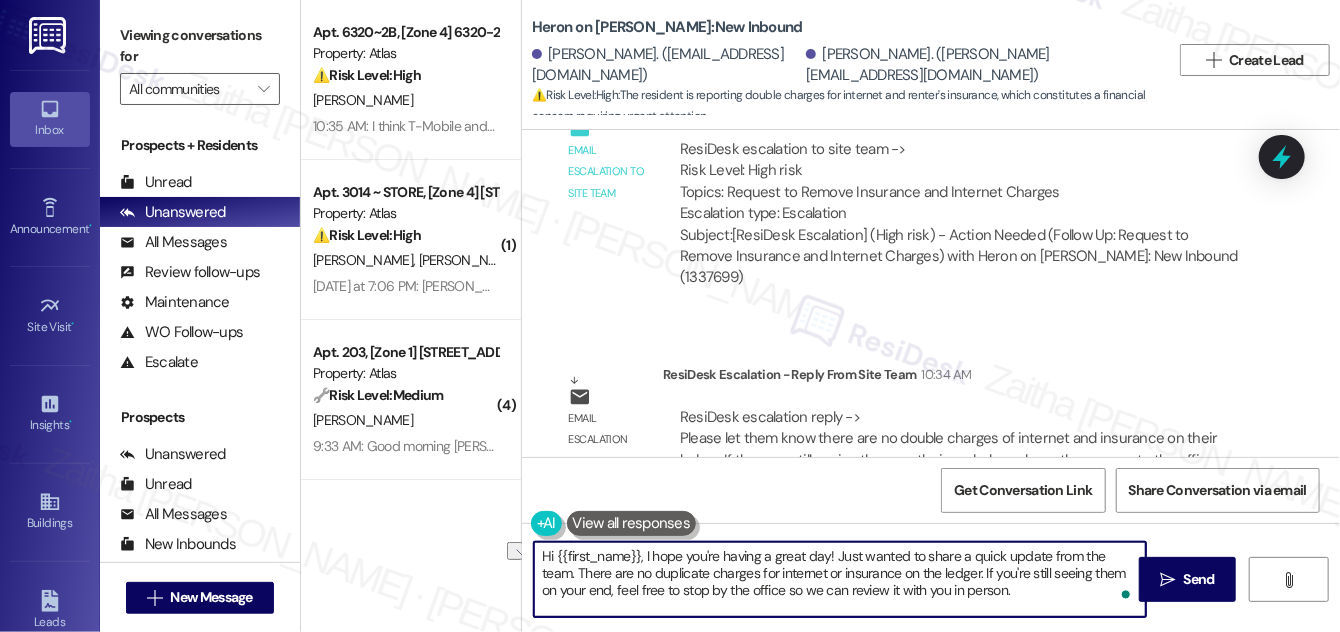 drag, startPoint x: 738, startPoint y: 591, endPoint x: 984, endPoint y: 596, distance: 246.05081 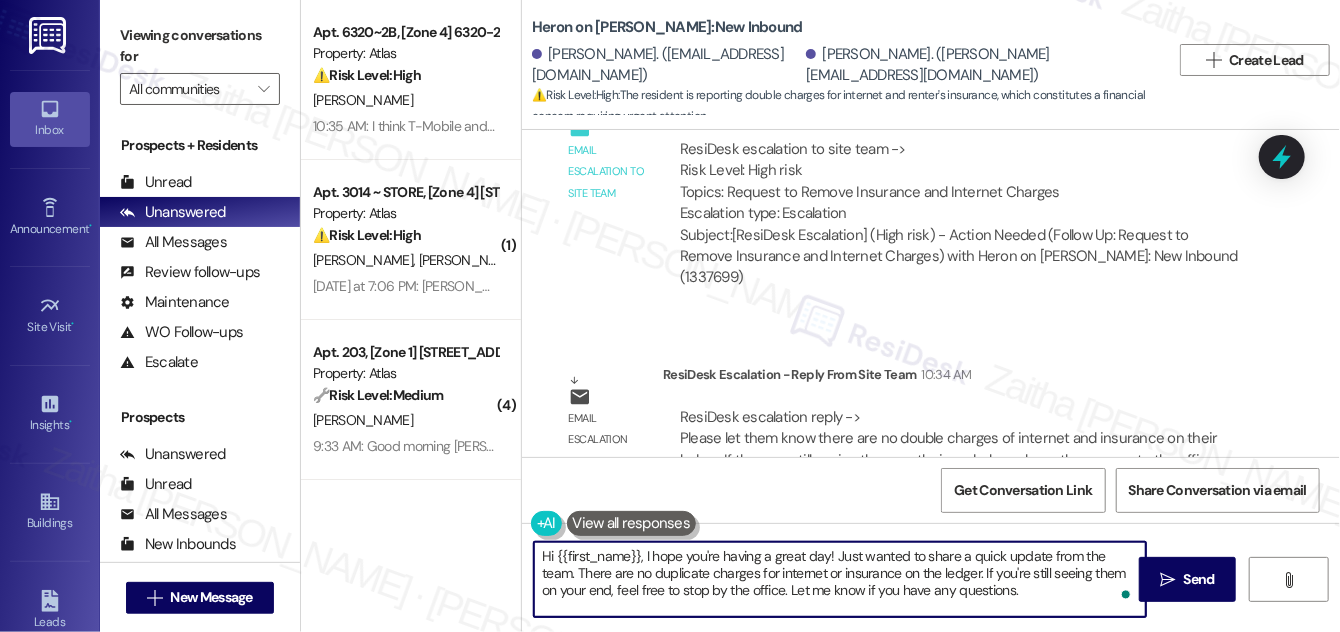 drag, startPoint x: 735, startPoint y: 588, endPoint x: 746, endPoint y: 586, distance: 11.18034 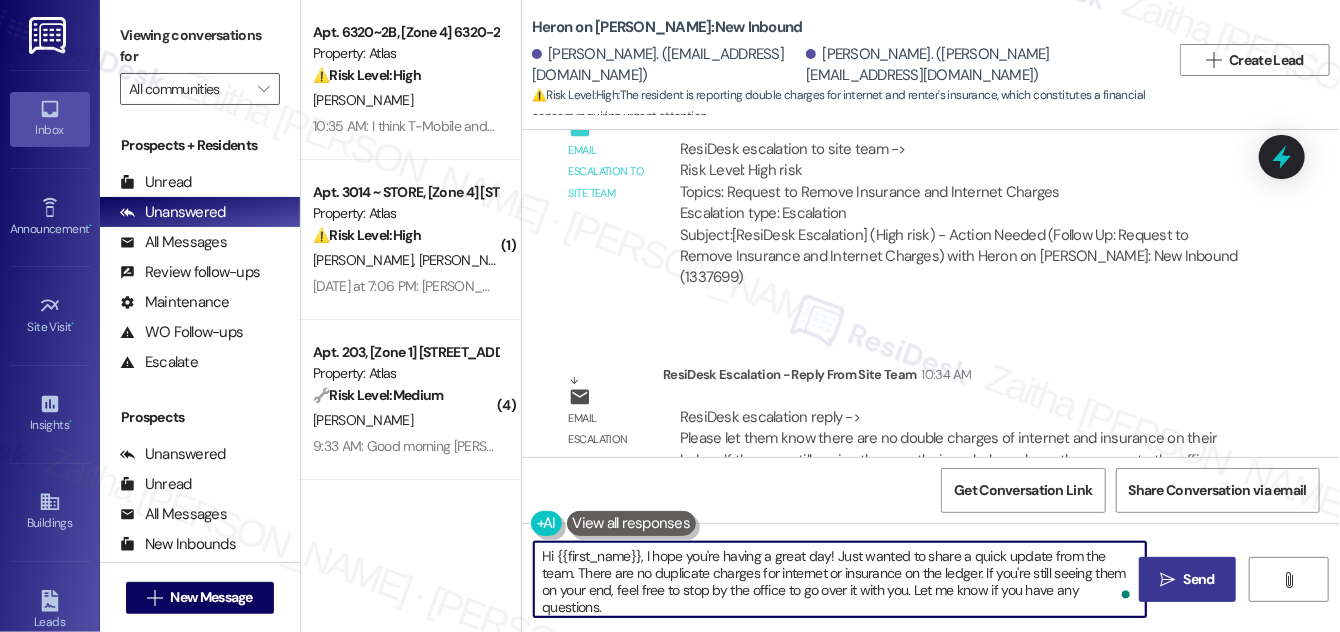 type on "Hi {{first_name}}, I hope you're having a great day! Just wanted to share a quick update from the team. There are no duplicate charges for internet or insurance on the ledger. If you're still seeing them on your end, feel free to stop by the office to go over it with you. Let me know if you have any questions." 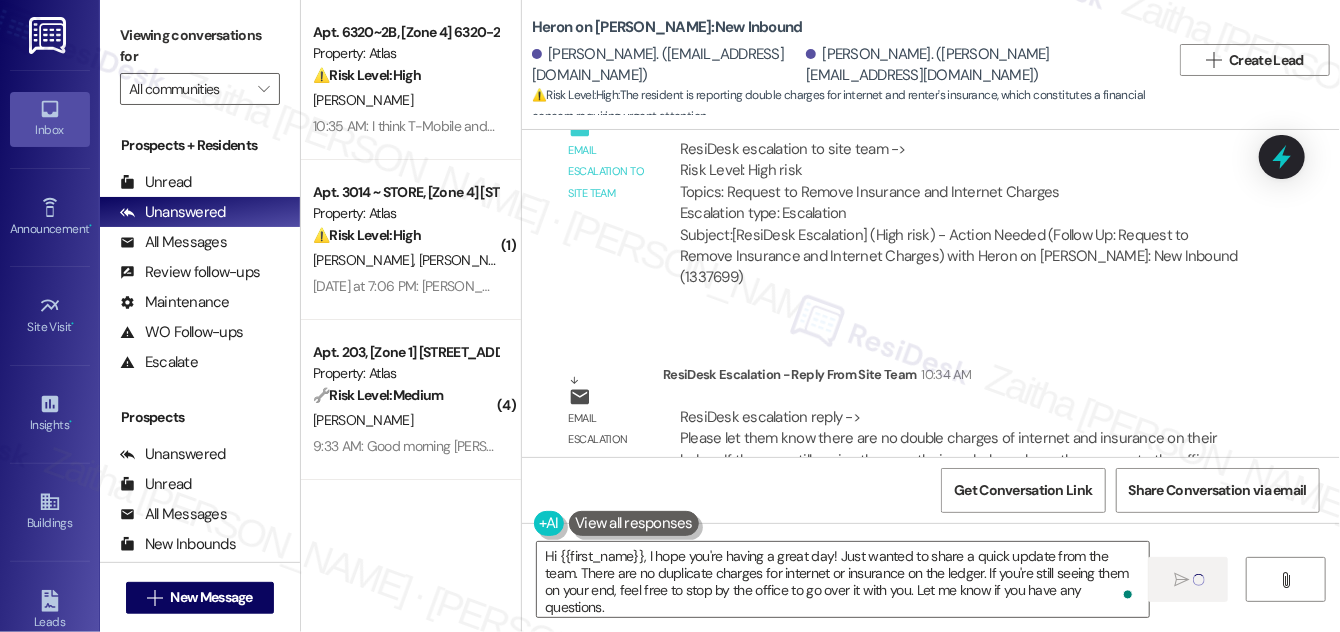 type 